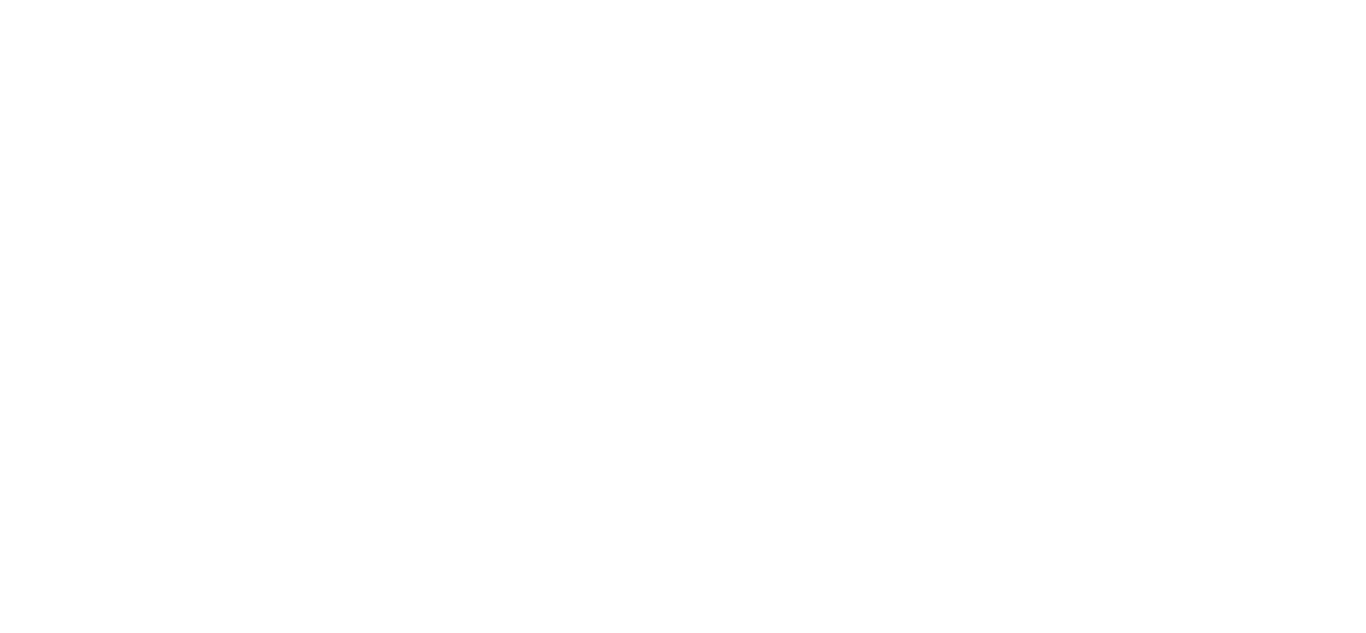 scroll, scrollTop: 0, scrollLeft: 0, axis: both 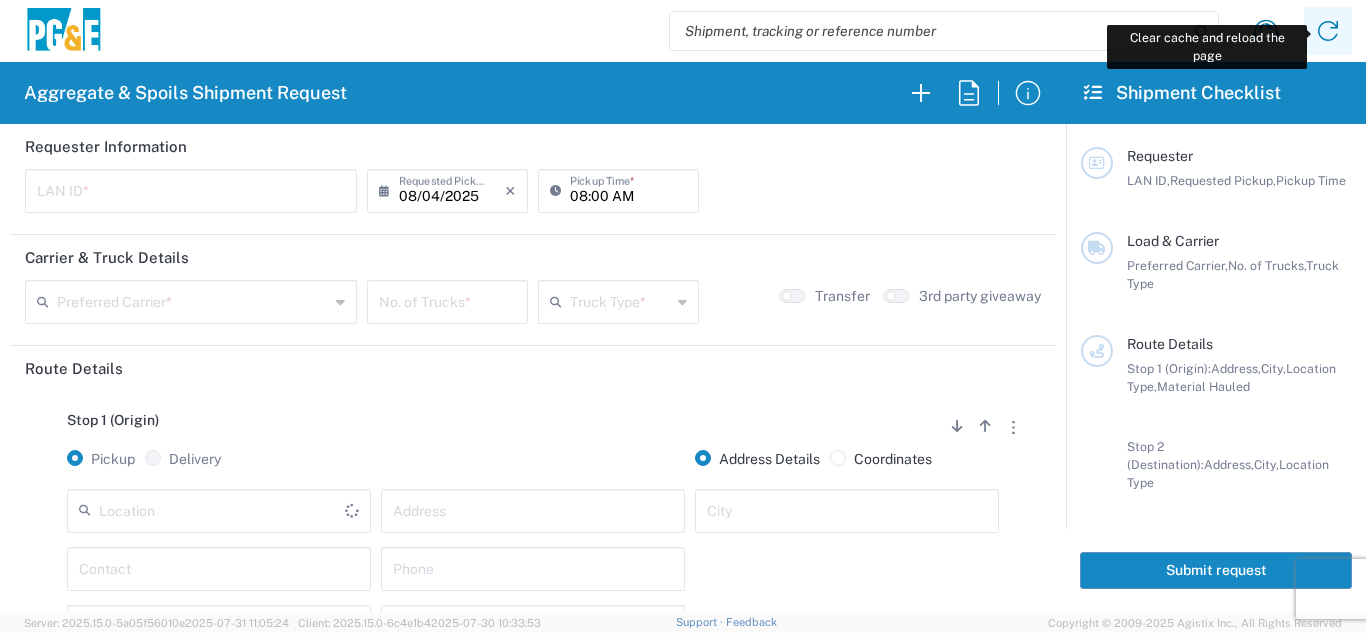 click 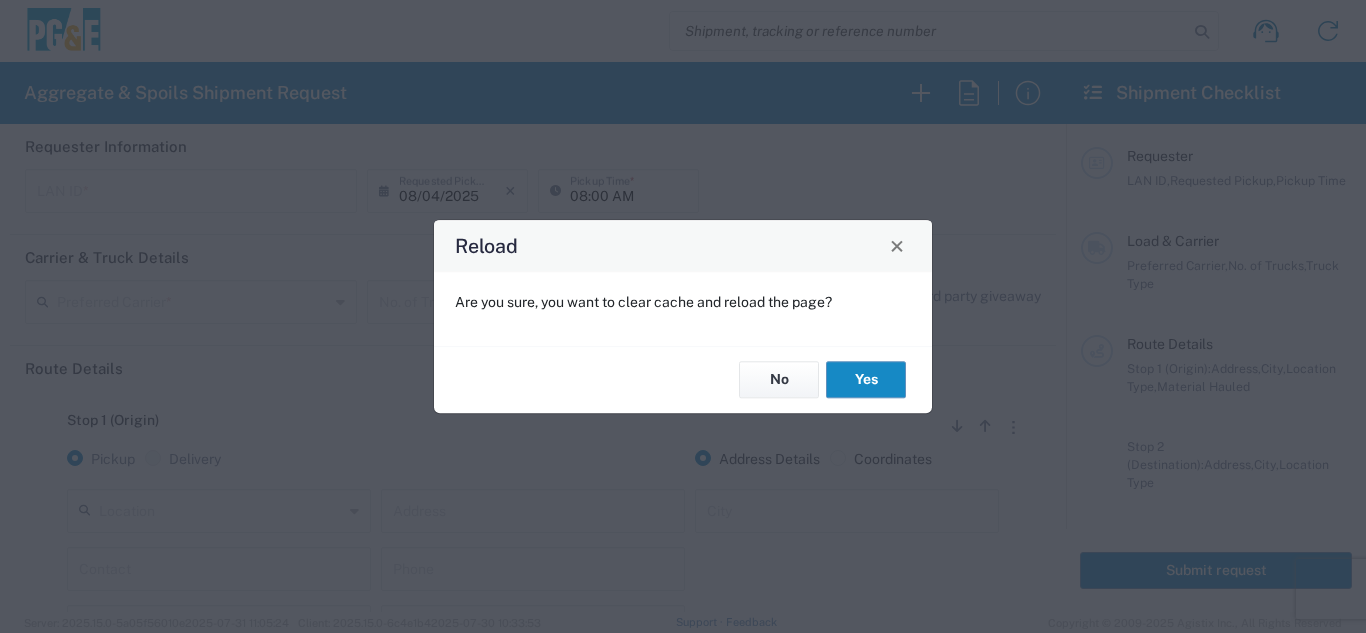 click on "Yes" 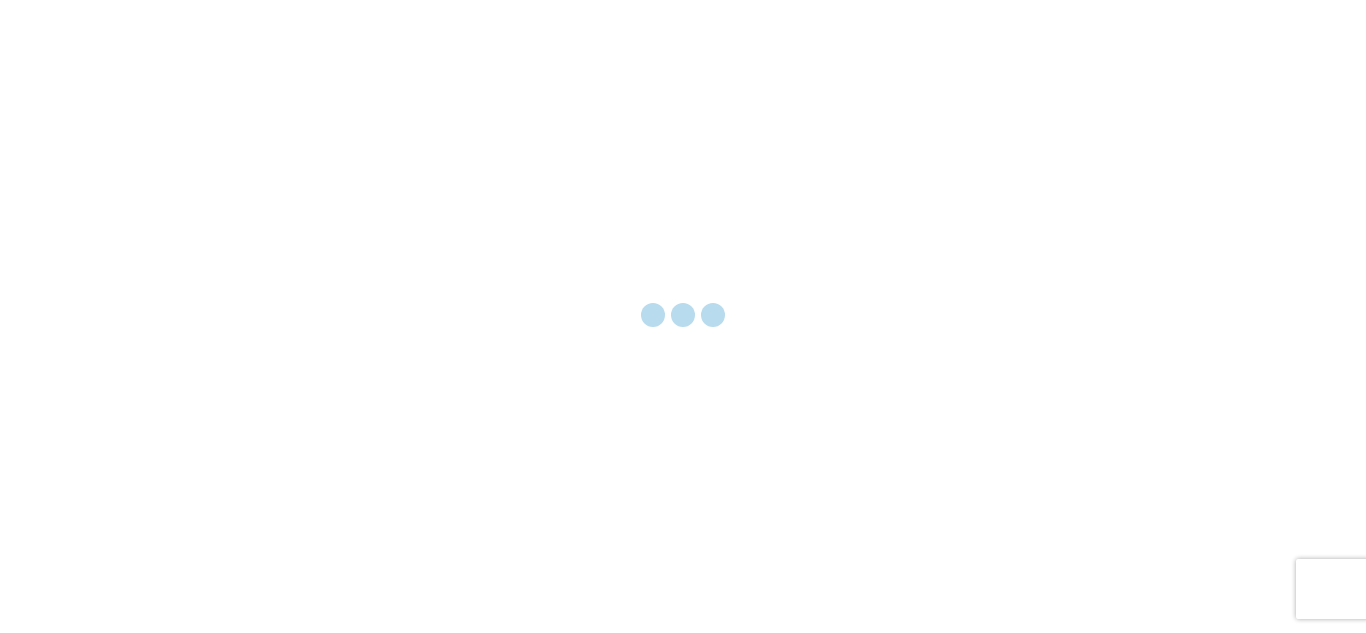 scroll, scrollTop: 0, scrollLeft: 0, axis: both 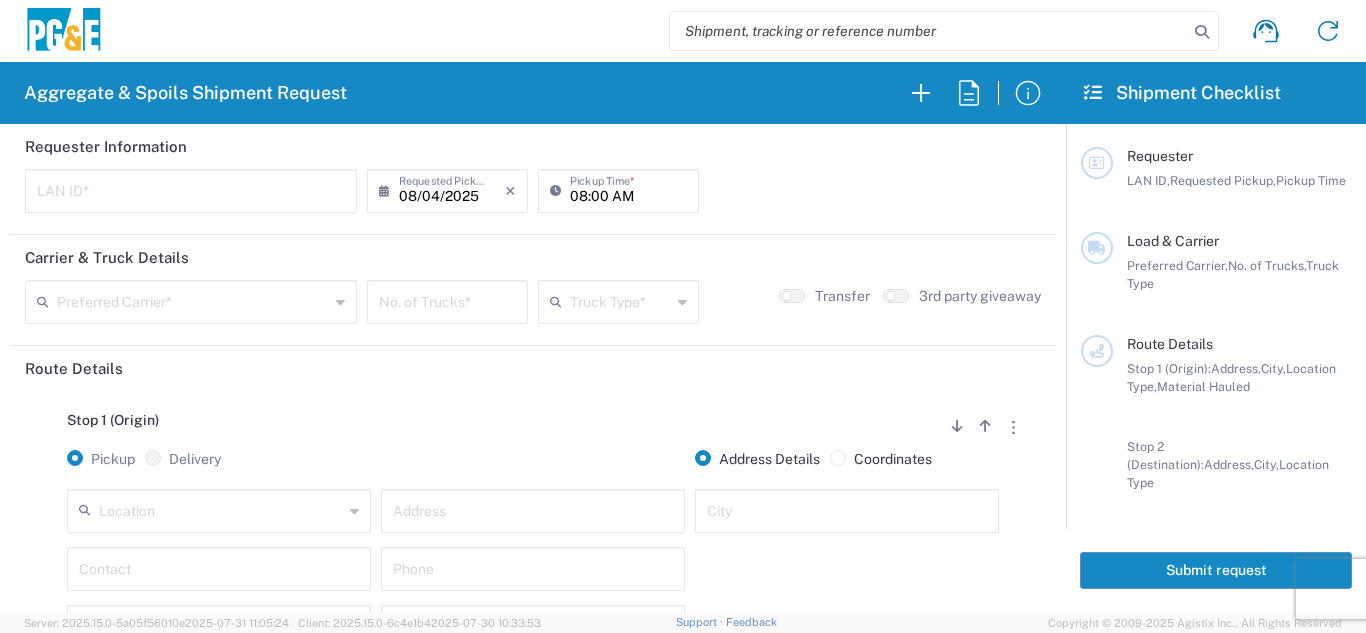 click at bounding box center (191, 189) 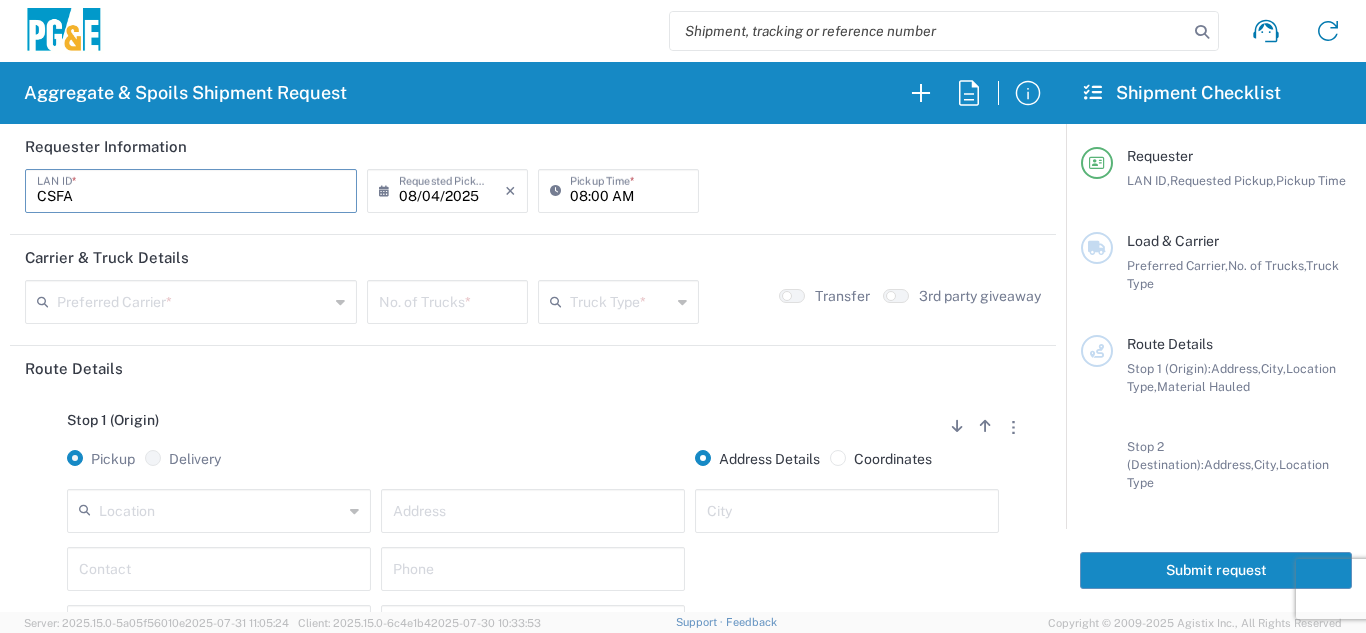 type on "CSFA" 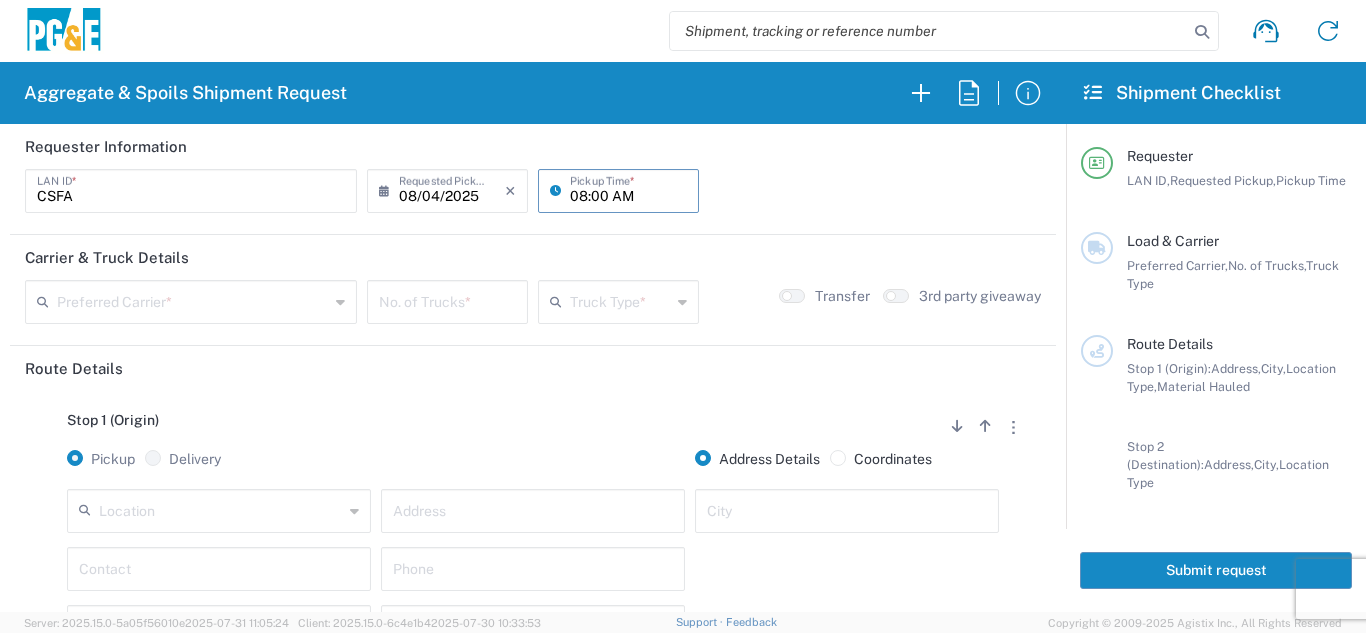 click on "08:00 AM" at bounding box center [628, 189] 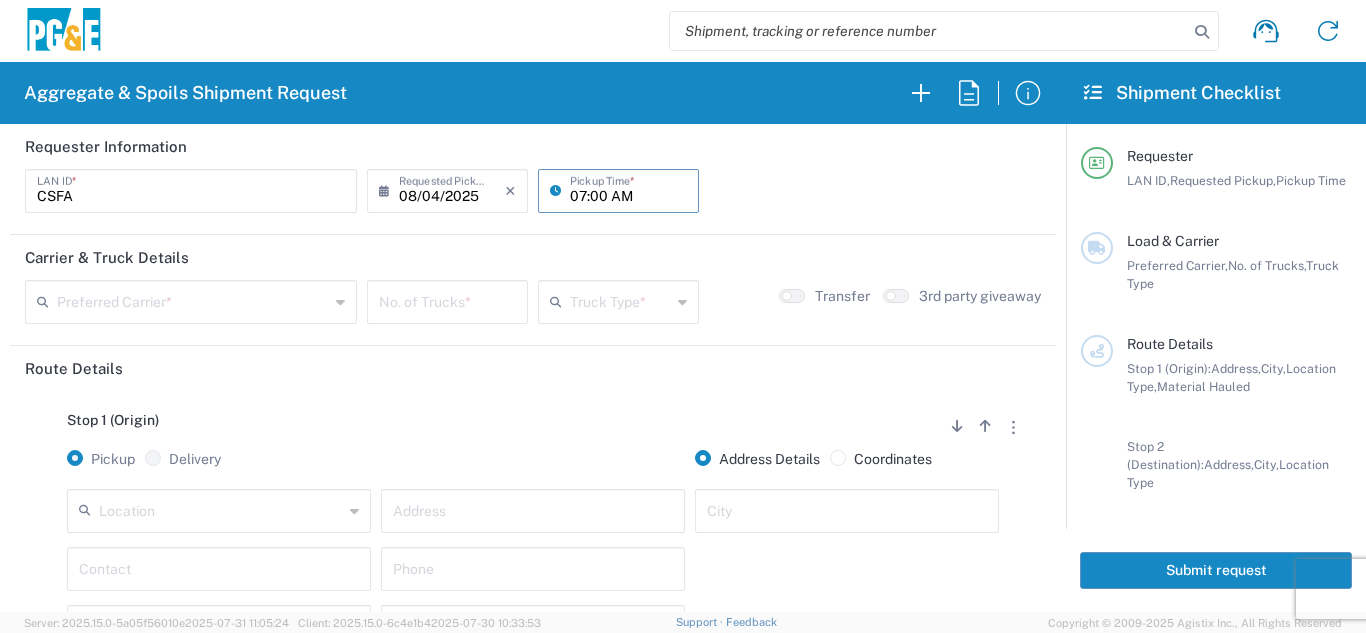type on "07:00 AM" 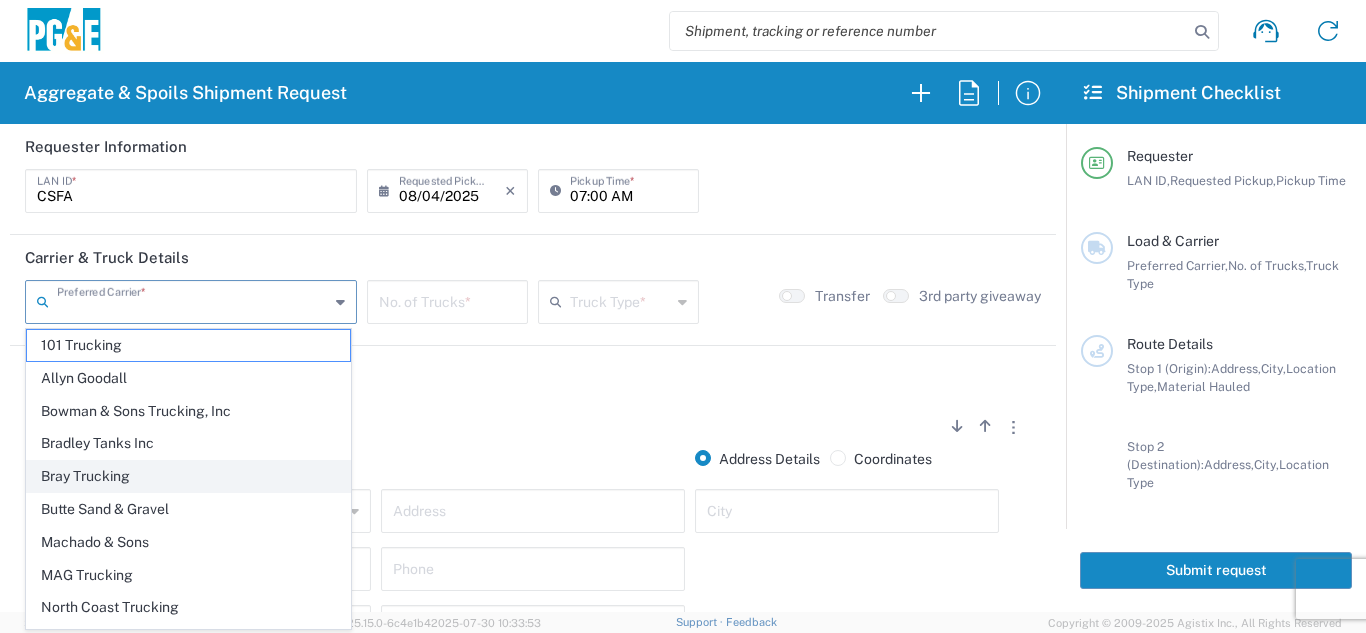click on "Bray Trucking" 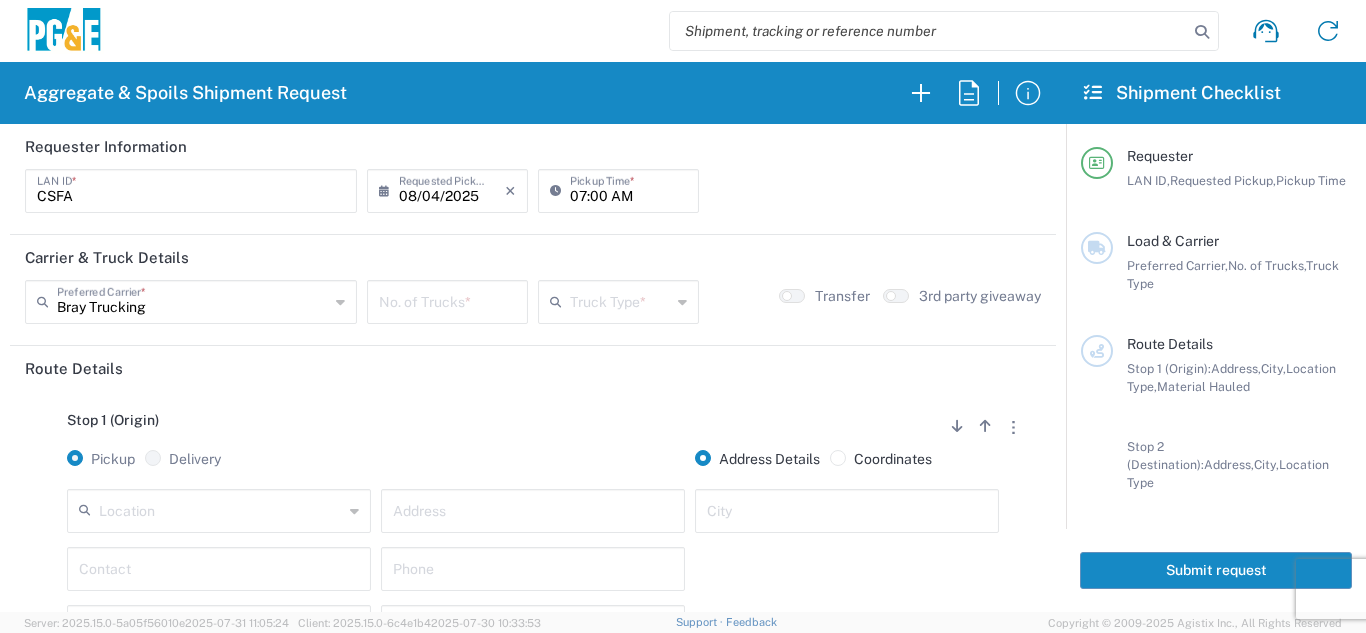 click at bounding box center (447, 300) 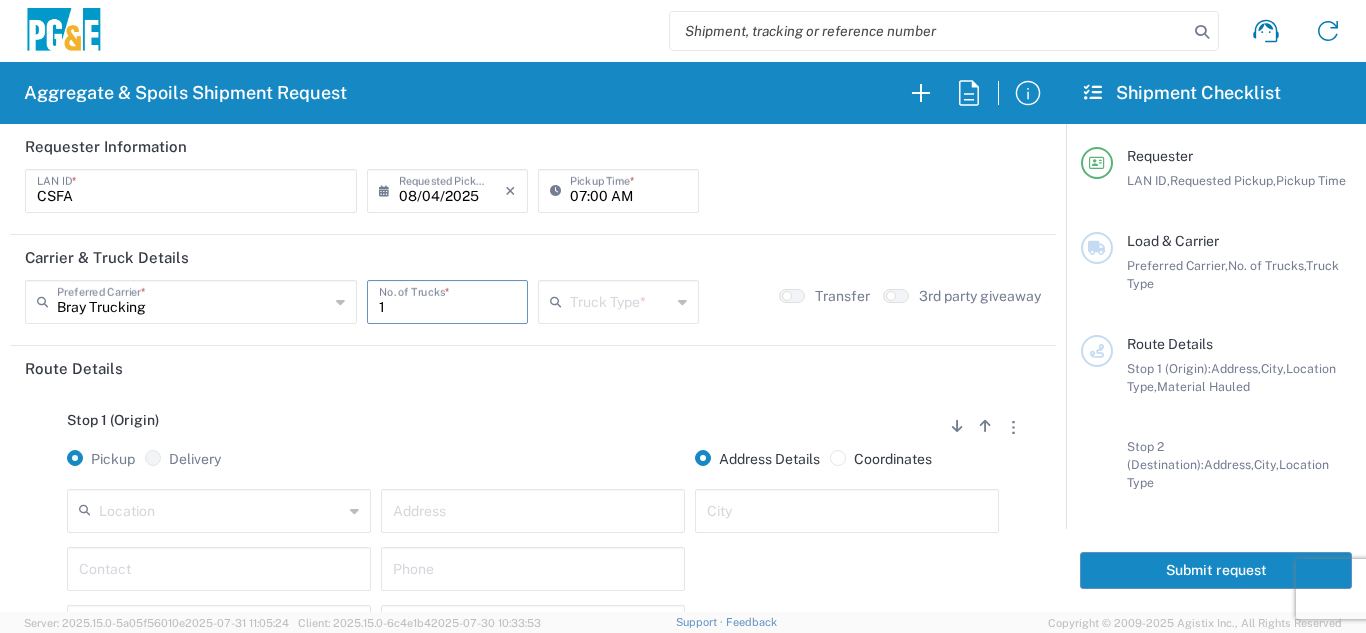 type on "1" 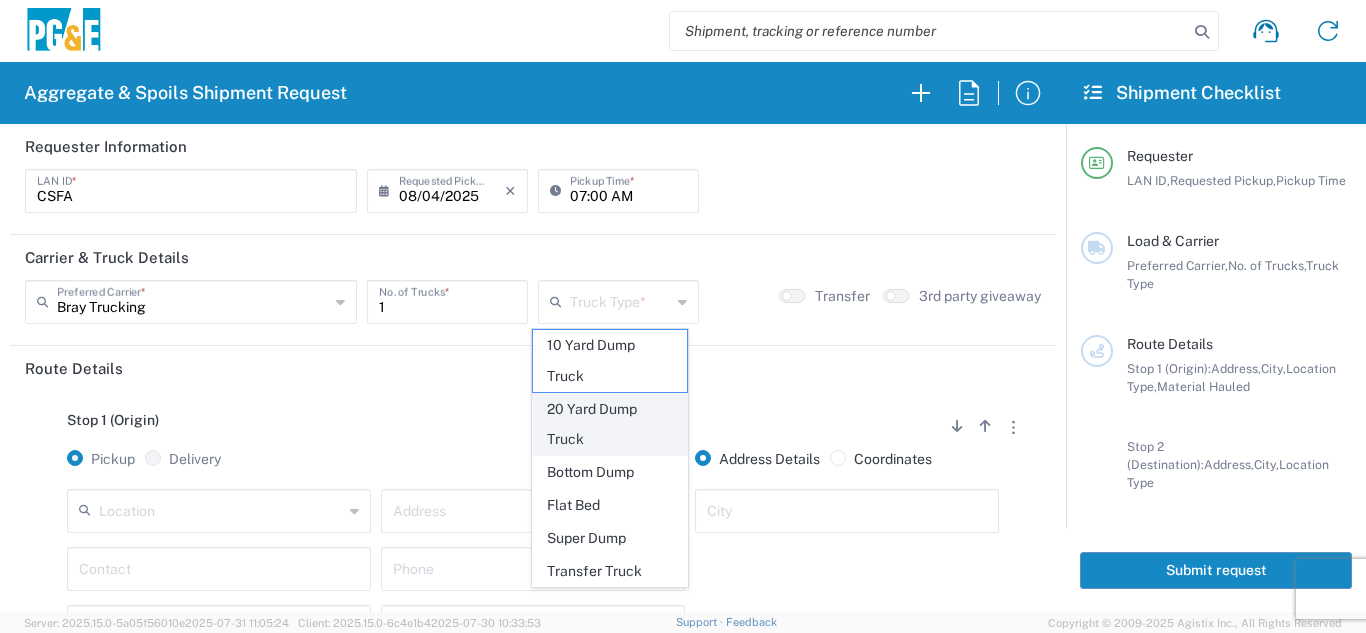 click on "20 Yard Dump Truck" 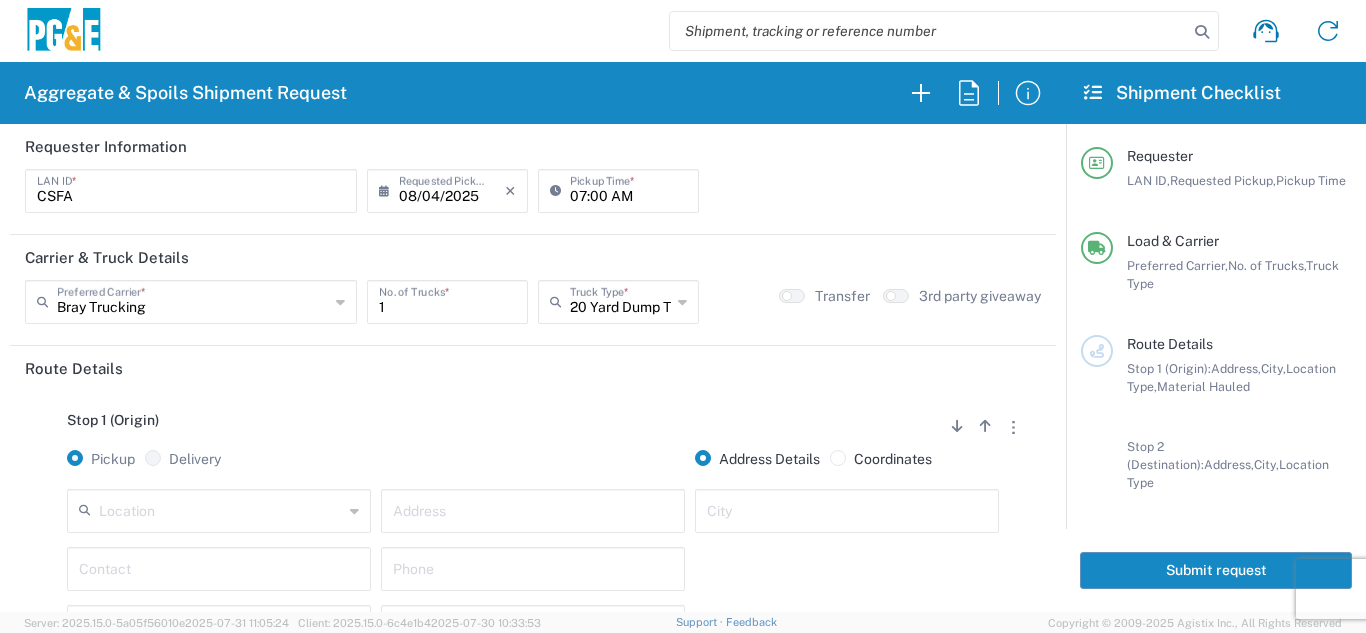 click on "Stop 1 (Origin)
Add Stop Above   Add Stop Below   Remove Stop" 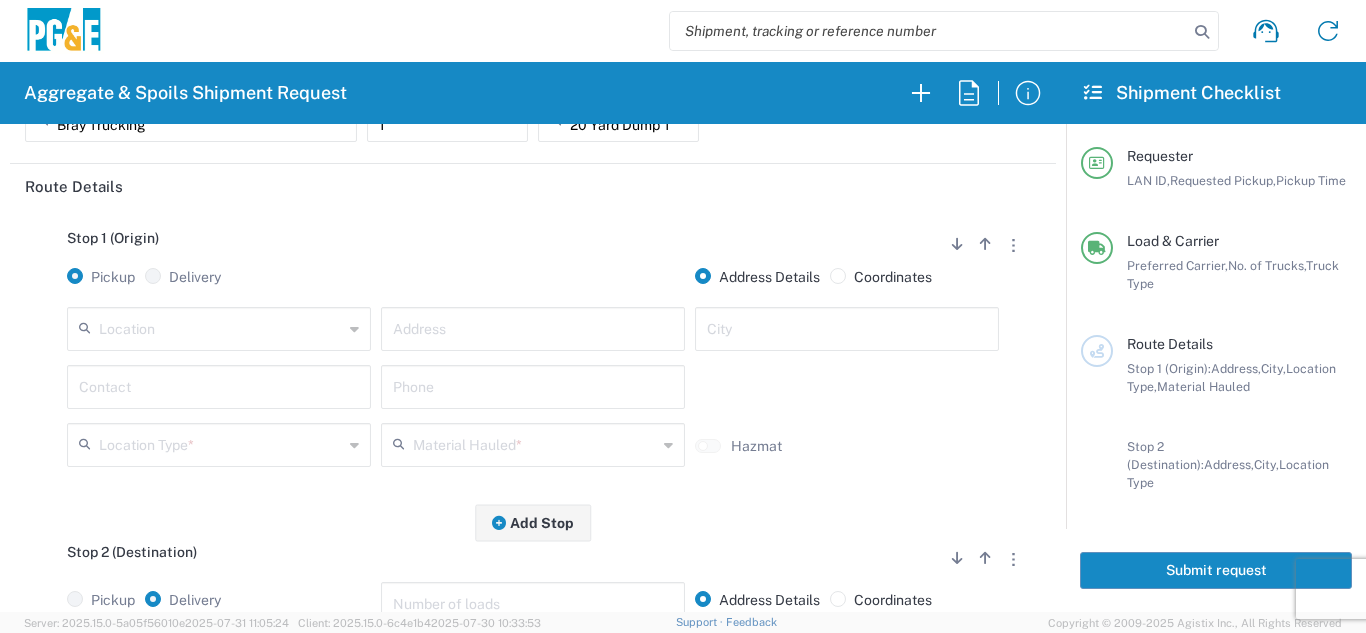 scroll, scrollTop: 200, scrollLeft: 0, axis: vertical 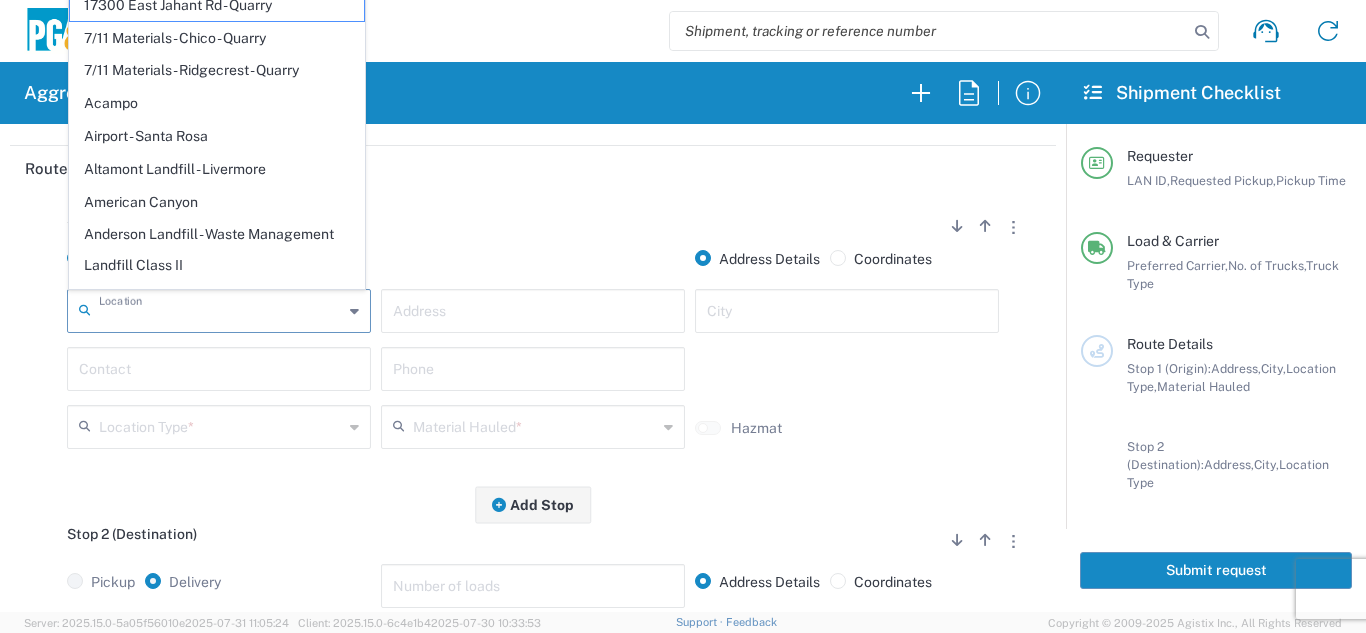 click at bounding box center (221, 309) 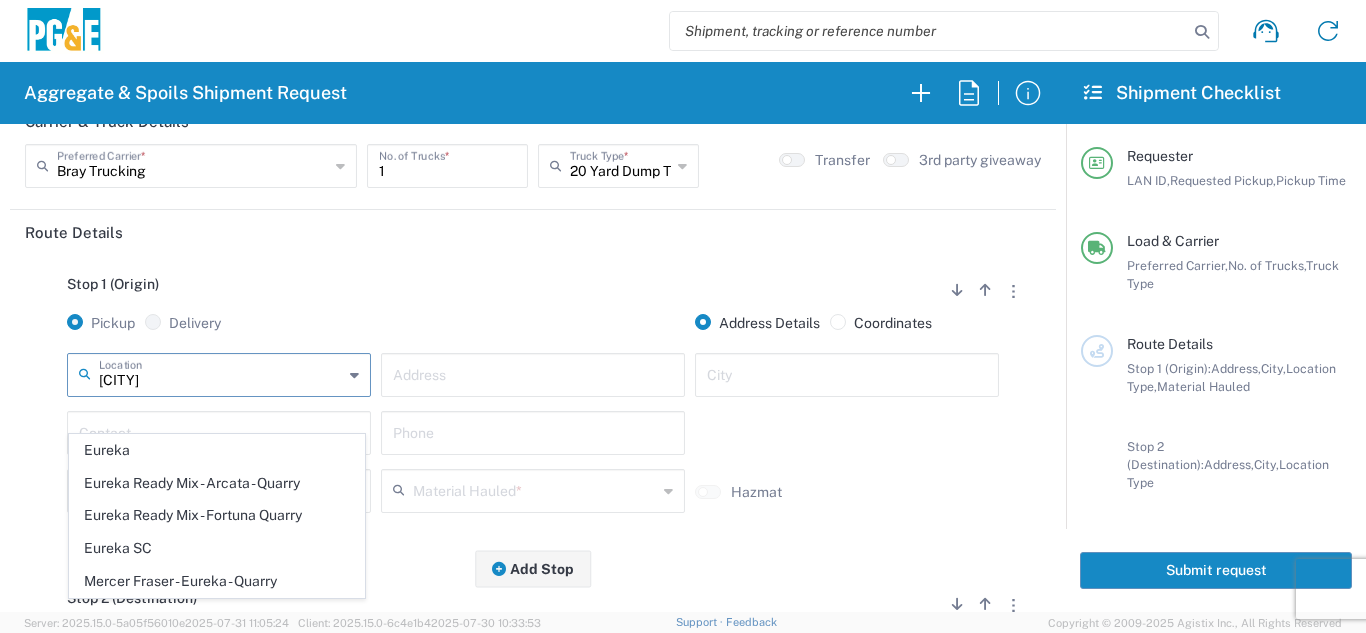 scroll, scrollTop: 100, scrollLeft: 0, axis: vertical 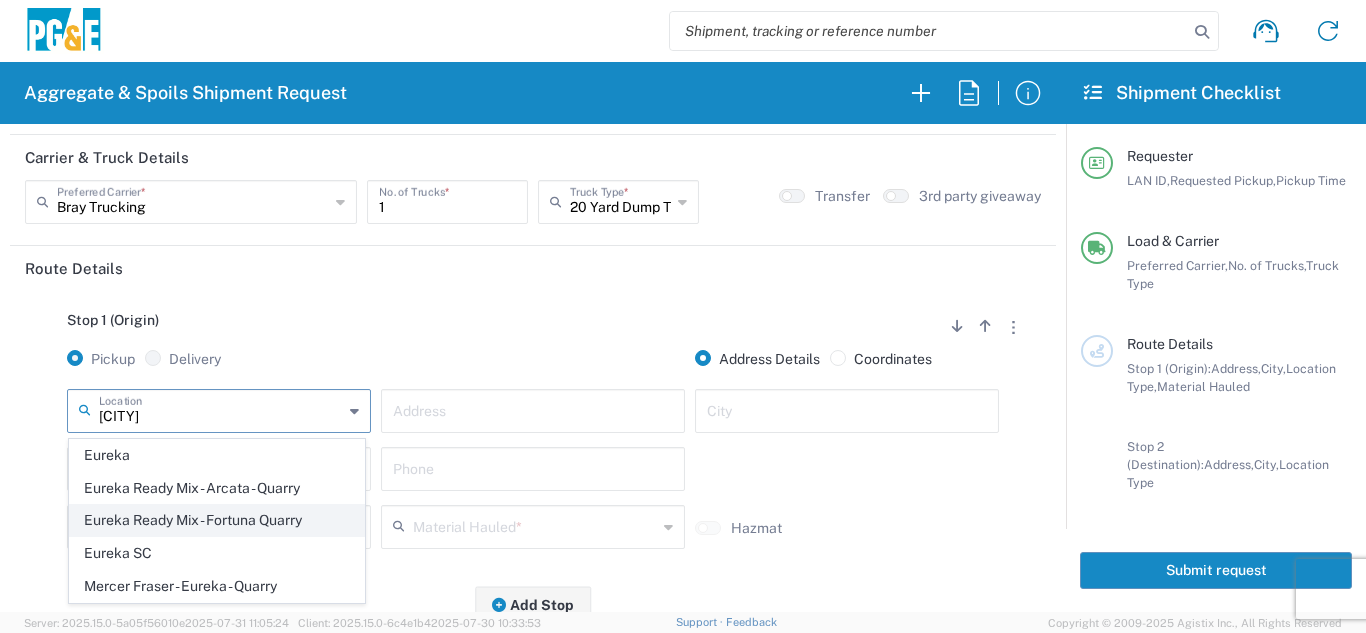 click on "Eureka Ready Mix - Fortuna Quarry" 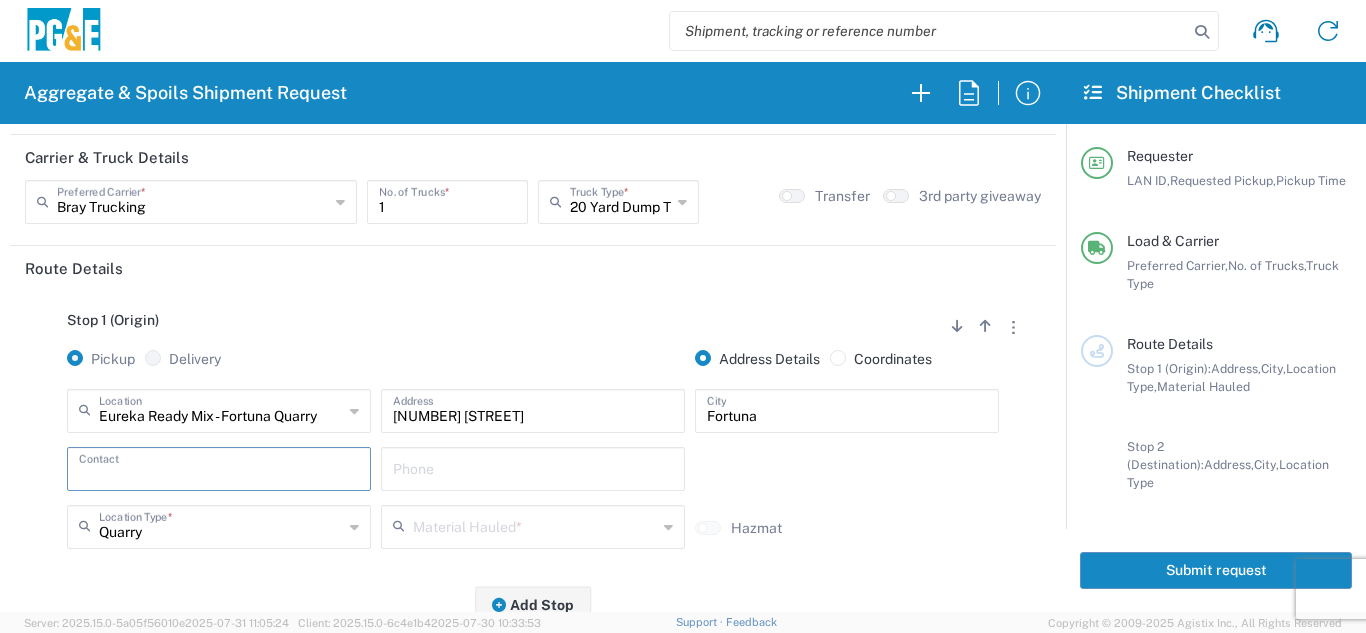 click at bounding box center [219, 467] 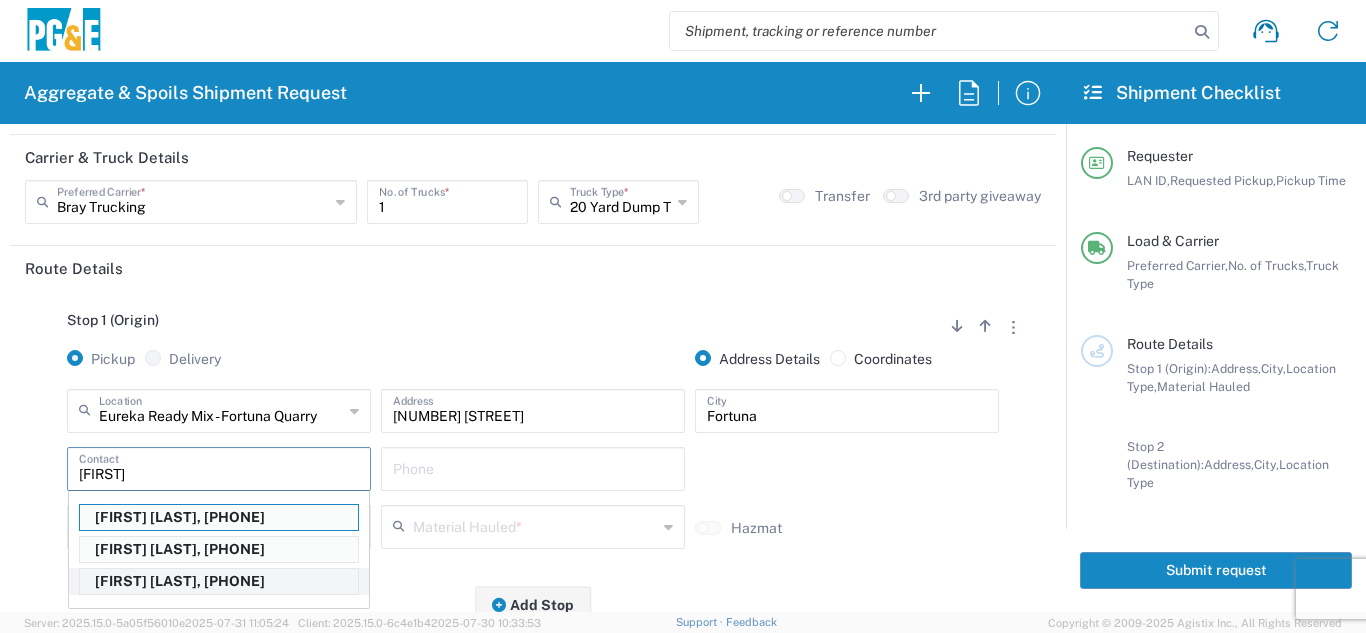 click on "[FIRST] [LAST], [PHONE]" at bounding box center [219, 581] 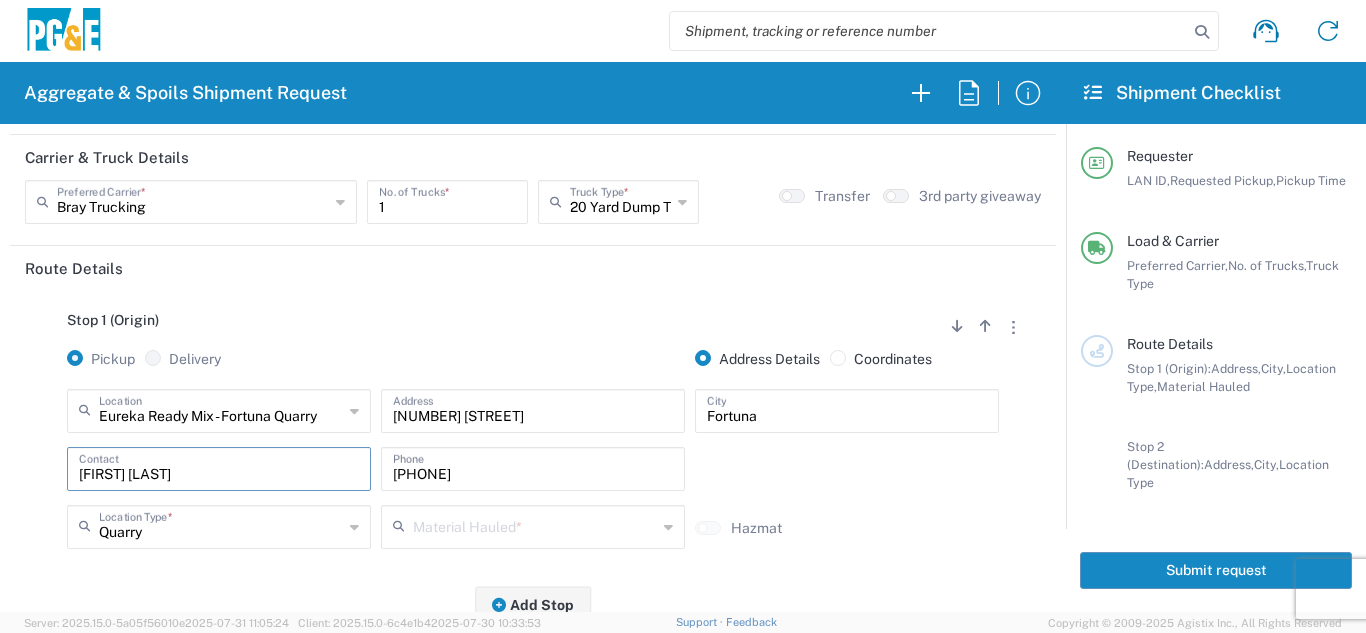 click at bounding box center [535, 525] 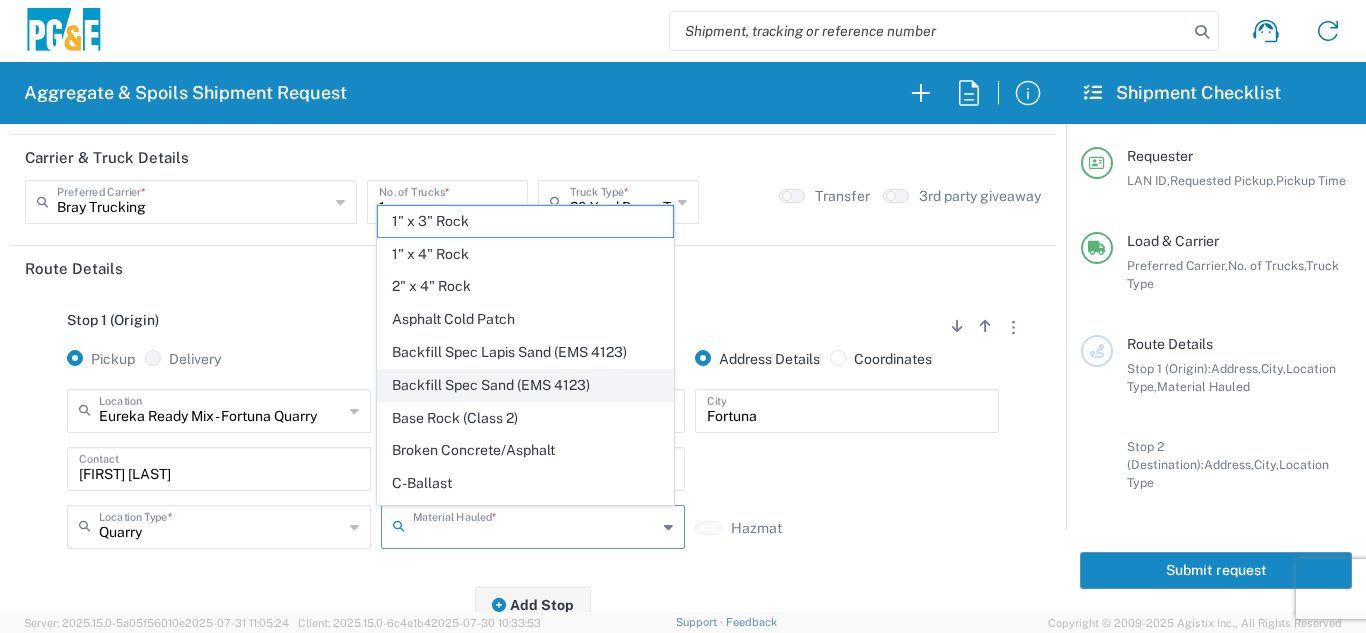 click on "Backfill Spec Sand (EMS 4123)" 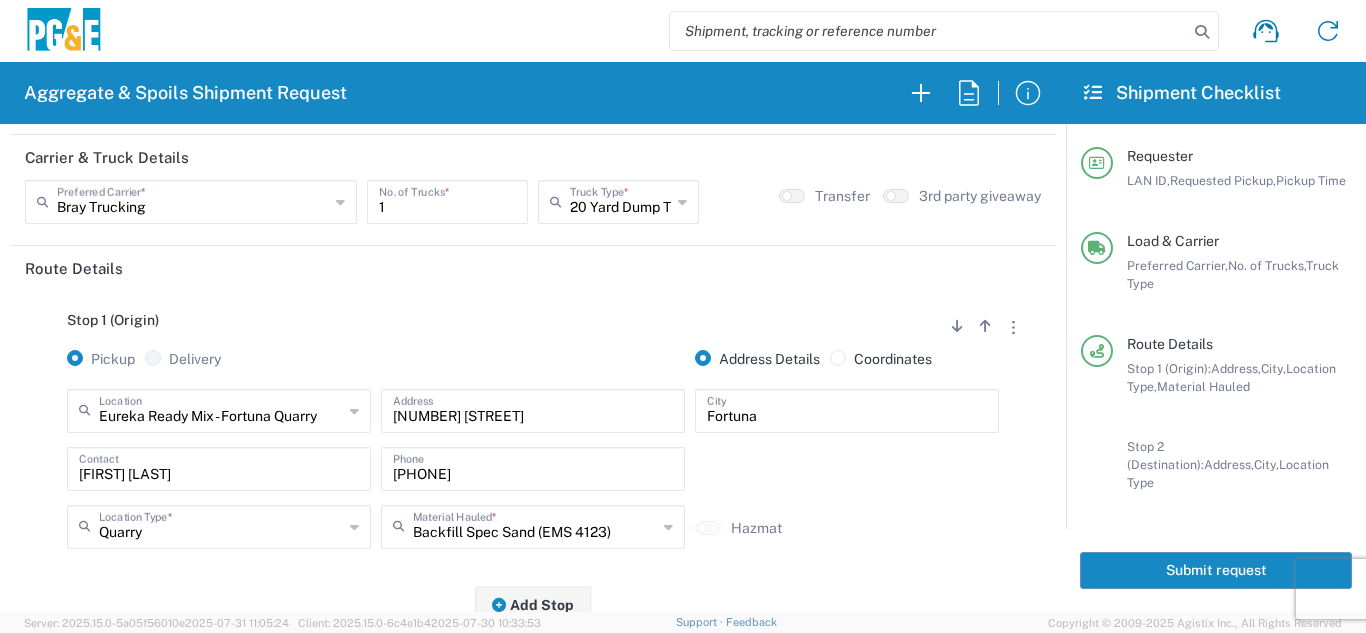 click on "Stop 1 (Origin)
Add Stop Above   Add Stop Below   Remove Stop   Pickup   Delivery   Address Details   Coordinates  Eureka Ready Mix - Fortuna Quarry  Location  Eureka Ready Mix - Fortuna Quarry 17300 East Jahant Rd - Quarry 7/11 Materials - Chico - Quarry 7/11 Materials - Ridgecrest - Quarry Acampo Airport - Santa Rosa Altamont Landfill - Livermore American Canyon Anderson Landfill - Waste Management Landfill Class II Antioch Building Materials Antioch SC Argent Materials - Oakland - Quarry Auburn Auburn HUB Yard Auburn SC Avenal Regional Landfill Bakersfield SC Bakersfield Sub Bangor Rock Quarry Bear River Aggregates - Meadow Vista - Quarry Acampo Airport - Santa Rosa Altamont Landfill - Livermore American Canyon Anderson Landfill - Waste Management Landfill Class II Antioch Building Materials Antioch SC Argent Materials - Oakland - Quarry Auburn Auburn HUB Yard Auburn SC Avenal Regional Landfill Bakersfield SC Bakersfield Sub Bangor Rock Quarry Bear River Aggregates - Meadow Vista - Quarry - Quarry Best Rock Quarry - Barstow Blue Mountain Minerals - Columbia - Quarry Bodean Bowman & Sons Brisbane Recycling Burney SC Butte Sand & Gravel - Sutter - Quarry Calaveras Materials Inc - Merced - Quarry Canyon Rock Co Inc - Forestville - Quarry Carlotta Cedar Avenue Recycling - Fresno - Quarry Cemex - Antioch - Quarry Chico SC" 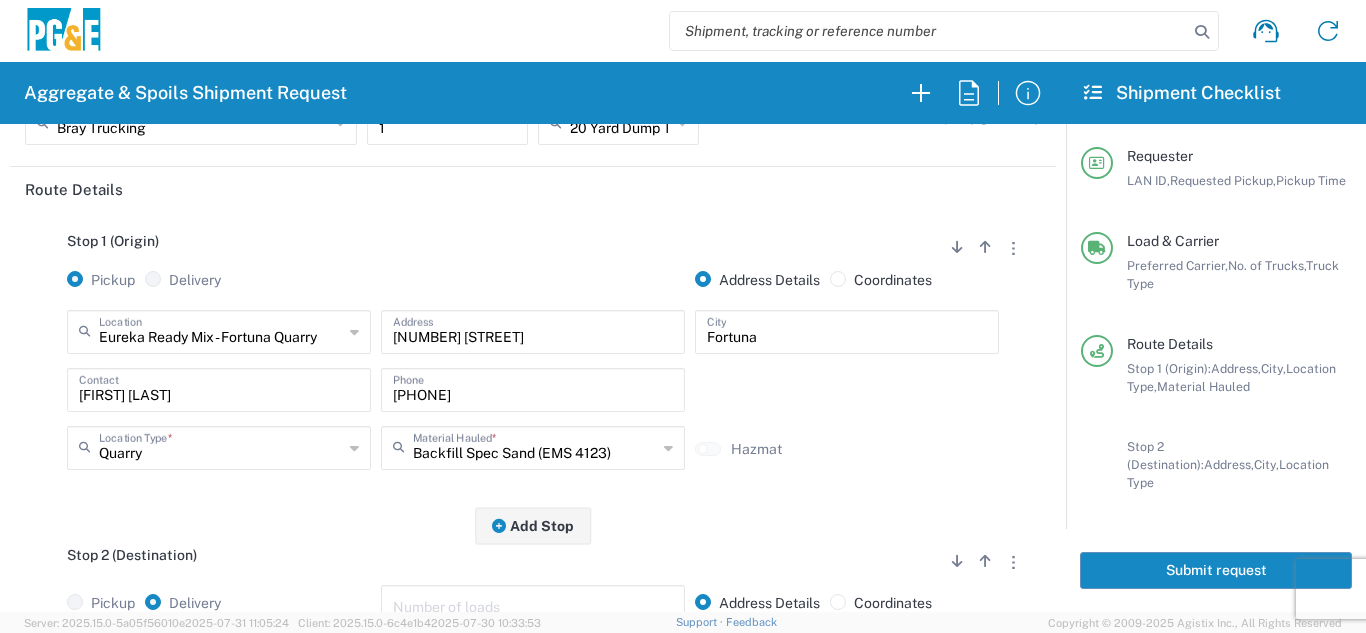 scroll, scrollTop: 300, scrollLeft: 0, axis: vertical 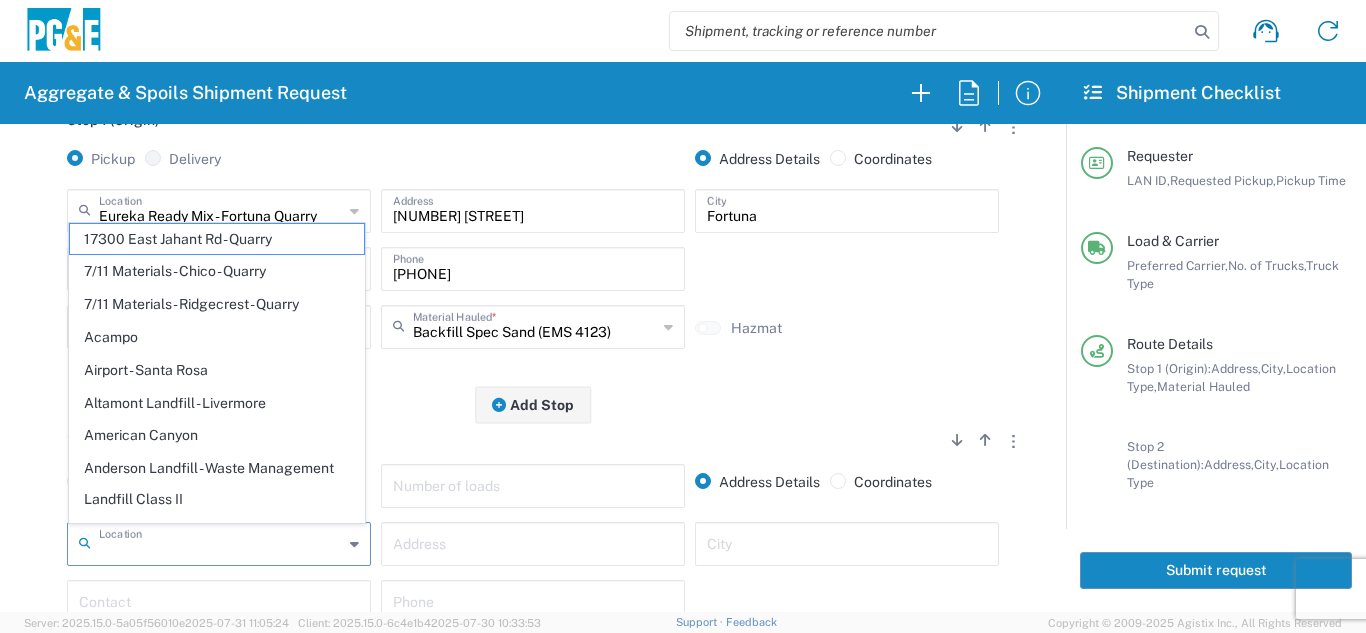 click at bounding box center [221, 542] 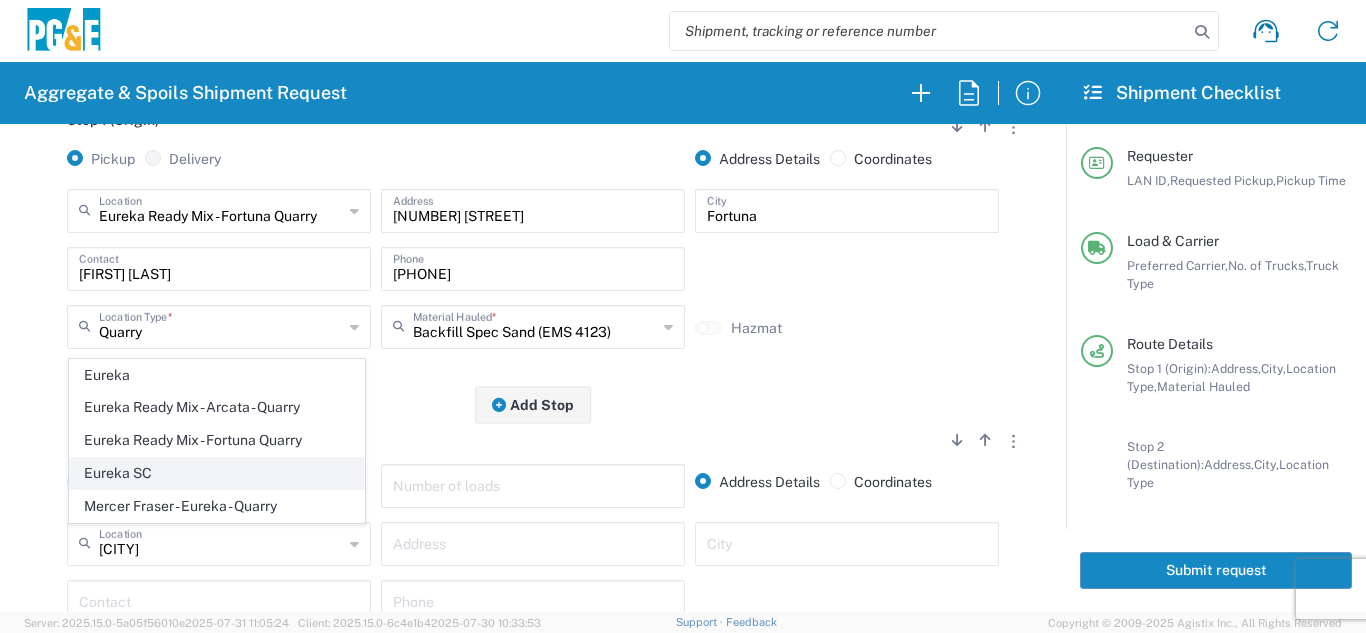 click on "Eureka SC" 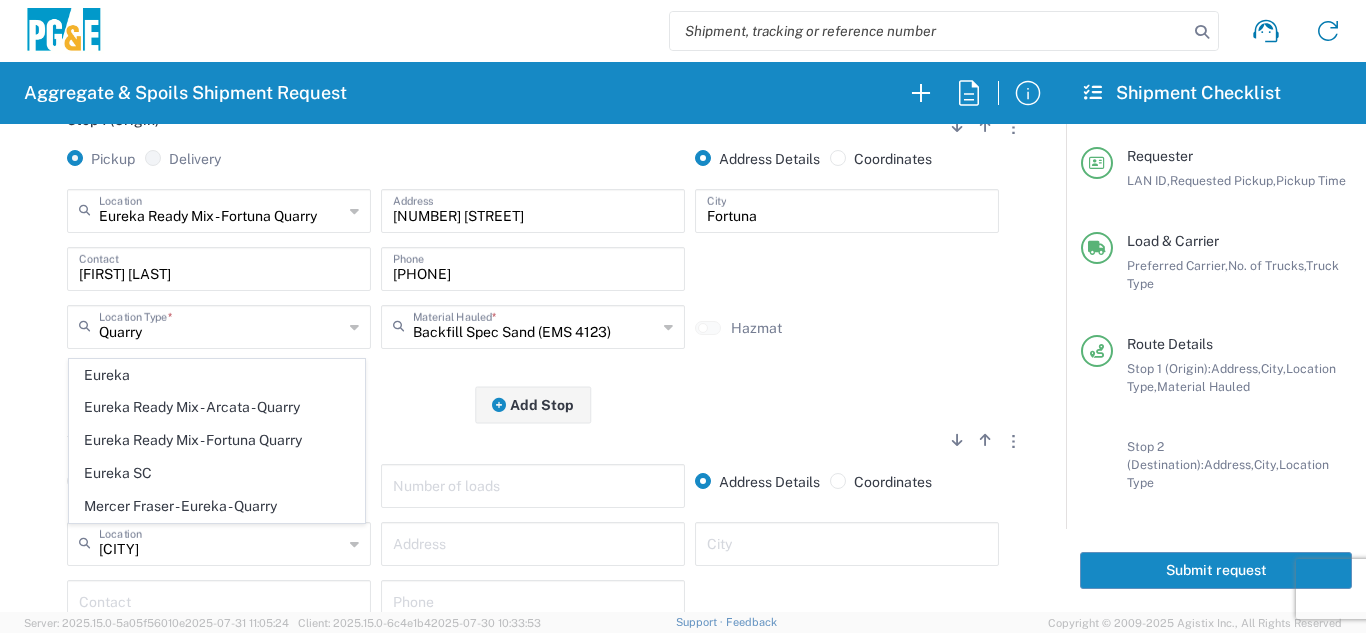 type on "Eureka SC" 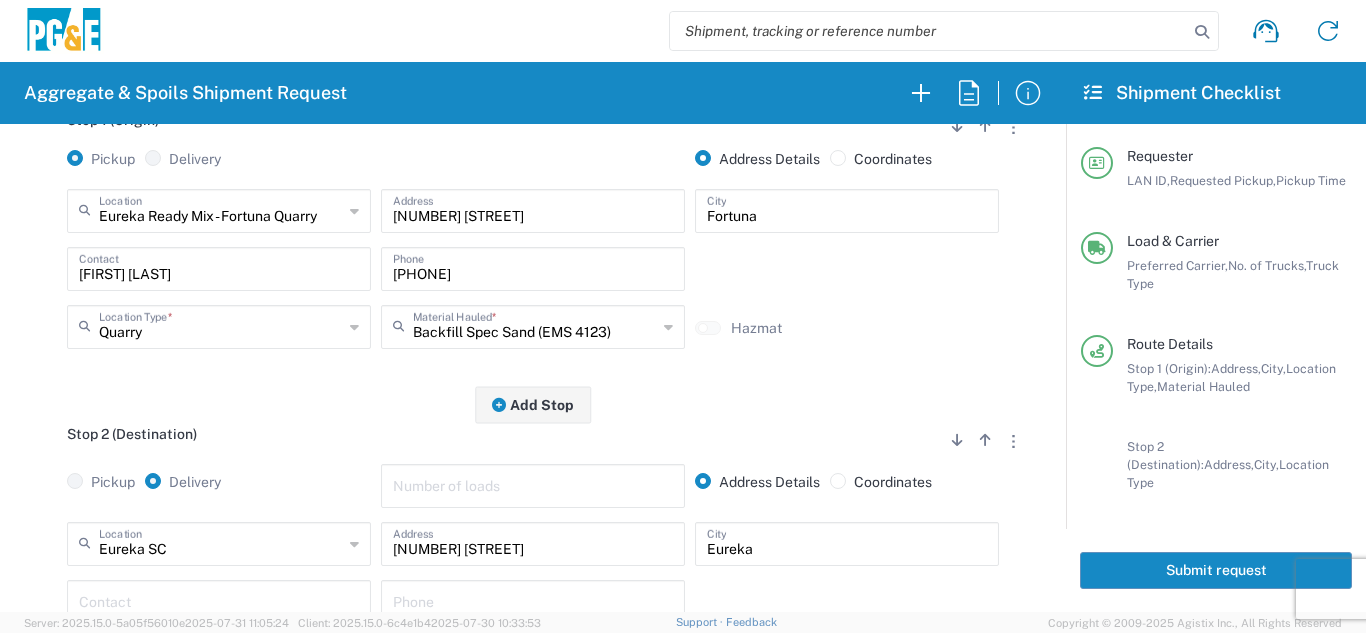 click on "Pickup   Delivery   Number of loads   Address Details   Coordinates" 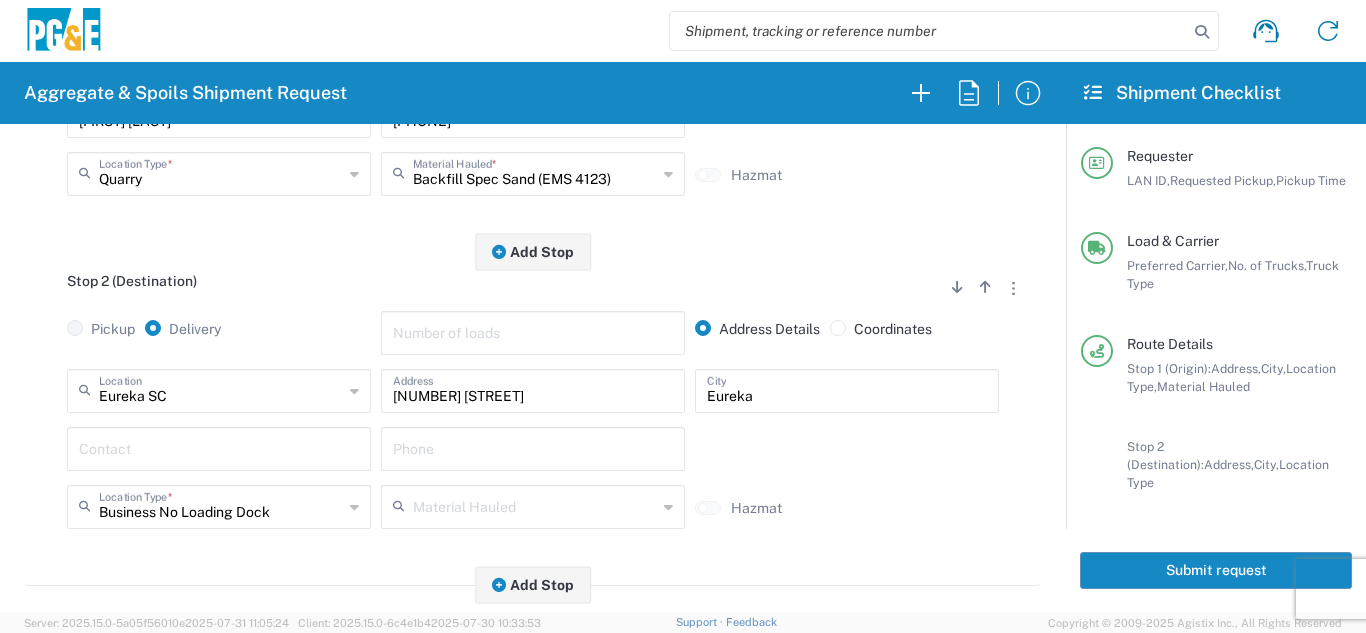 scroll, scrollTop: 500, scrollLeft: 0, axis: vertical 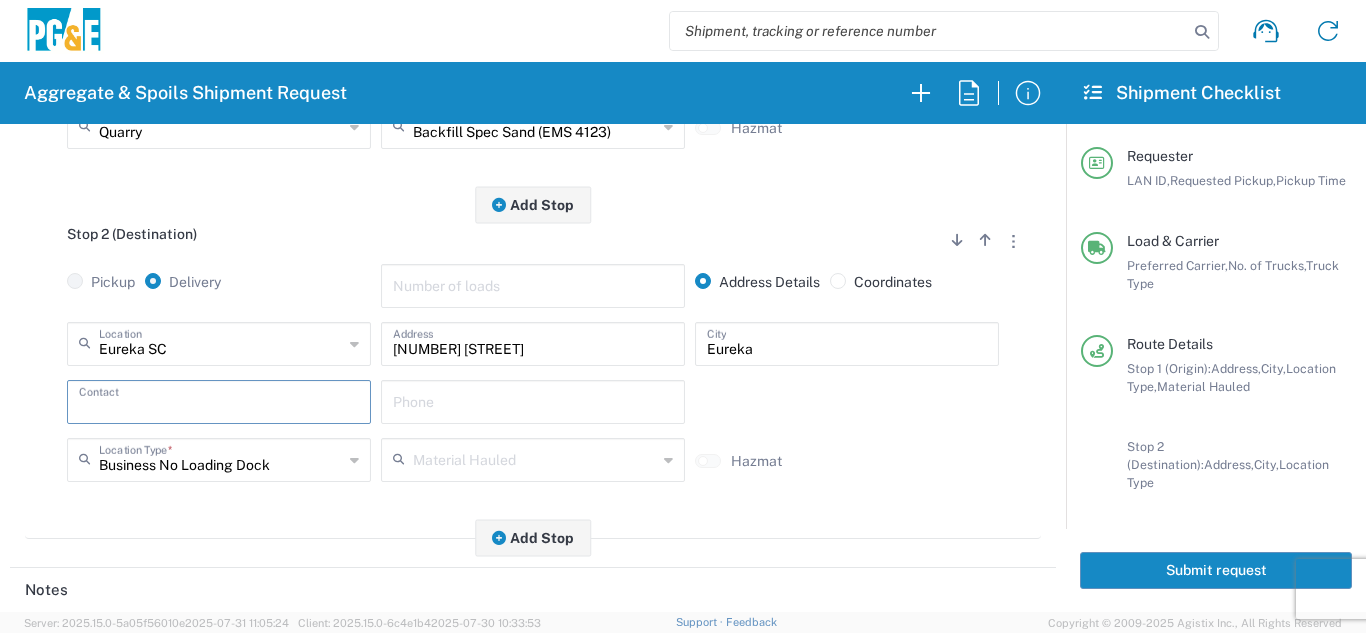 click at bounding box center [219, 400] 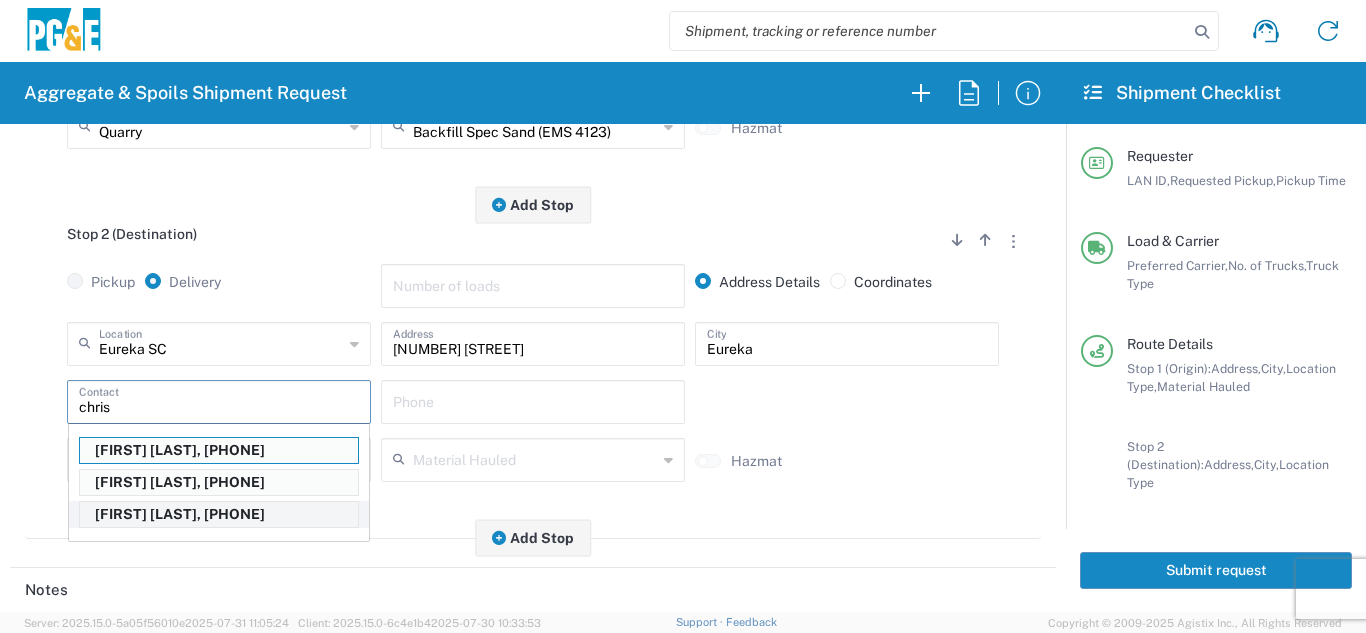 click on "[FIRST] [LAST], [PHONE]" at bounding box center (219, 514) 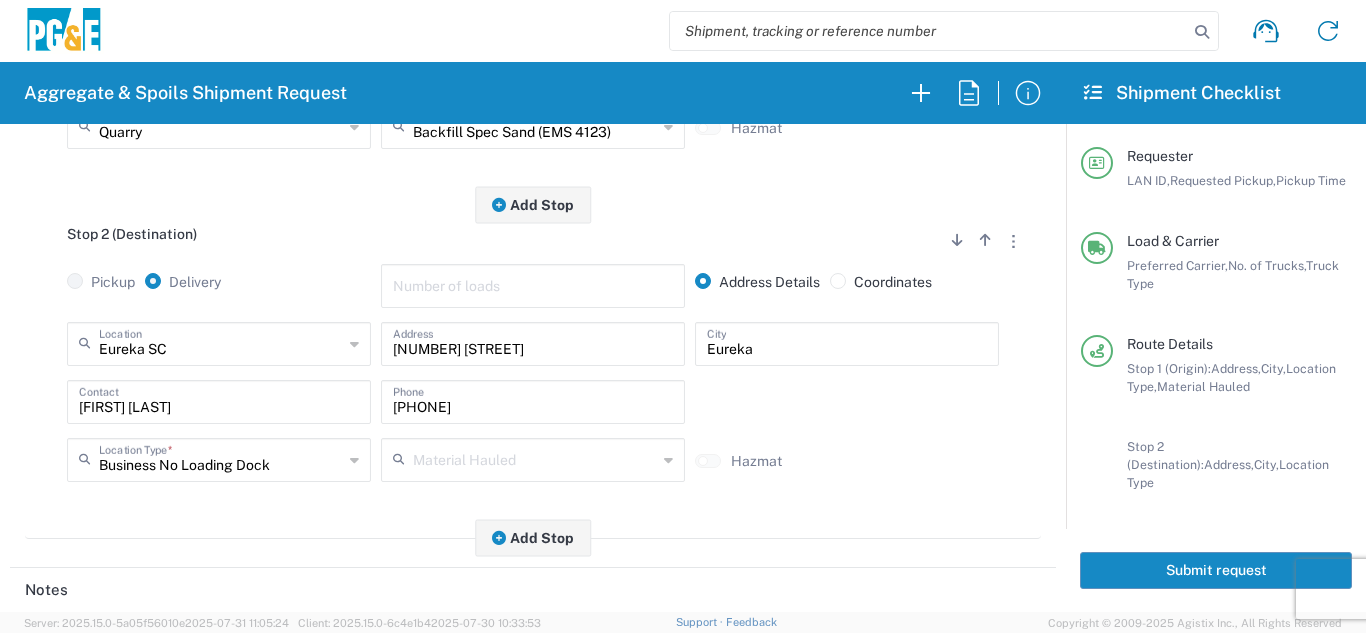 click on "Stop 2 (Destination)
Add Stop Above   Add Stop Below   Remove Stop   Pickup   Delivery   Number of loads   Address Details   Coordinates  Eureka SC  Location  Eureka SC 17300 East Jahant Rd - Quarry 7/11 Materials - Chico - Quarry 7/11 Materials - Ridgecrest - Quarry Acampo Airport - Santa Rosa Altamont Landfill - Livermore American Canyon Anderson Landfill - Waste Management Landfill Class II Antioch Building Materials Antioch SC Argent Materials - Oakland - Quarry Auburn Auburn HUB Yard Auburn SC Avenal Regional Landfill Bakersfield SC Bakersfield Sub Bangor Rock Quarry Bear River Aggregates - Meadow Vista - Quarry Acampo Airport - Santa Rosa Altamont Landfill - Livermore American Canyon Anderson Landfill - Waste Management Landfill Class II Antioch Building Materials Antioch SC Argent Materials - Oakland - Quarry Auburn Auburn HUB Yard Auburn SC Avenal Regional Landfill Bakersfield SC Bakersfield Sub Bangor Rock Quarry Bear River Aggregates - Meadow Vista - Quarry - Quarry Best Rock Quarry - Barstow Blue Mountain Minerals - Columbia - Quarry Bodean Bowman & Sons Brisbane Recycling Burney SC Butte Sand & Gravel - Sutter - Quarry Calaveras Materials Inc - Merced - Quarry Canyon Rock Co Inc - Forestville - Quarry Carlotta Cedar Avenue Recycling - Fresno - Quarry Cemex - Antioch - Quarry Cemex - Clayton - Quarry Chico SC" 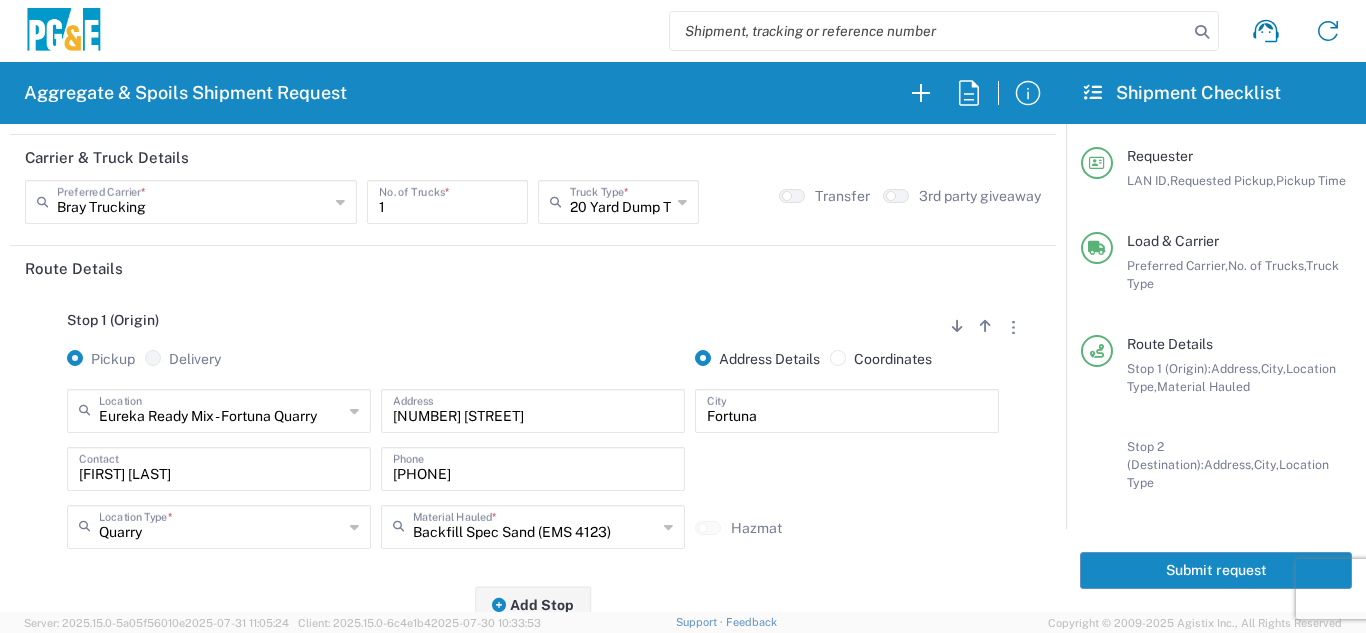 scroll, scrollTop: 0, scrollLeft: 0, axis: both 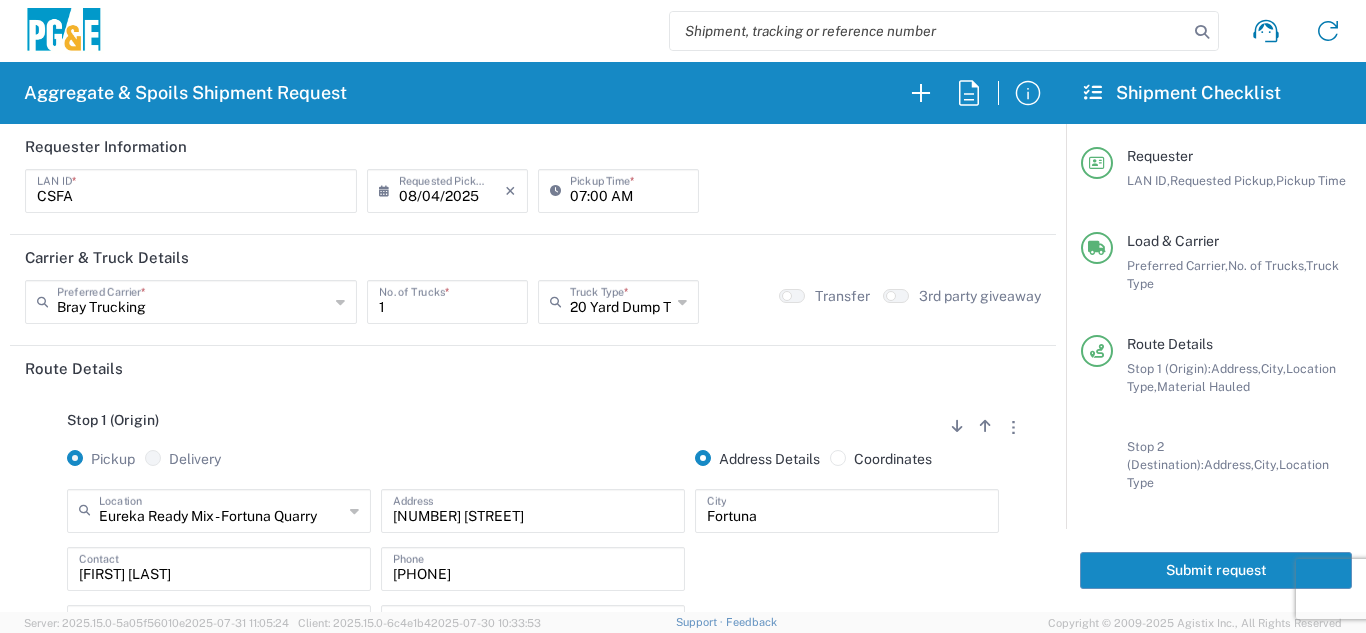 click on "Submit request" 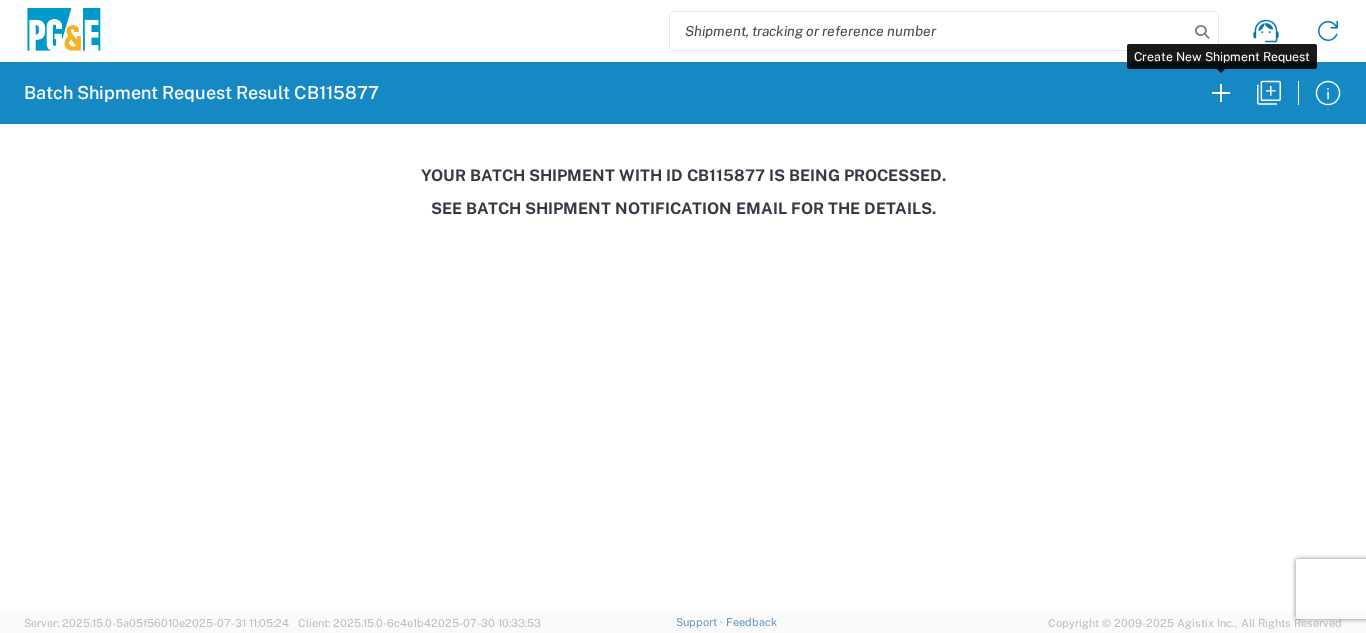 drag, startPoint x: 1221, startPoint y: 102, endPoint x: 0, endPoint y: 237, distance: 1228.4404 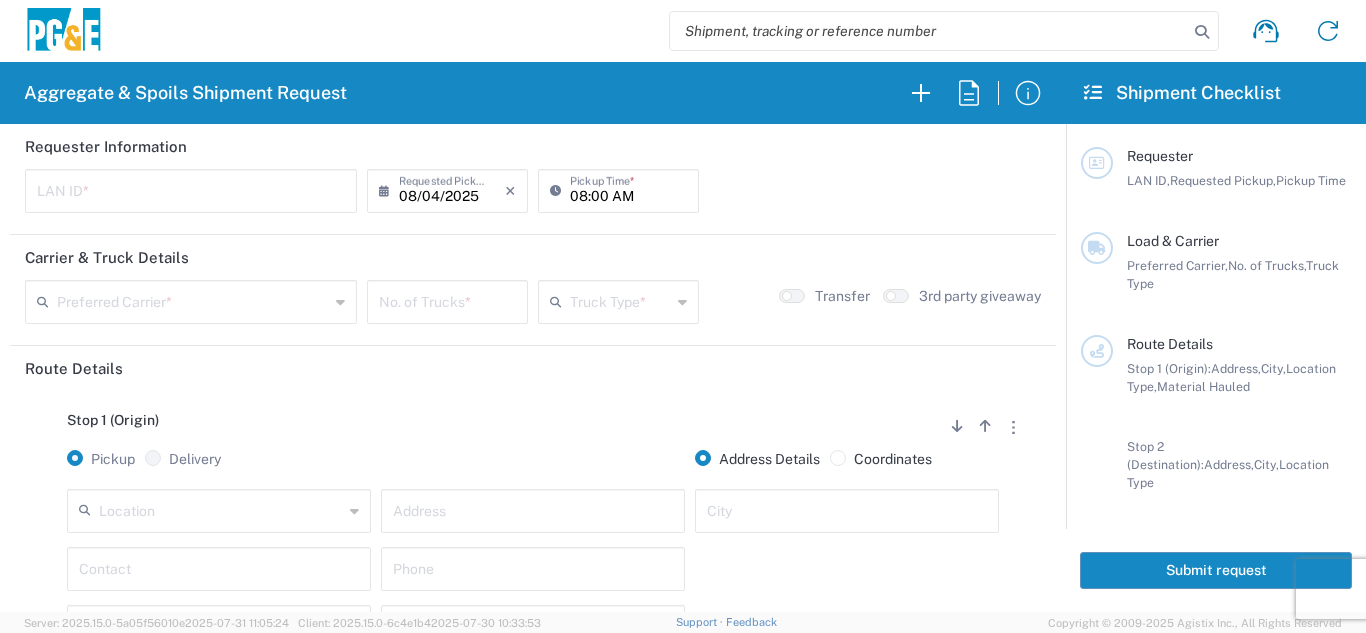 click at bounding box center [191, 189] 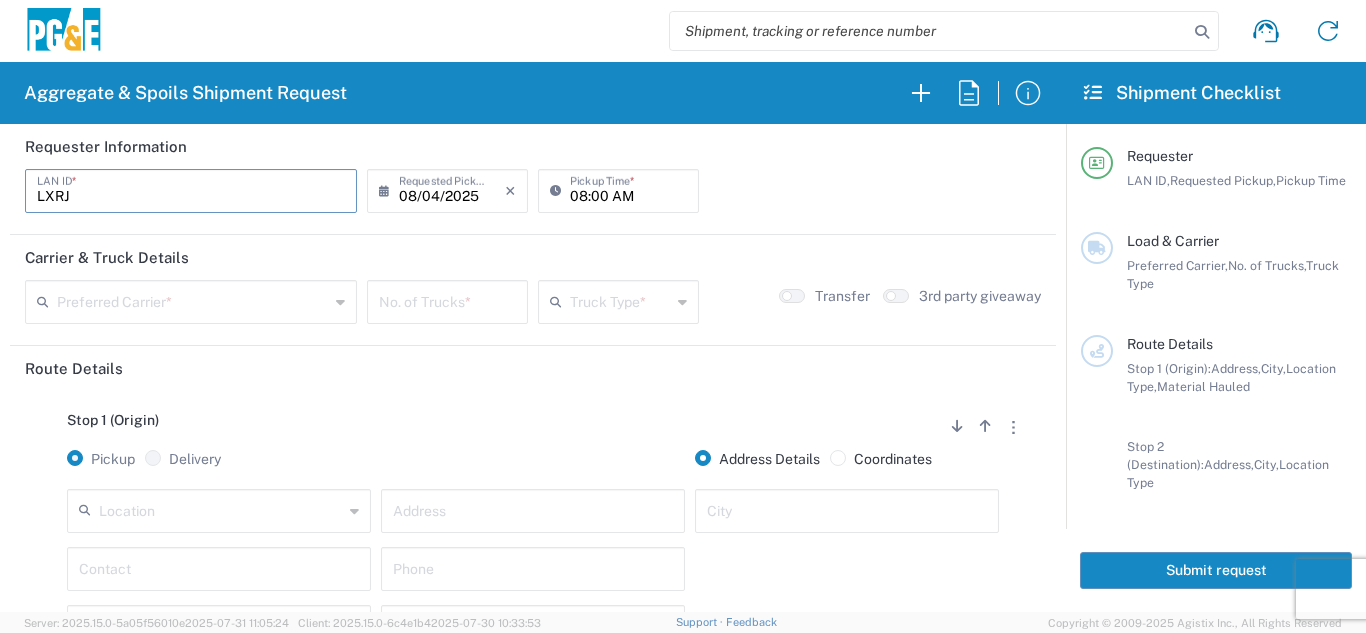 type on "LXRJ" 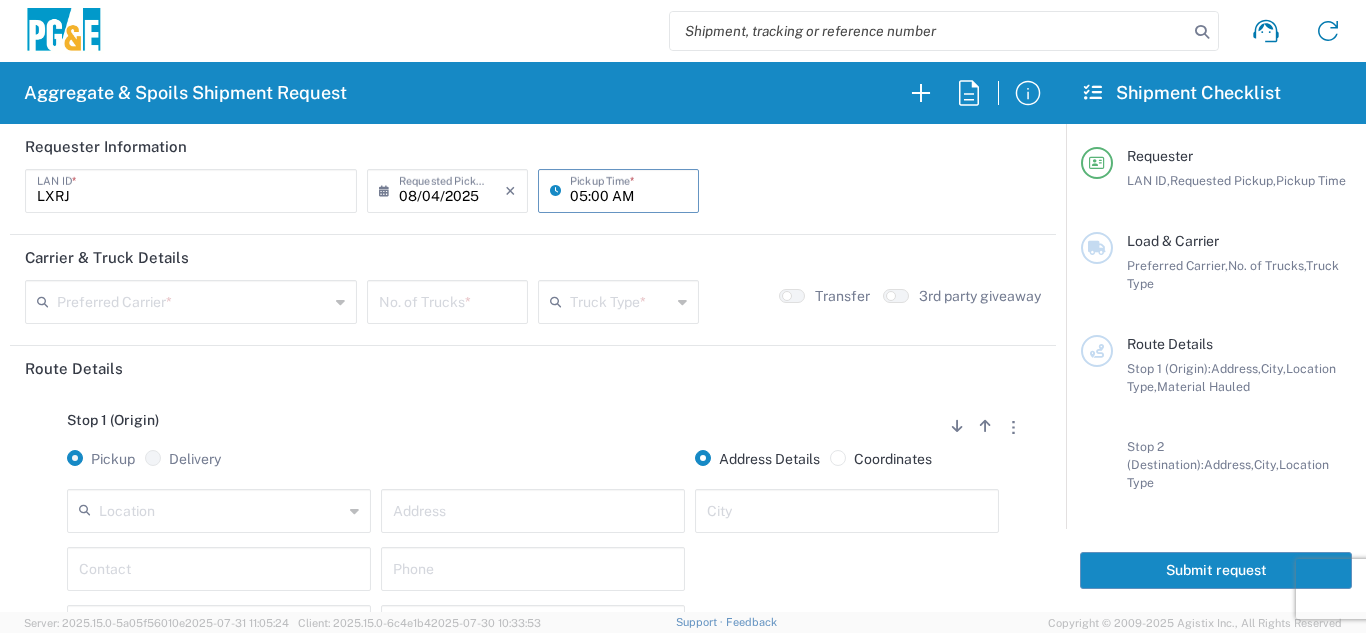 click on "05:00 AM" at bounding box center [628, 189] 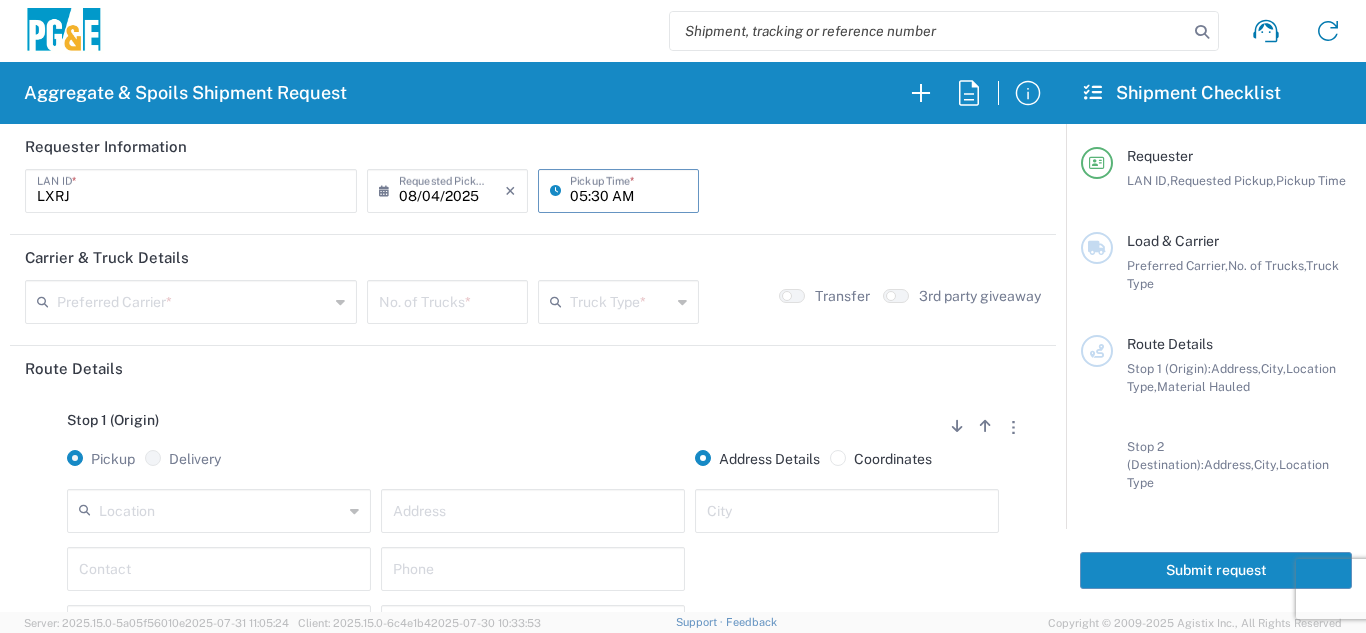 type on "05:30 AM" 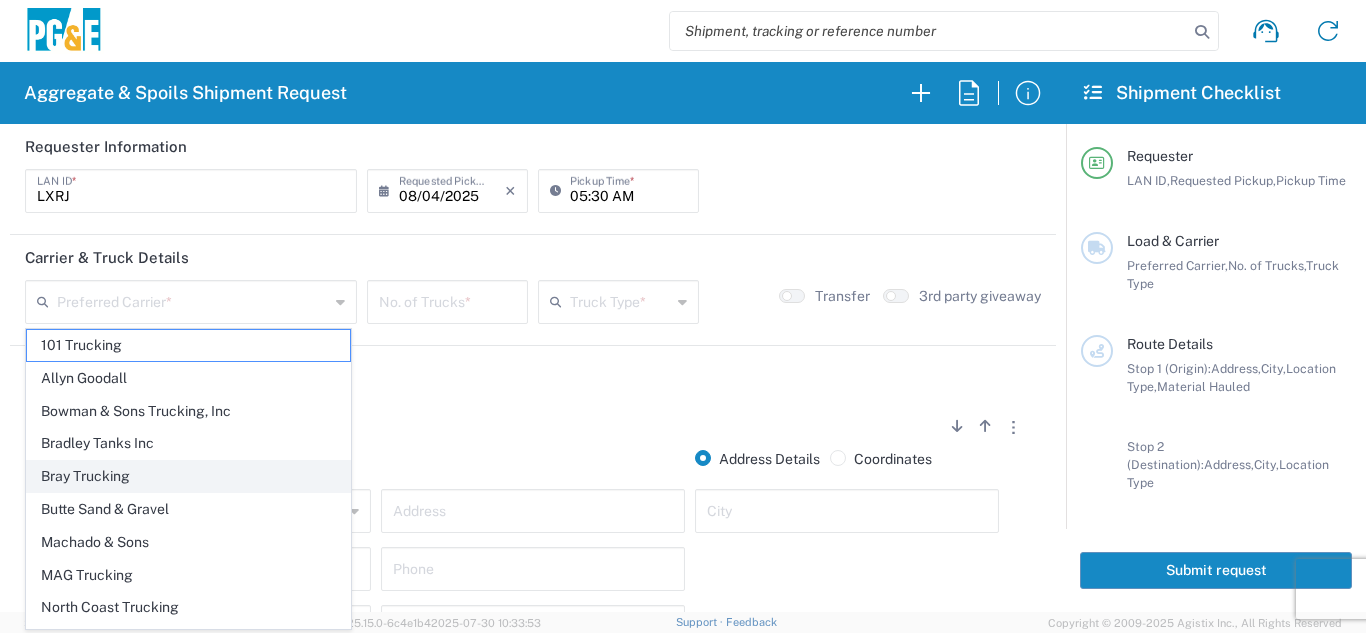 click on "Bray Trucking" 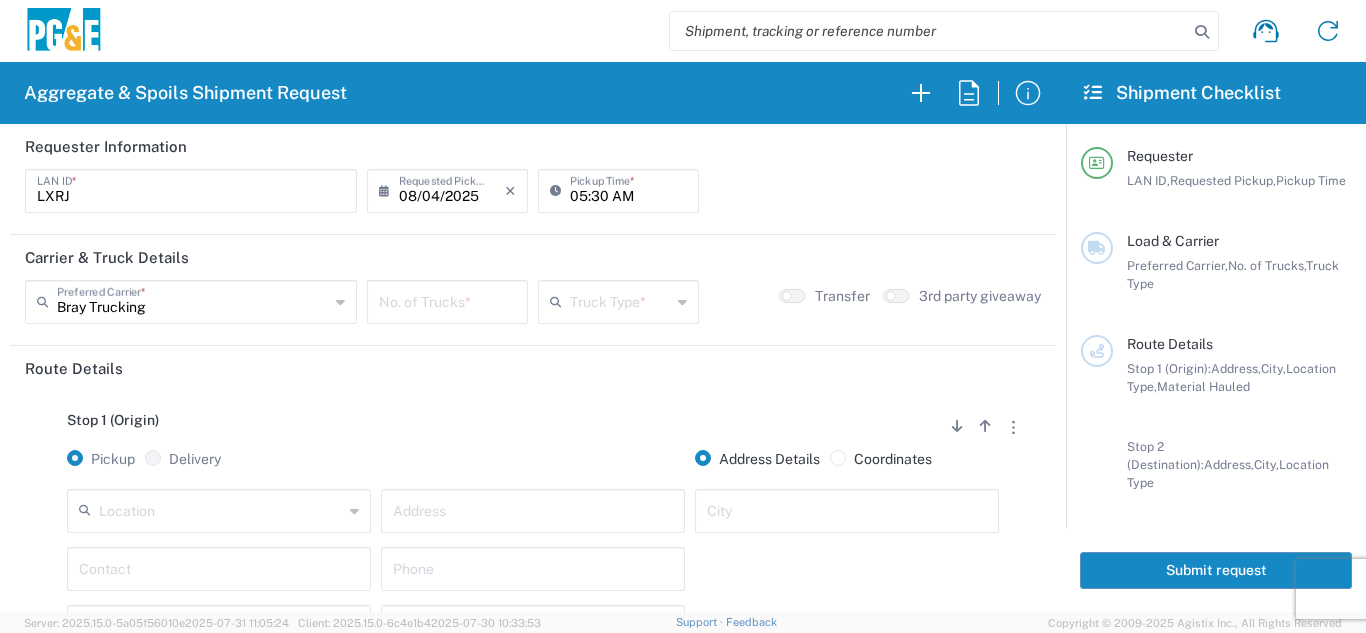 click at bounding box center [447, 300] 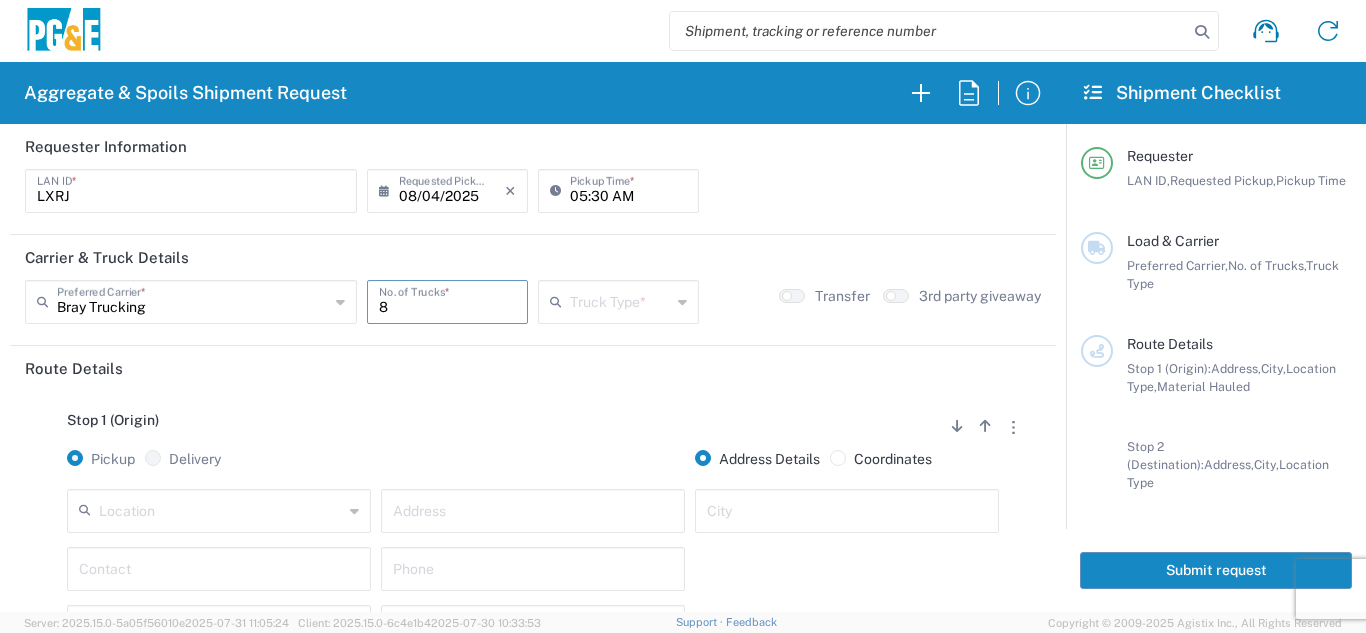 type on "8" 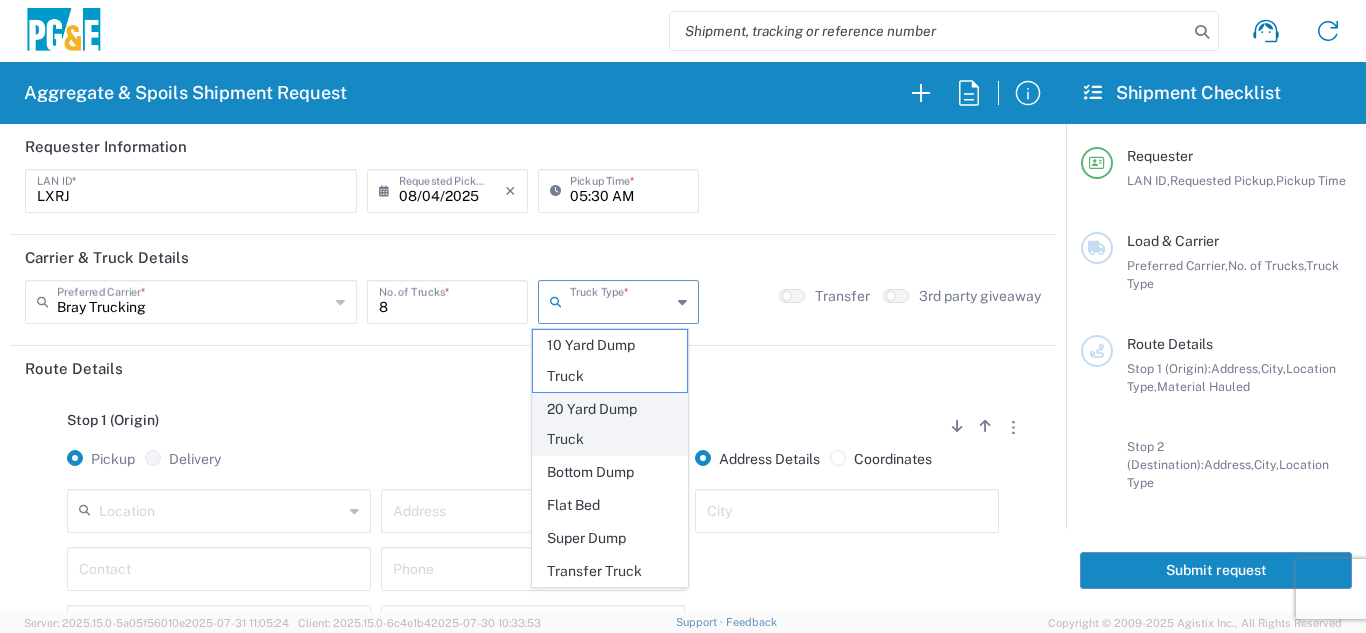 click on "20 Yard Dump Truck" 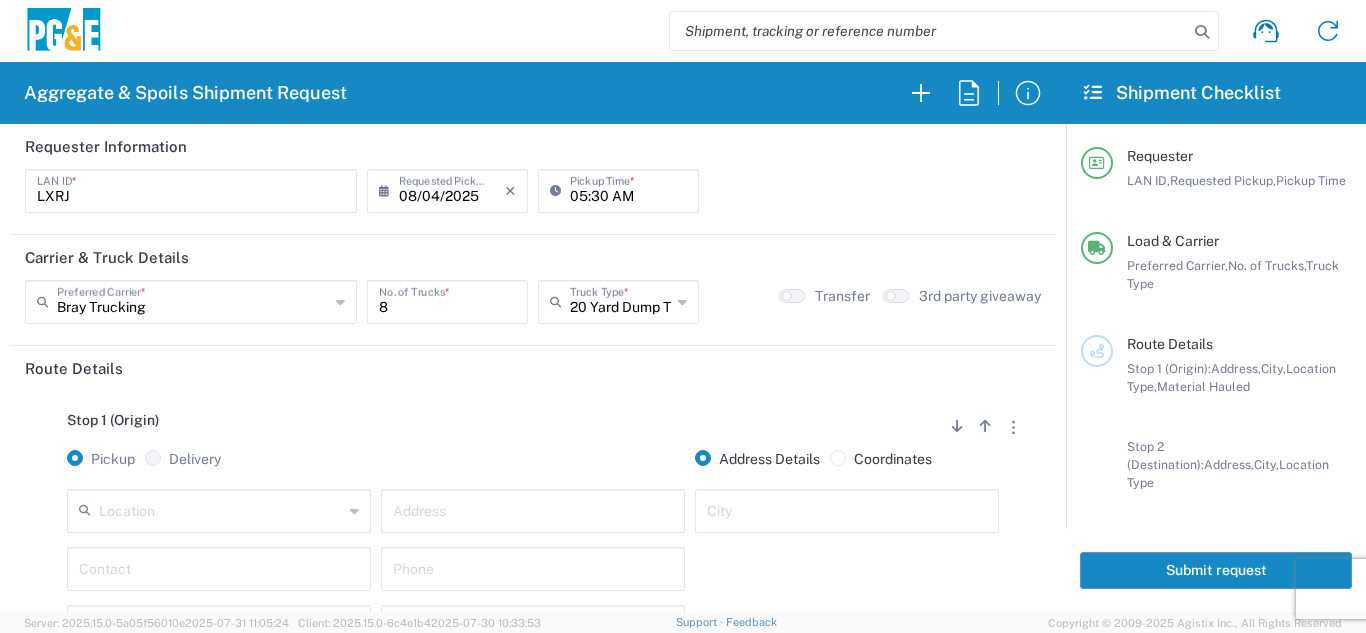 click on "Stop 1 (Origin)
Add Stop Above   Add Stop Below   Remove Stop   Pickup   Delivery   Address Details   Coordinates   Location  17300 East Jahant Rd - Quarry 7/11 Materials - Chico - Quarry 7/11 Materials - Ridgecrest - Quarry Acampo Airport - Santa Rosa Altamont Landfill - Livermore American Canyon Anderson Landfill - Waste Management Landfill Class II Antioch Building Materials Antioch SC Argent Materials - Oakland - Quarry Auburn Auburn HUB Yard Auburn SC Avenal Regional Landfill Bakersfield SC Bakersfield Sub Bangor Rock Quarry Bear River Aggregates - Meadow Vista - Quarry Acampo Airport - Santa Rosa Altamont Landfill - Livermore American Canyon Anderson Landfill - Waste Management Landfill Class II Antioch Building Materials Antioch SC Argent Materials - Oakland - Quarry Auburn Auburn HUB Yard Auburn SC Avenal Regional Landfill Bakersfield SC Bakersfield Sub Bangor Rock Quarry Bear River Aggregates - Meadow Vista - Quarry - Quarry Best Rock Quarry - Barstow Blue Mountain Minerals - Columbia - Quarry Bodean Bowman & Sons Brisbane Recycling Burney SC Butte Sand & Gravel - Sutter - Quarry Calaveras Materials Inc - Merced - Quarry Canyon Rock Co Inc - Forestville - Quarry Carlotta Cedar Avenue Recycling - Fresno - Quarry Cemex - Antioch - Quarry Cemex - Clayton - Quarry Cemex - Clovis - Quarry * *" 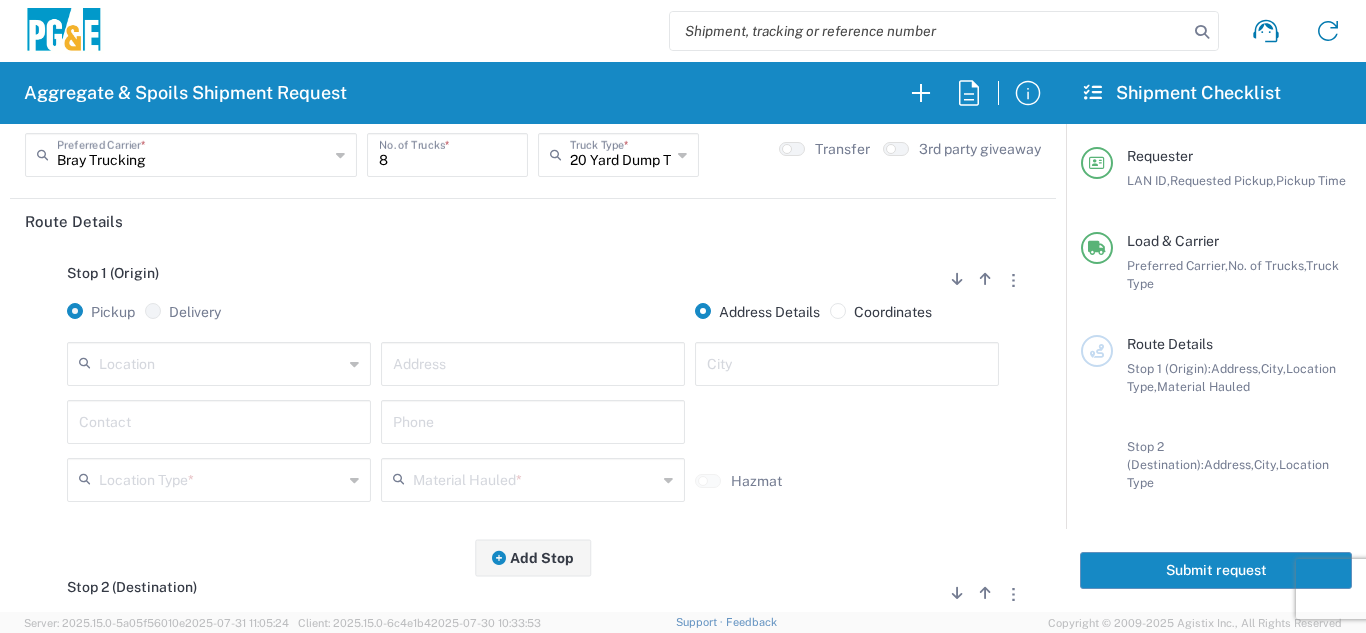 scroll, scrollTop: 200, scrollLeft: 0, axis: vertical 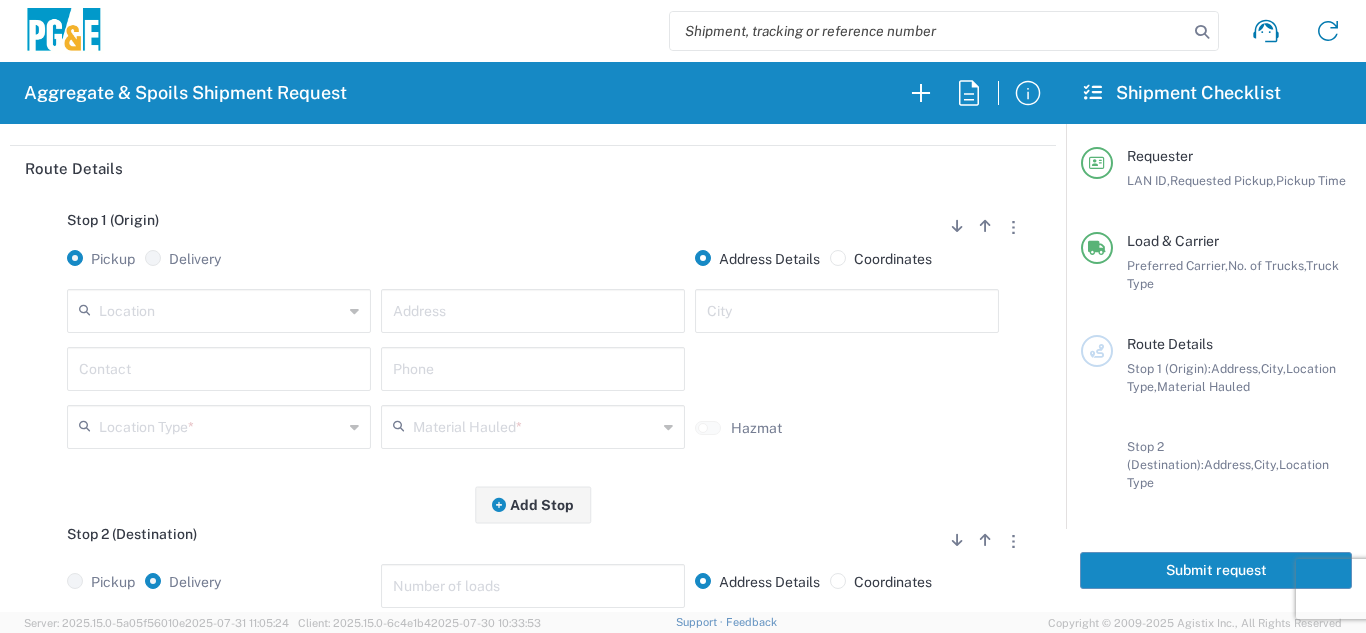 click at bounding box center (221, 309) 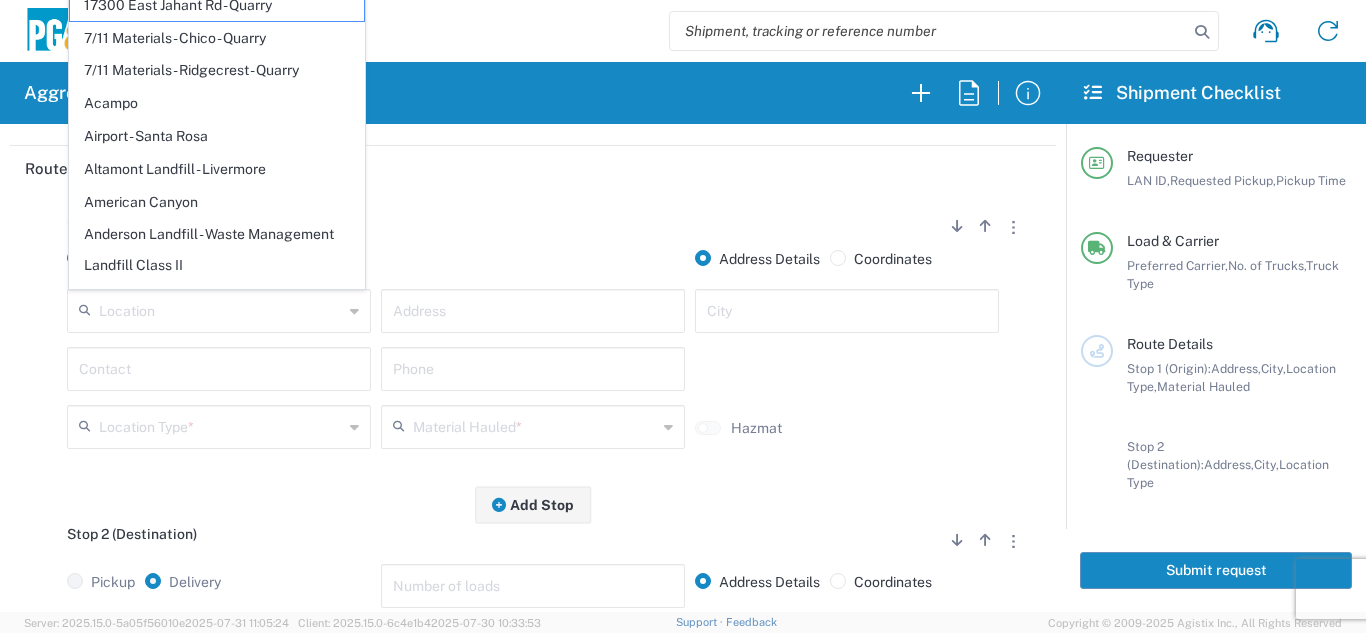 click on "Stop 1 (Origin)
Add Stop Above   Add Stop Below   Remove Stop" 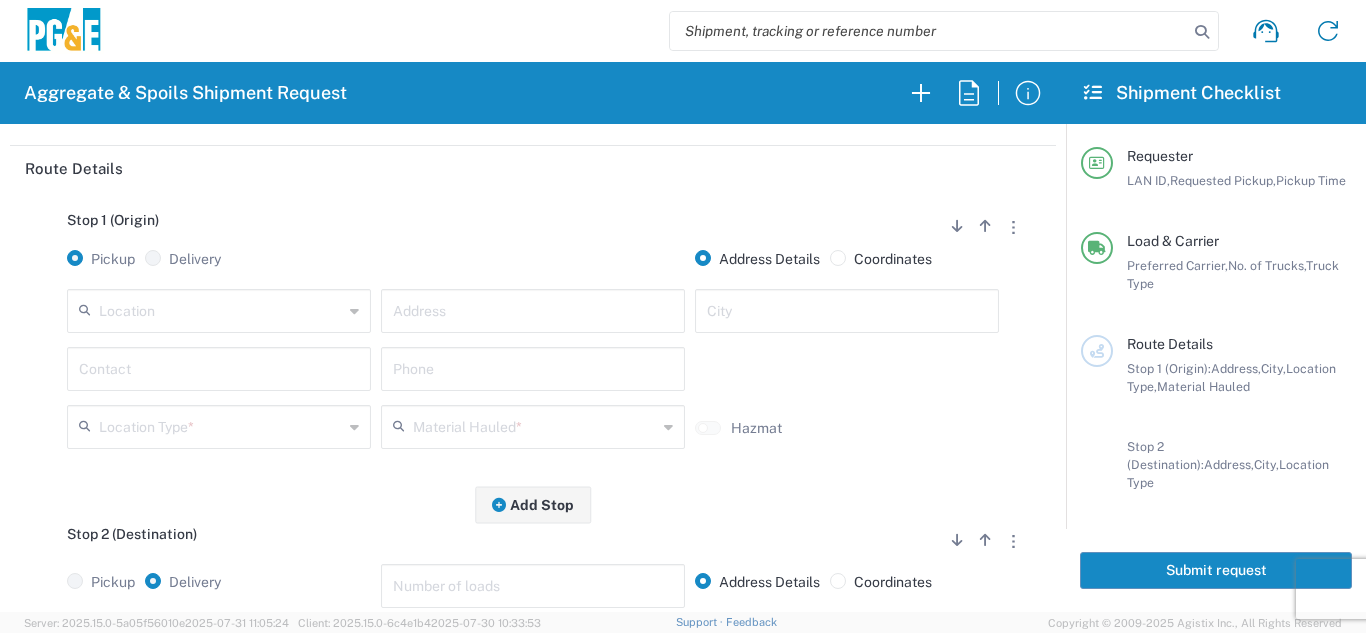 click at bounding box center (221, 309) 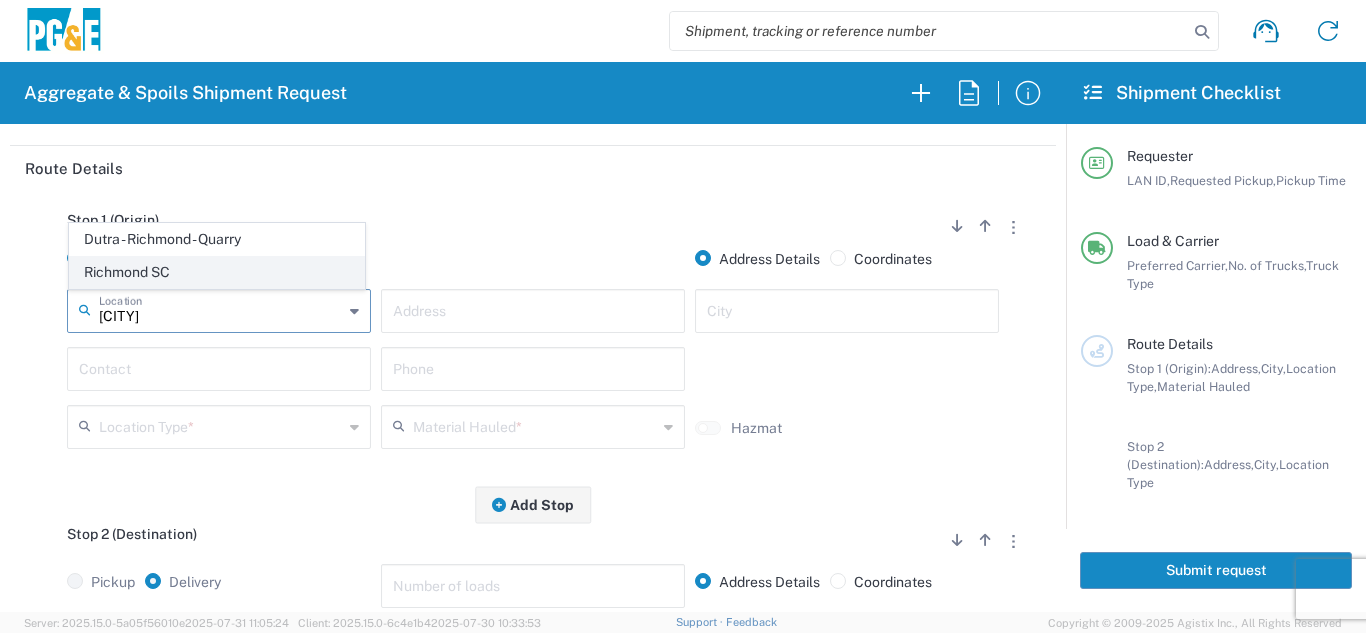 click on "Richmond SC" 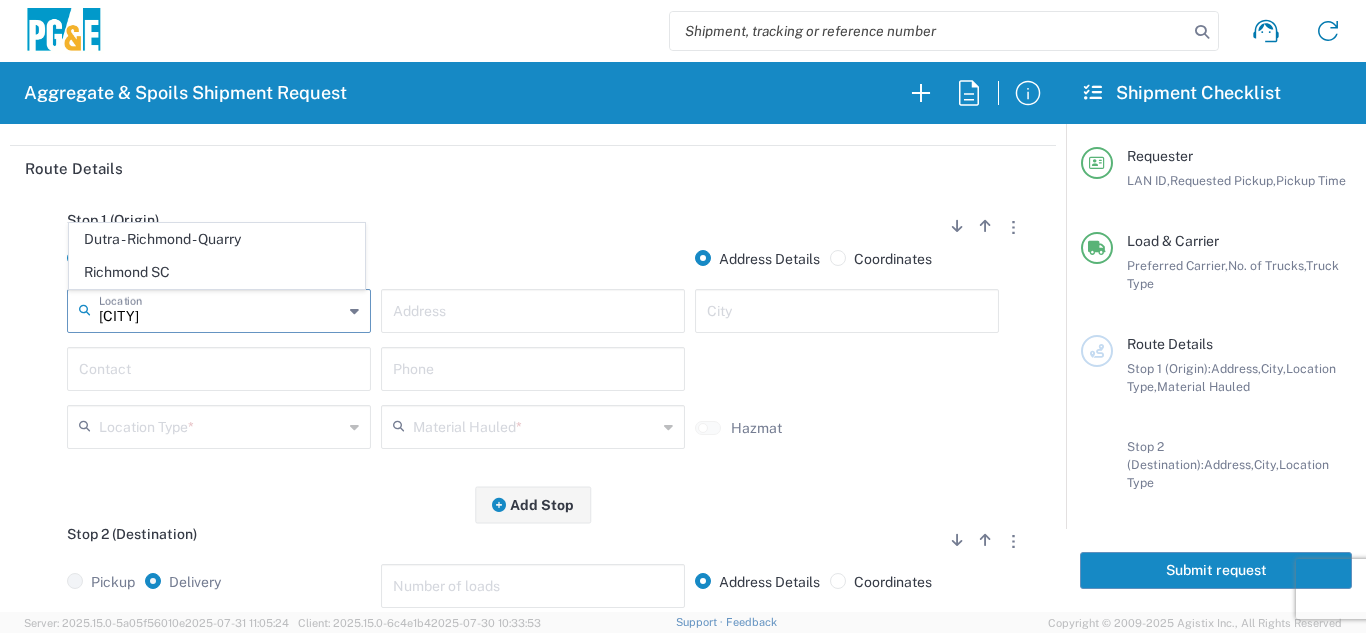 type on "Richmond SC" 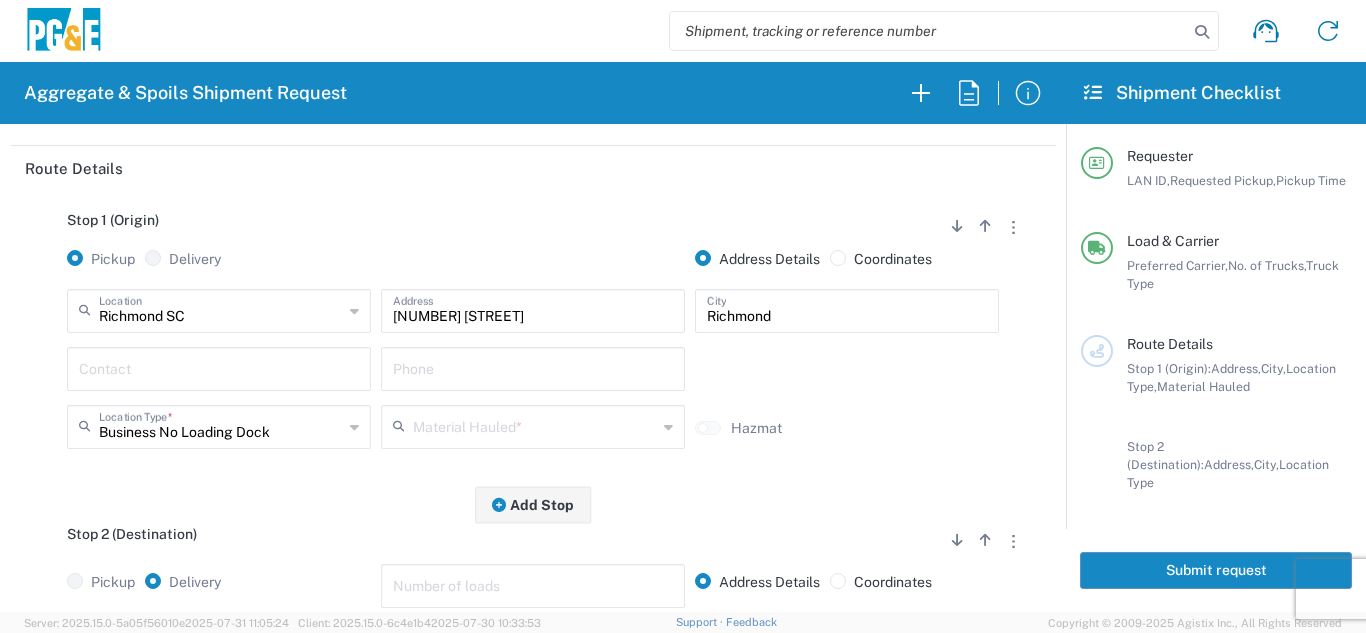 click at bounding box center [219, 367] 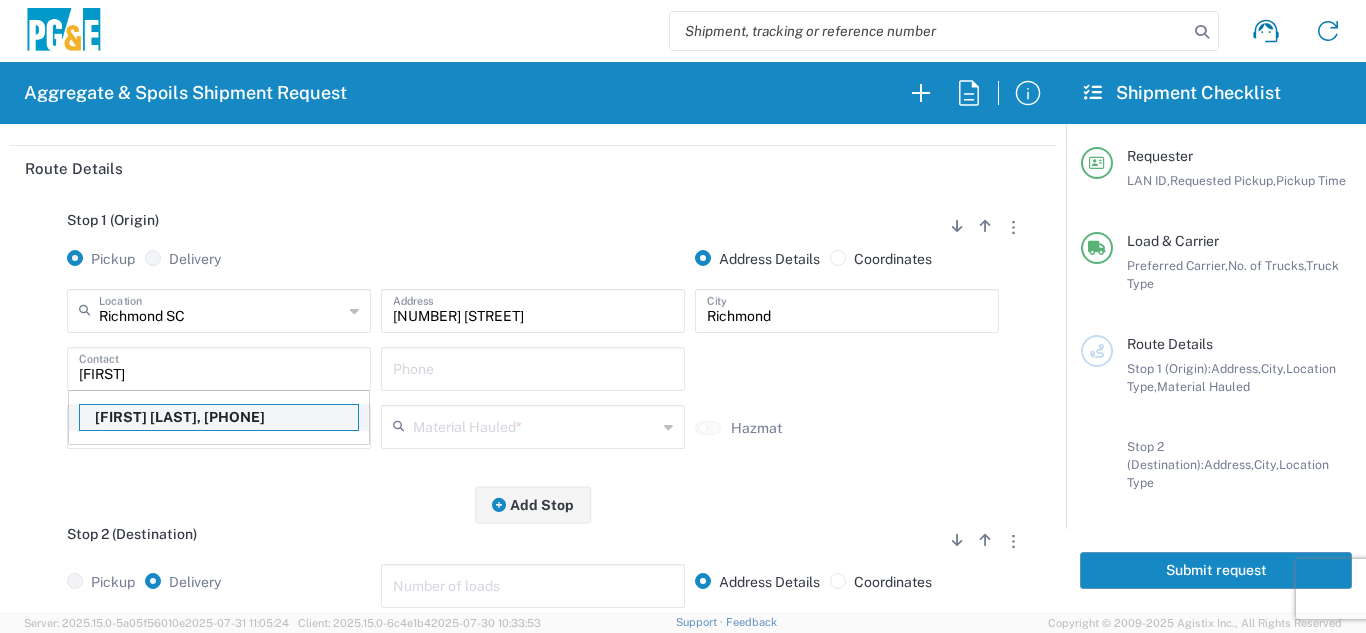 click on "[FIRST] [LAST], [PHONE]" at bounding box center (219, 417) 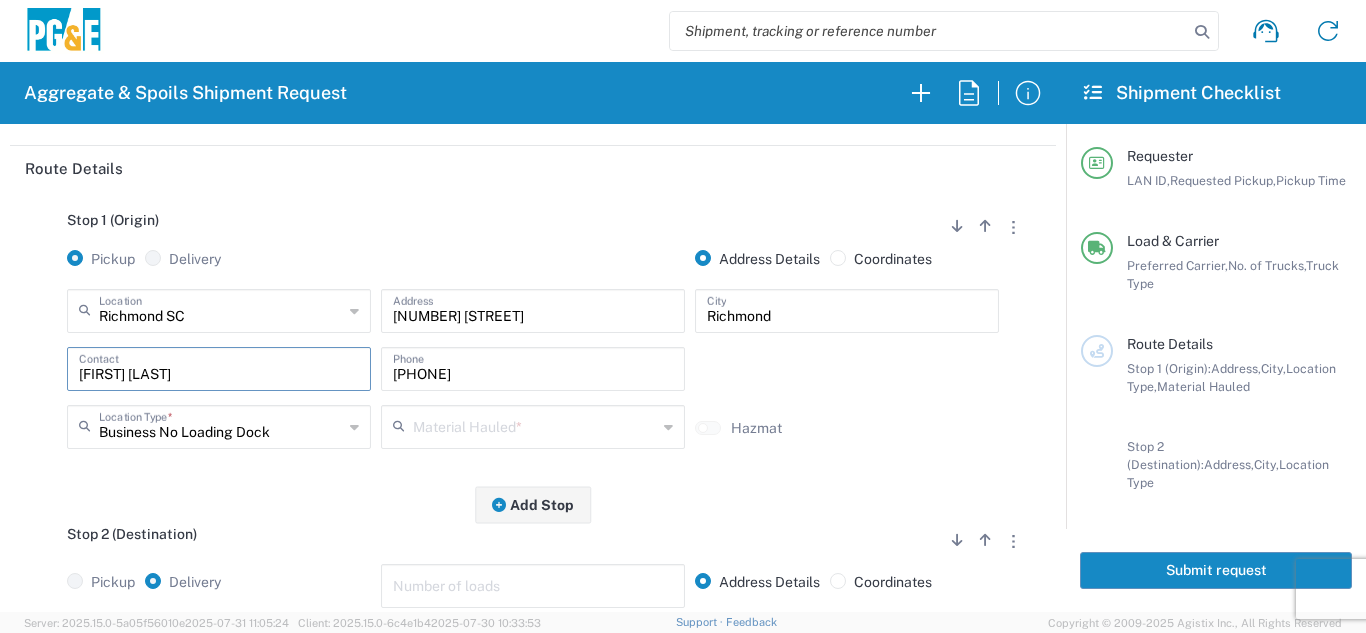 click at bounding box center [535, 425] 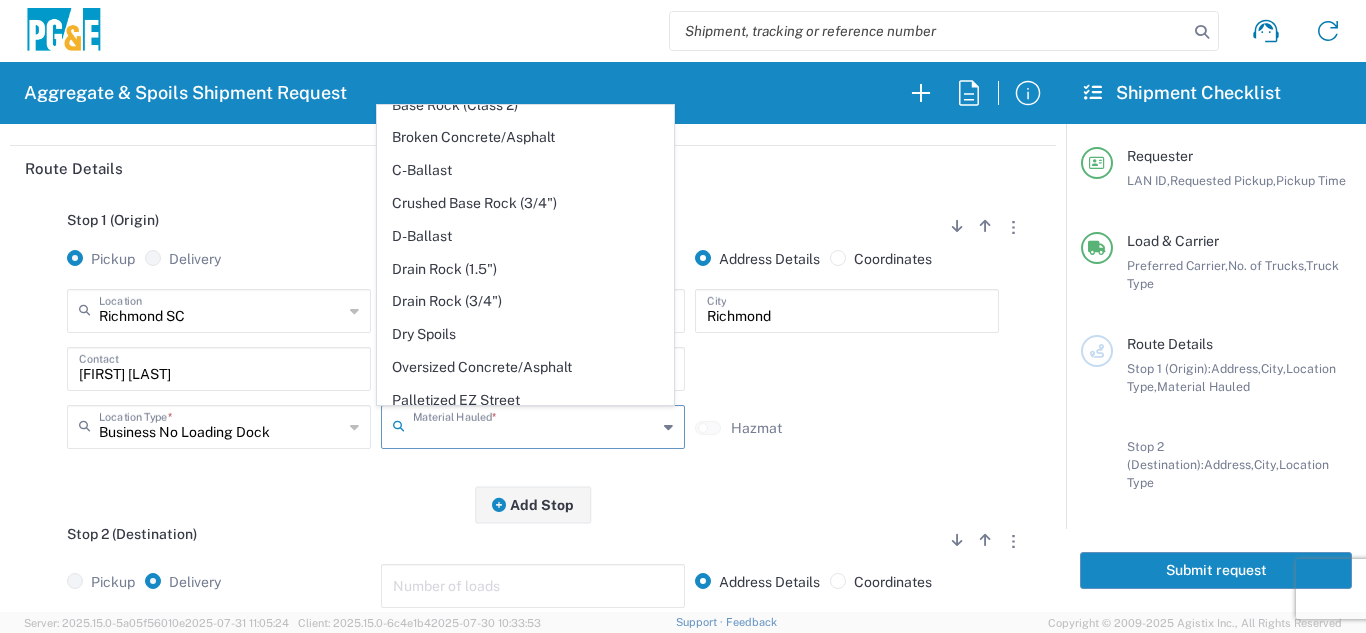 scroll, scrollTop: 356, scrollLeft: 0, axis: vertical 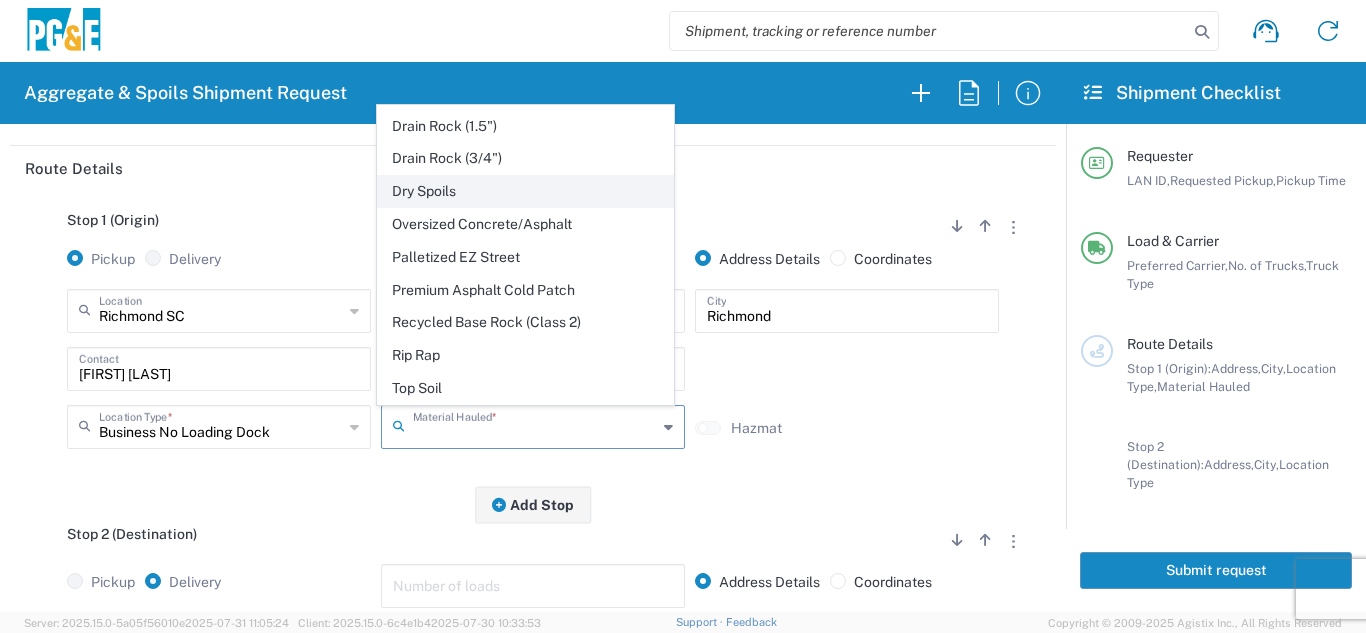 click on "Dry Spoils" 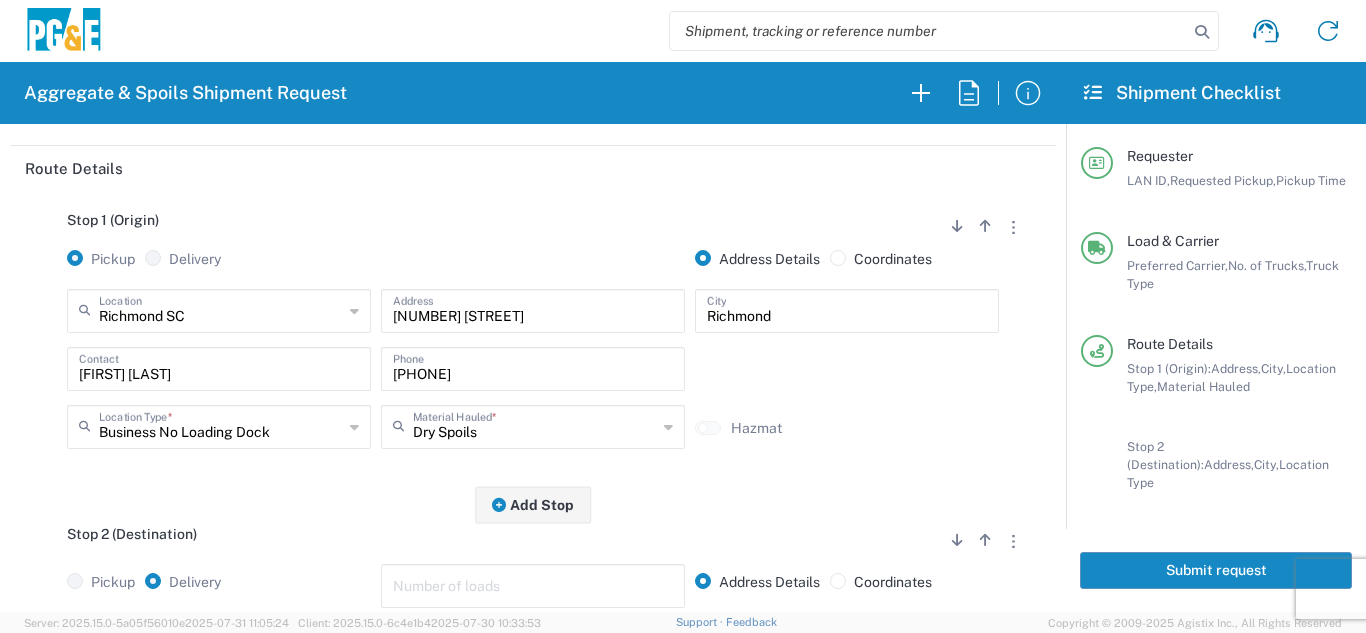 click on "Stop 1 (Origin)
Add Stop Above   Add Stop Below   Remove Stop   Pickup   Delivery   Address Details   Coordinates  Richmond SC  Location  Richmond SC 17300 East Jahant Rd - Quarry 7/11 Materials - Chico - Quarry 7/11 Materials - Ridgecrest - Quarry Acampo Airport - Santa Rosa Altamont Landfill - Livermore American Canyon Anderson Landfill - Waste Management Landfill Class II Antioch Building Materials Antioch SC Argent Materials - Oakland - Quarry Auburn Auburn HUB Yard Auburn SC Avenal Regional Landfill Bakersfield SC Bakersfield Sub Bangor Rock Quarry Bear River Aggregates - Meadow Vista - Quarry Acampo Airport - Santa Rosa Altamont Landfill - Livermore American Canyon Anderson Landfill - Waste Management Landfill Class II Antioch Building Materials Antioch SC Argent Materials - Oakland - Quarry Auburn Auburn HUB Yard Auburn SC Avenal Regional Landfill Bakersfield SC Bakersfield Sub Bangor Rock Quarry Bear River Aggregates - Meadow Vista - Quarry - Quarry Best Rock Quarry - Barstow Blue Mountain Minerals - Columbia - Quarry Bodean Bowman & Sons Brisbane Recycling Burney SC Butte Sand & Gravel - Sutter - Quarry Calaveras Materials Inc - Merced - Quarry Canyon Rock Co Inc - Forestville - Quarry Carlotta Cedar Avenue Recycling - Fresno - Quarry Cemex - Antioch - Quarry Cemex - Clayton - Quarry Cemex - Clovis - Quarry * *" 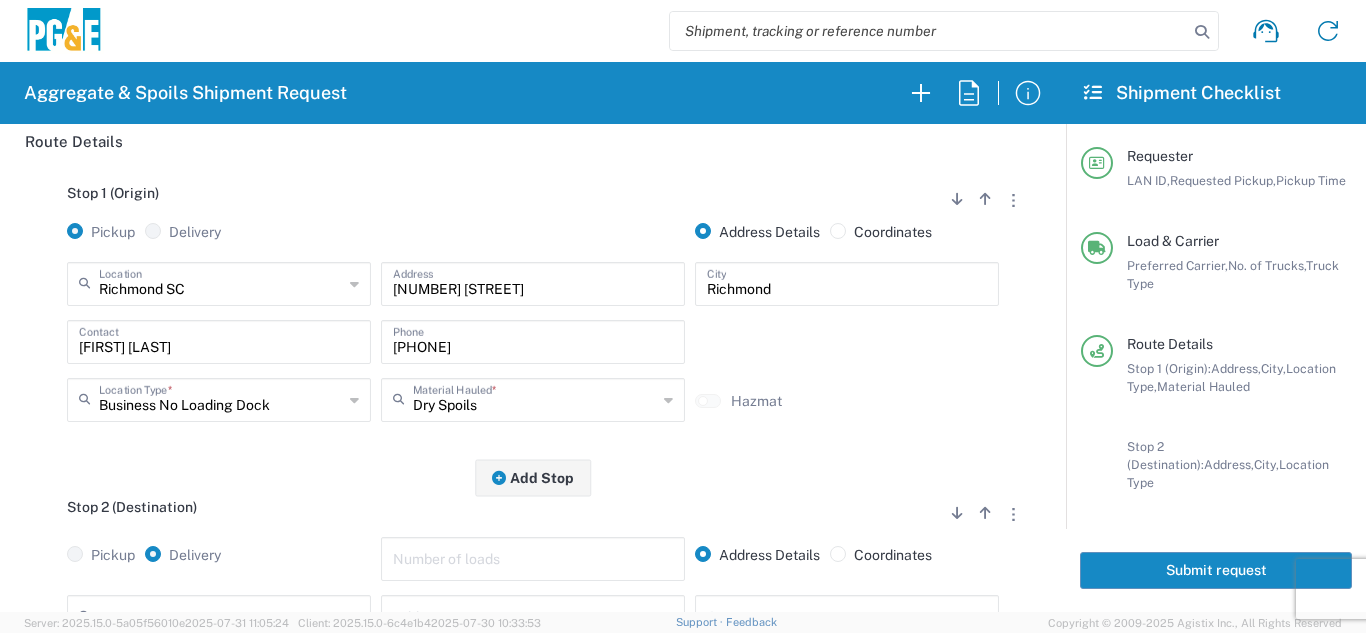scroll, scrollTop: 200, scrollLeft: 0, axis: vertical 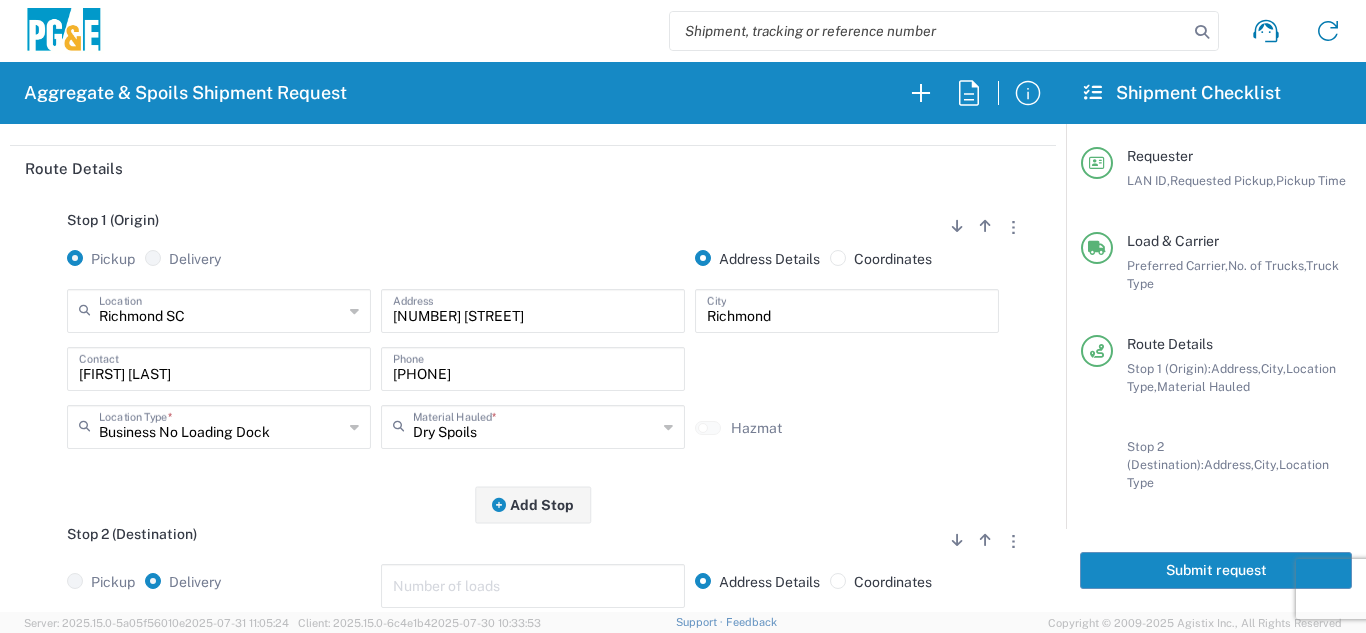 click on "Stop 2 (Destination)
Add Stop Above   Add Stop Below   Remove Stop   Pickup   Delivery   Number of loads   Address Details   Coordinates   Location  17300 East Jahant Rd - Quarry 7/11 Materials - Chico - Quarry 7/11 Materials - Ridgecrest - Quarry Acampo Airport - Santa Rosa Altamont Landfill - Livermore American Canyon Anderson Landfill - Waste Management Landfill Class II Antioch Building Materials Antioch SC Argent Materials - Oakland - Quarry Auburn Auburn HUB Yard Auburn SC Avenal Regional Landfill Bakersfield SC Bakersfield Sub Bangor Rock Quarry Bear River Aggregates - Meadow Vista - Quarry Acampo Airport - Santa Rosa Altamont Landfill - Livermore American Canyon Anderson Landfill - Waste Management Landfill Class II Antioch Building Materials Antioch SC Argent Materials - Oakland - Quarry Auburn Auburn HUB Yard Auburn SC Avenal Regional Landfill Bakersfield SC Bakersfield Sub Bangor Rock Quarry Bear River Aggregates - Meadow Vista - Quarry - Quarry Best Rock Quarry - Barstow Blue Mountain Minerals - Columbia - Quarry Bodean Bowman & Sons Brisbane Recycling Burney SC Butte Sand & Gravel - Sutter - Quarry Calaveras Materials Inc - Merced - Quarry Canyon Rock Co Inc - Forestville - Quarry Carlotta Cedar Avenue Recycling - Fresno - Quarry Cemex - Antioch - Quarry Cemex - Clayton - Quarry Cemex - Clovis - Quarry *" 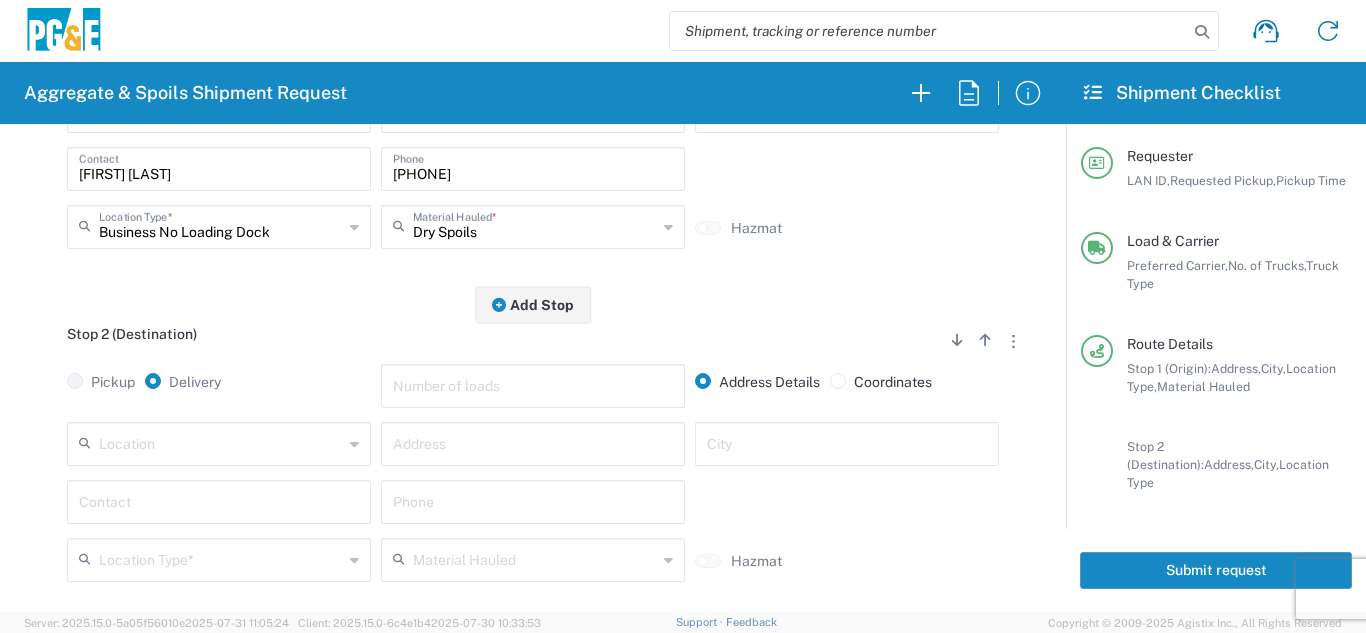 click at bounding box center [221, 442] 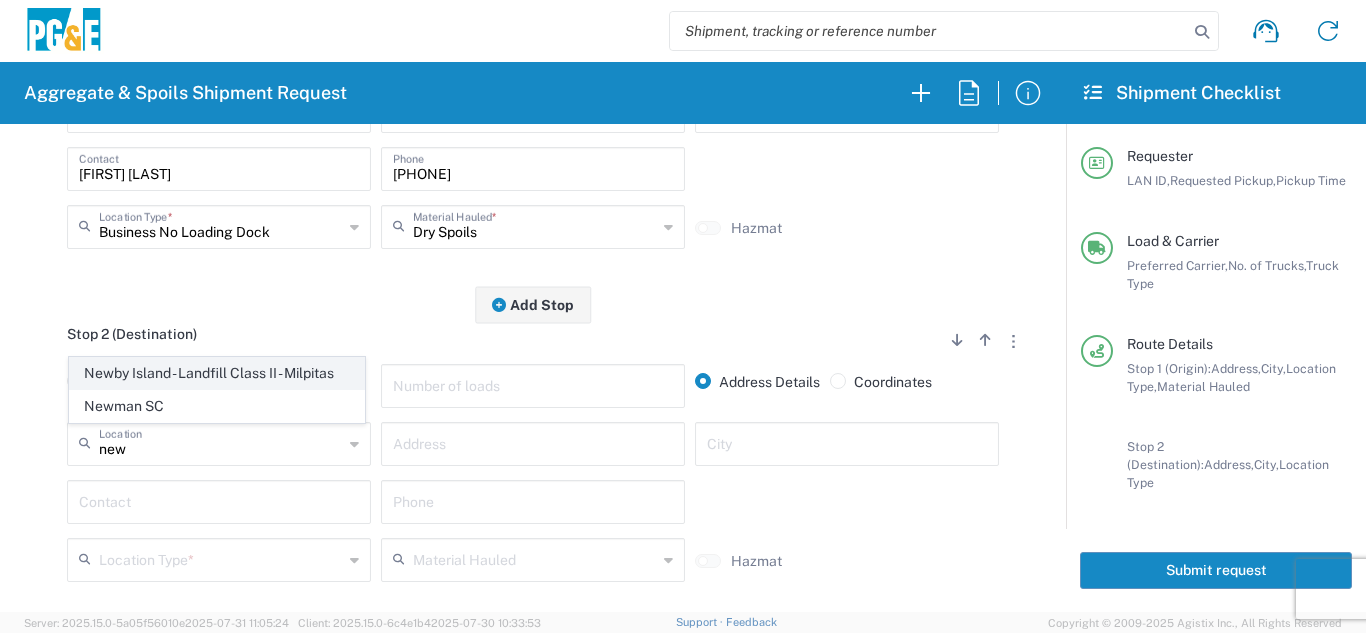 click on "Newby Island - Landfill Class II - Milpitas" 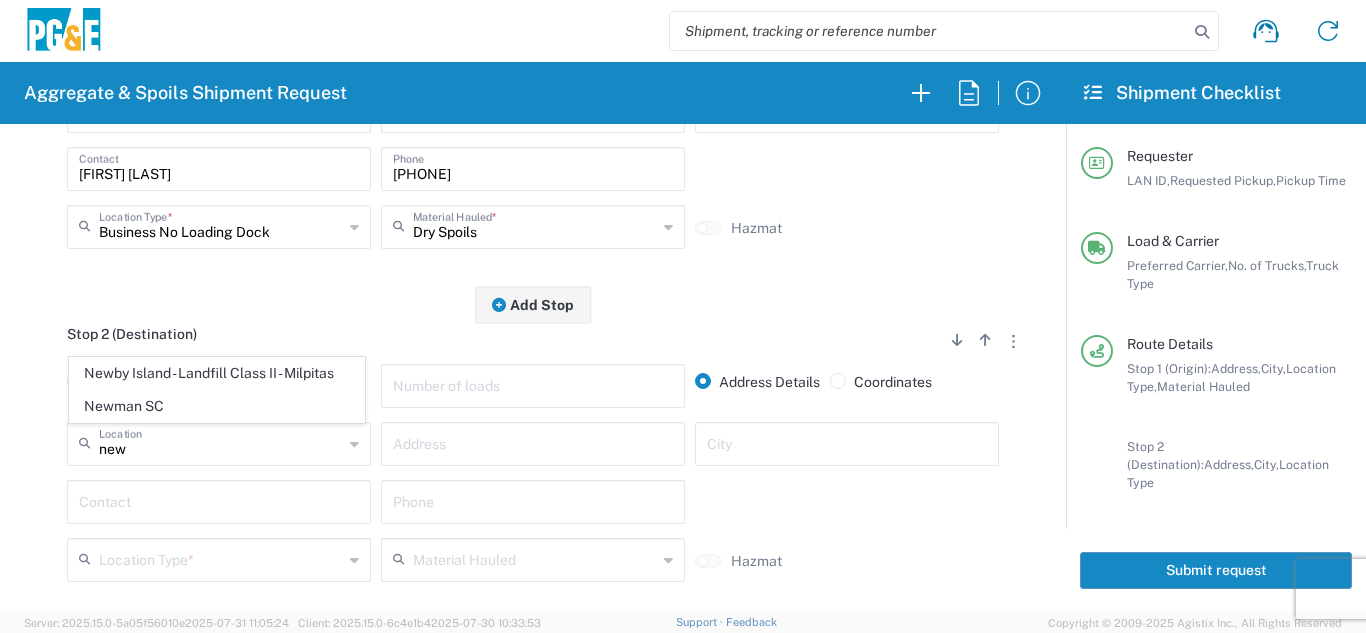 type on "Newby Island - Landfill Class II - Milpitas" 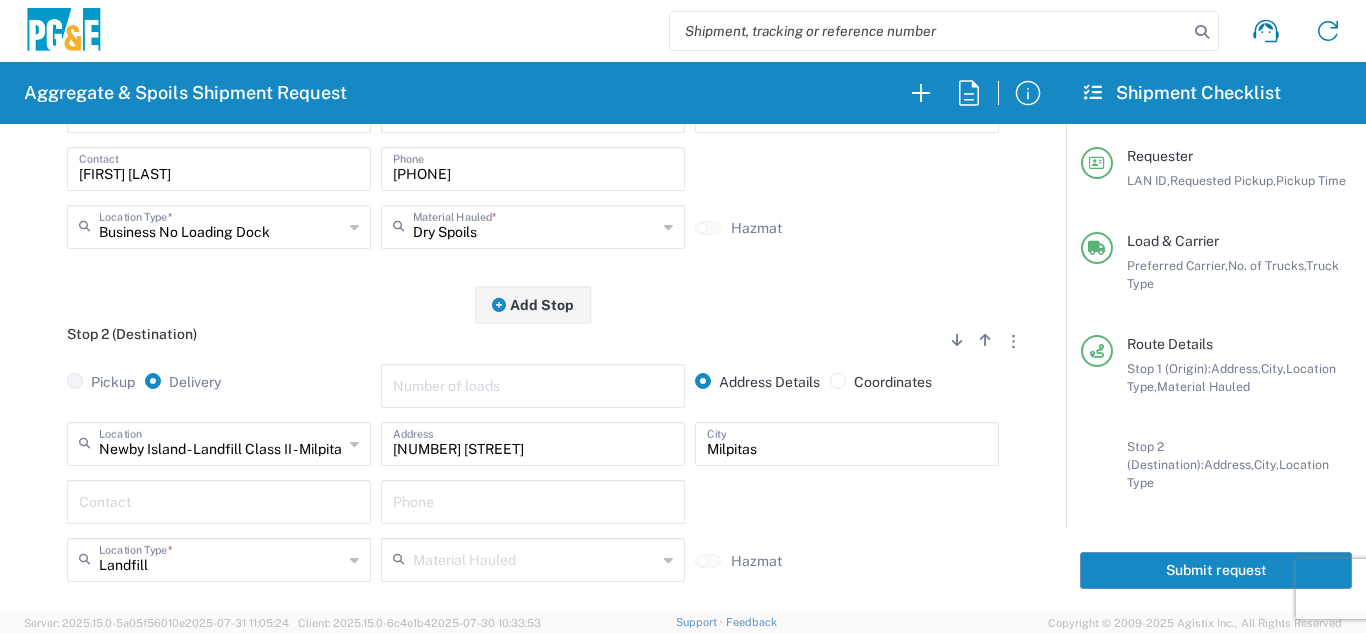 click at bounding box center (219, 500) 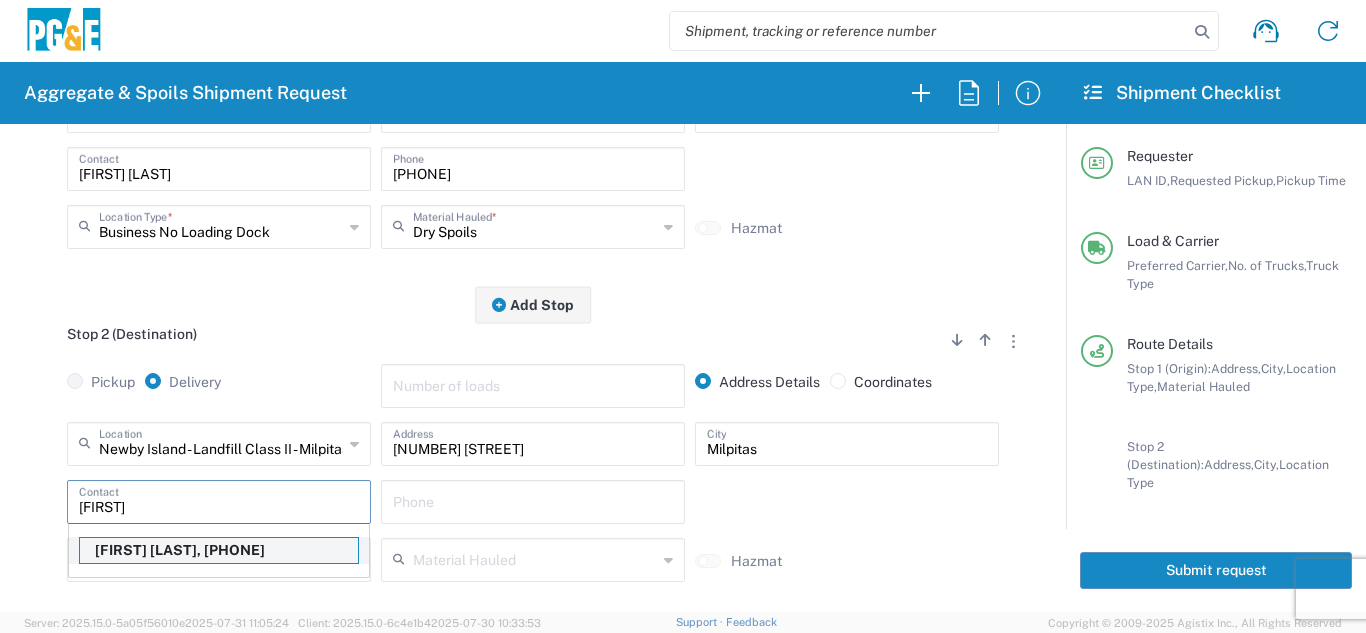 click on "[FIRST] [LAST], [PHONE]" at bounding box center [219, 550] 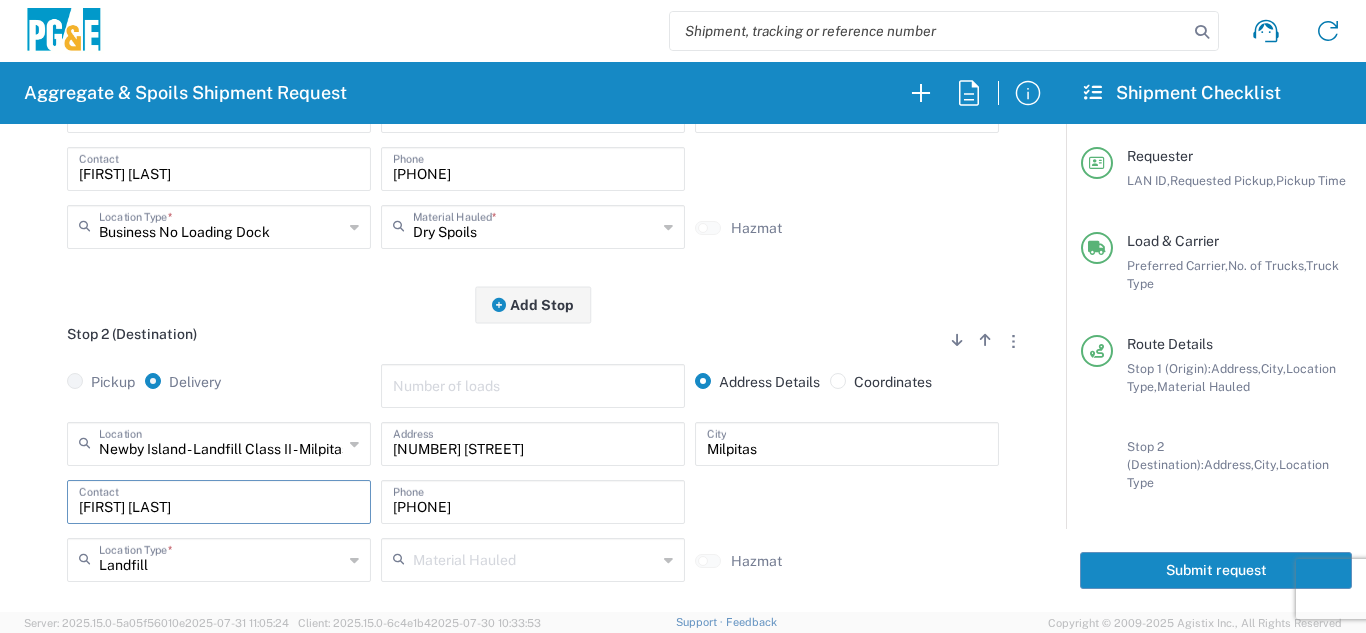 click on "Newby Island - Landfill Class II - Milpitas Location Newby Island - Landfill Class II - Milpitas [NUMBER] [STREET], [CITY], [STATE] - Quarry [NUMBER] [STREET] - [CITY] - Quarry [NUMBER] [STREET] - [CITY] Acampo Airport - [CITY] Altamont Landfill - [CITY] American Canyon Anderson Landfill - Waste Management Landfill Class II Antioch Building Materials Antioch SC Argent Materials - [CITY] - Quarry Auburn Auburn HUB Yard Auburn SC Avenal Regional Landfill Bakersfield SC Bakersfield Sub Bangor Rock Quarry Bear River Aggregates - Meadow Vista - Quarry Best Rock Quarry - Barstow Blue Mountain Minerals - Columbia - Quarry Bodean Bowman & Sons Brisbane Recycling Burney SC Butte Sand & Gravel - Sutter - Quarry Calaveras Materials Inc - Merced - Quarry Canyon Rock Co Inc - Forestville - Quarry Carlotta Cedar Avenue Recycling - Fresno - Quarry Cemex - Antioch - Quarry Cemex - Clayton - Quarry Cemex - Clovis - Quarry Cemex - Elliot Plant - Pleasanton - Quarry Cemex - Fresno - Quarry Cemex - Madison - Quarry Chico SC *" 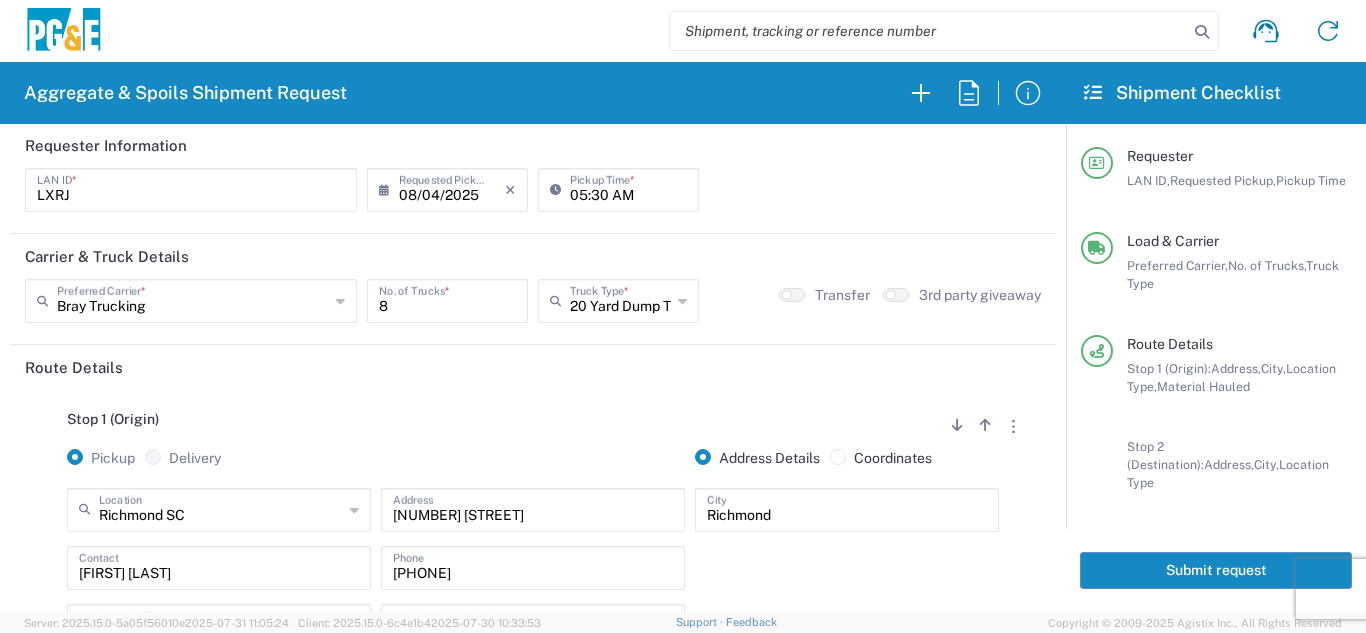 scroll, scrollTop: 0, scrollLeft: 0, axis: both 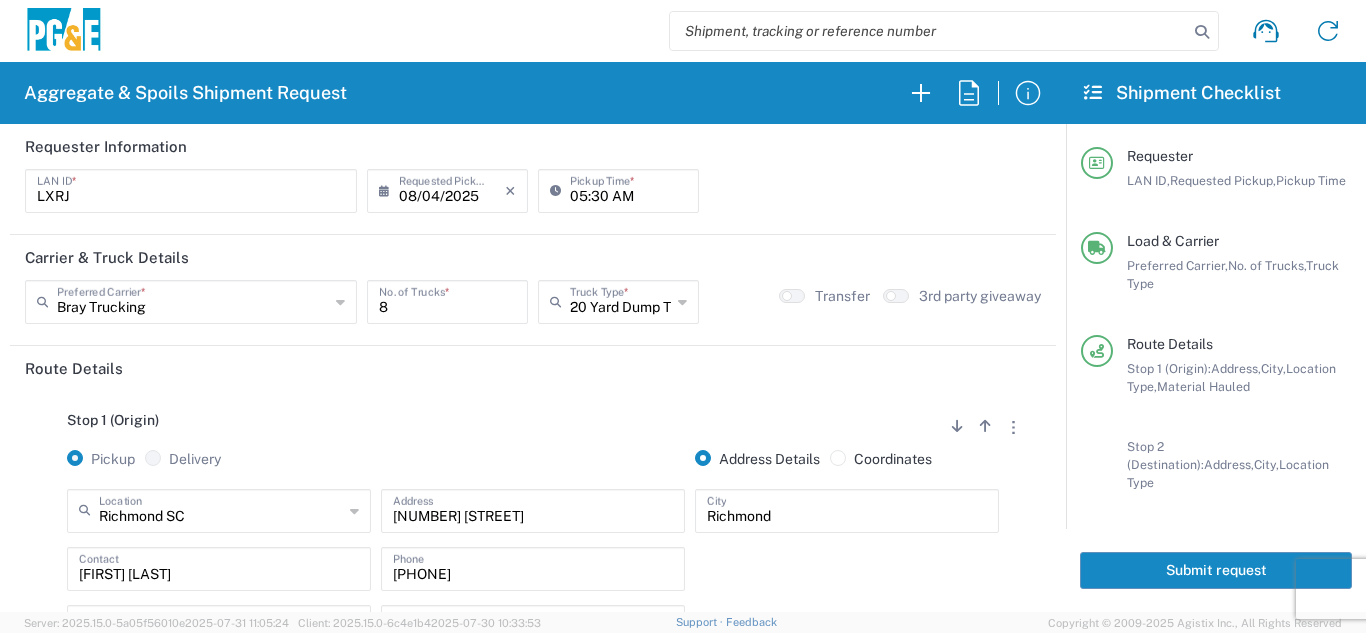 click on "Submit request" 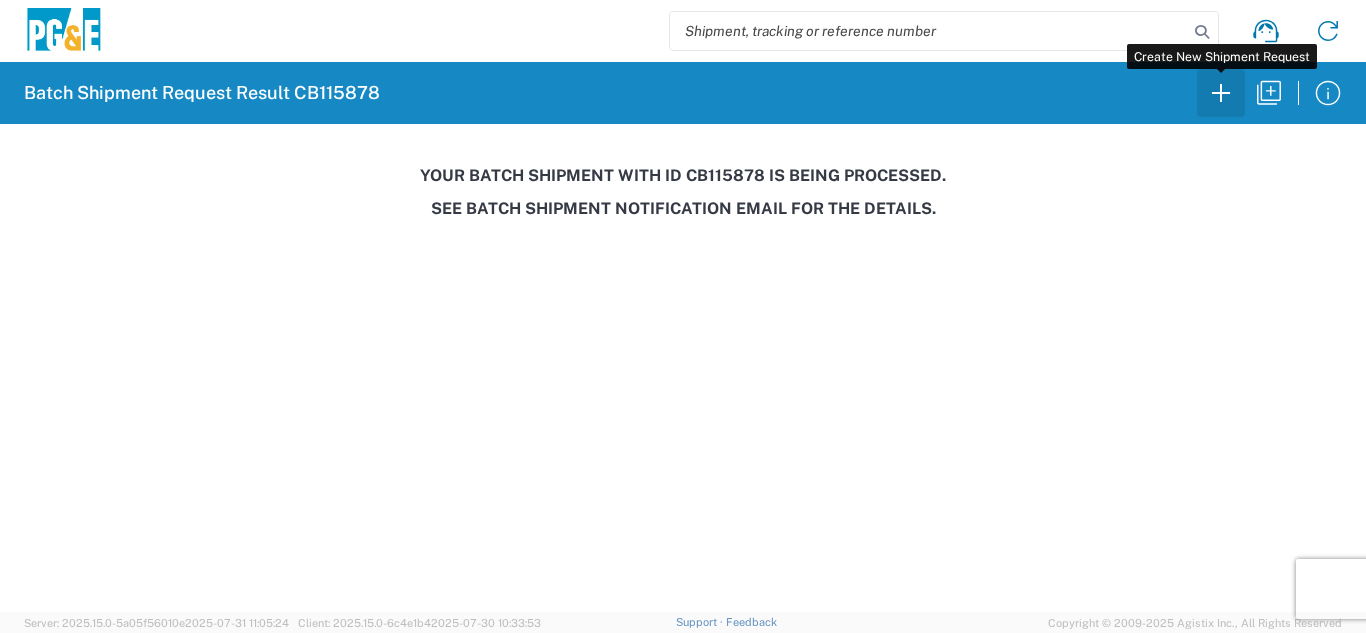 click 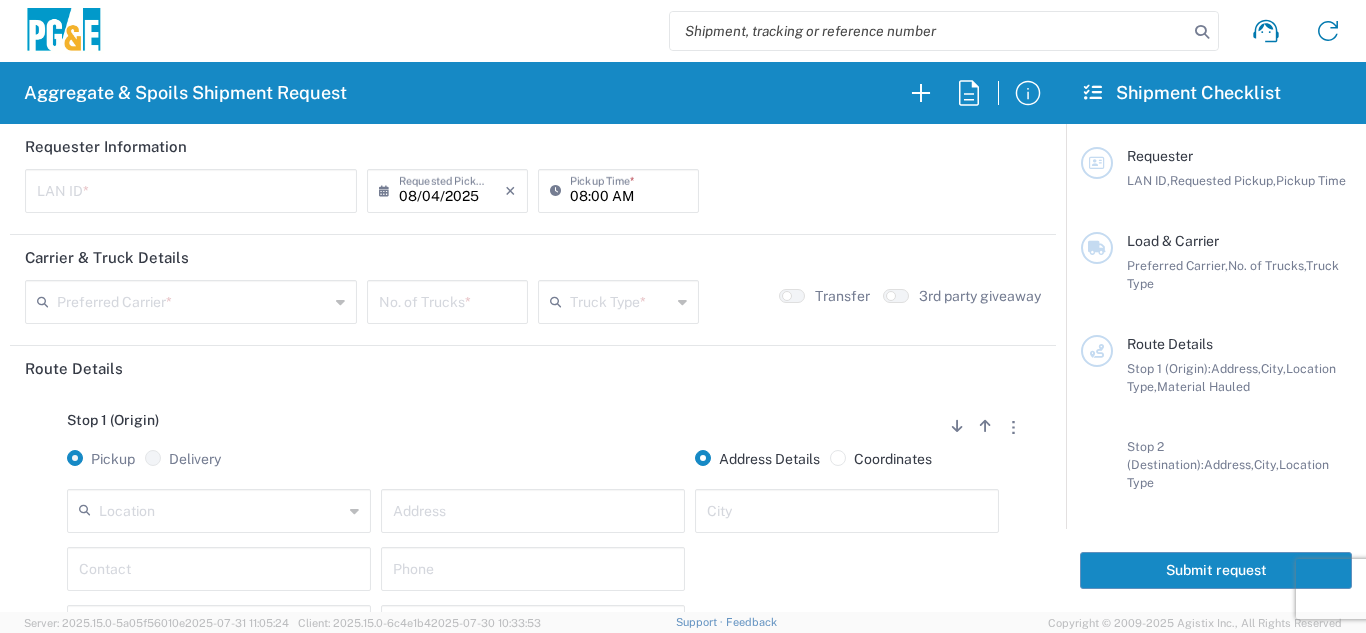 click at bounding box center (191, 189) 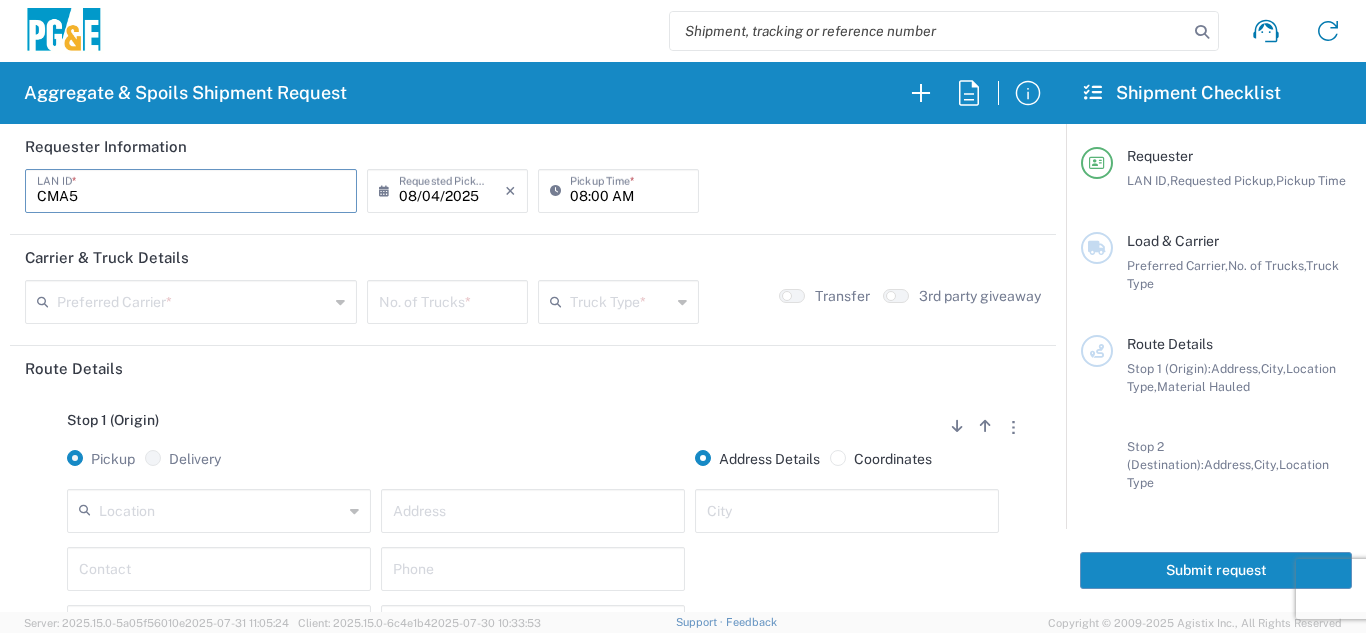 type on "CMA5" 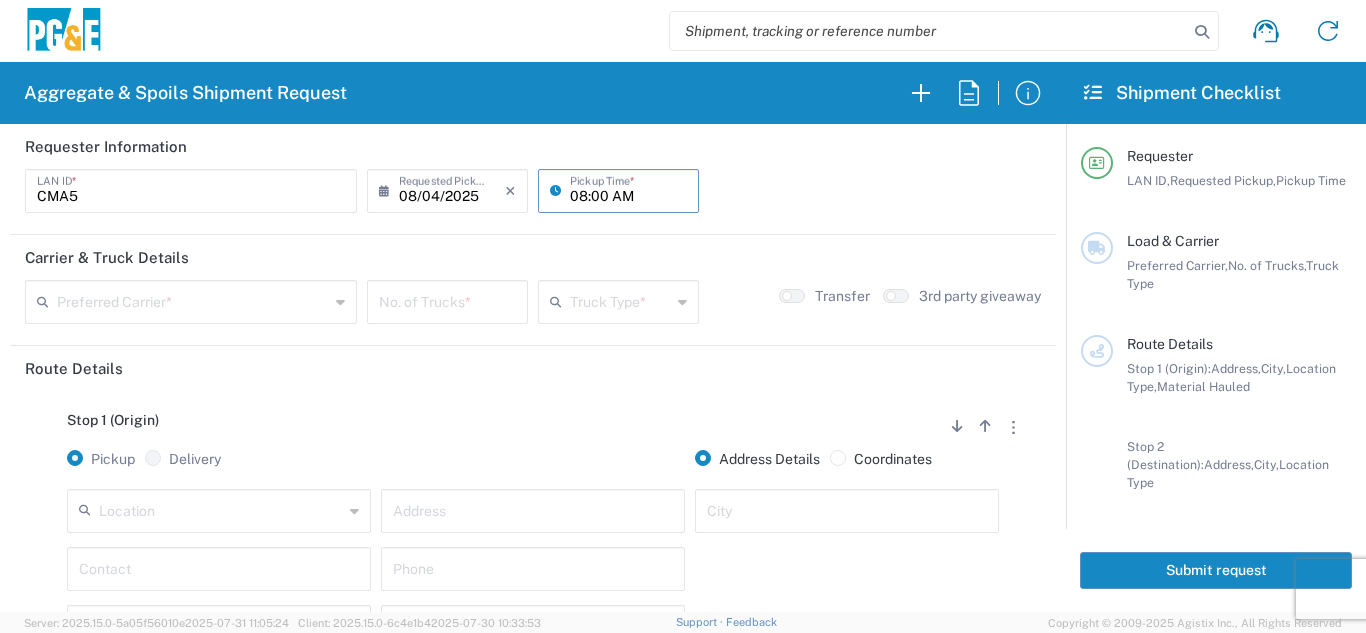click on "08:00 AM" at bounding box center [628, 189] 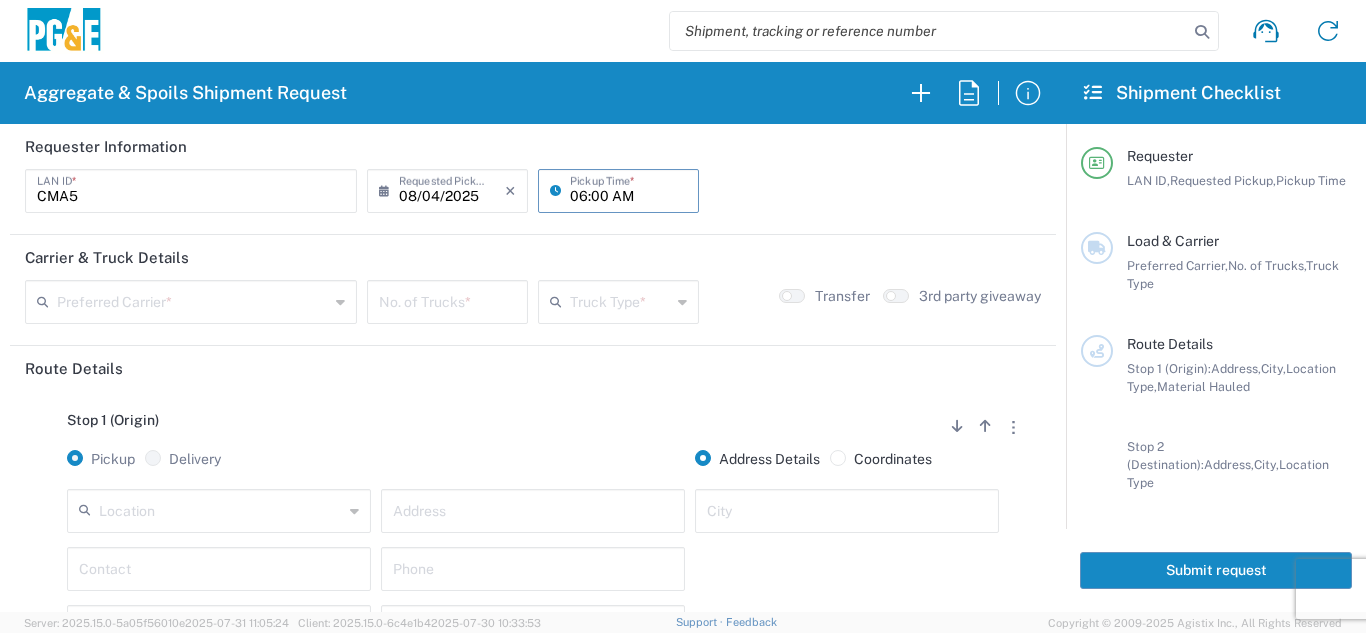 type on "06:00 AM" 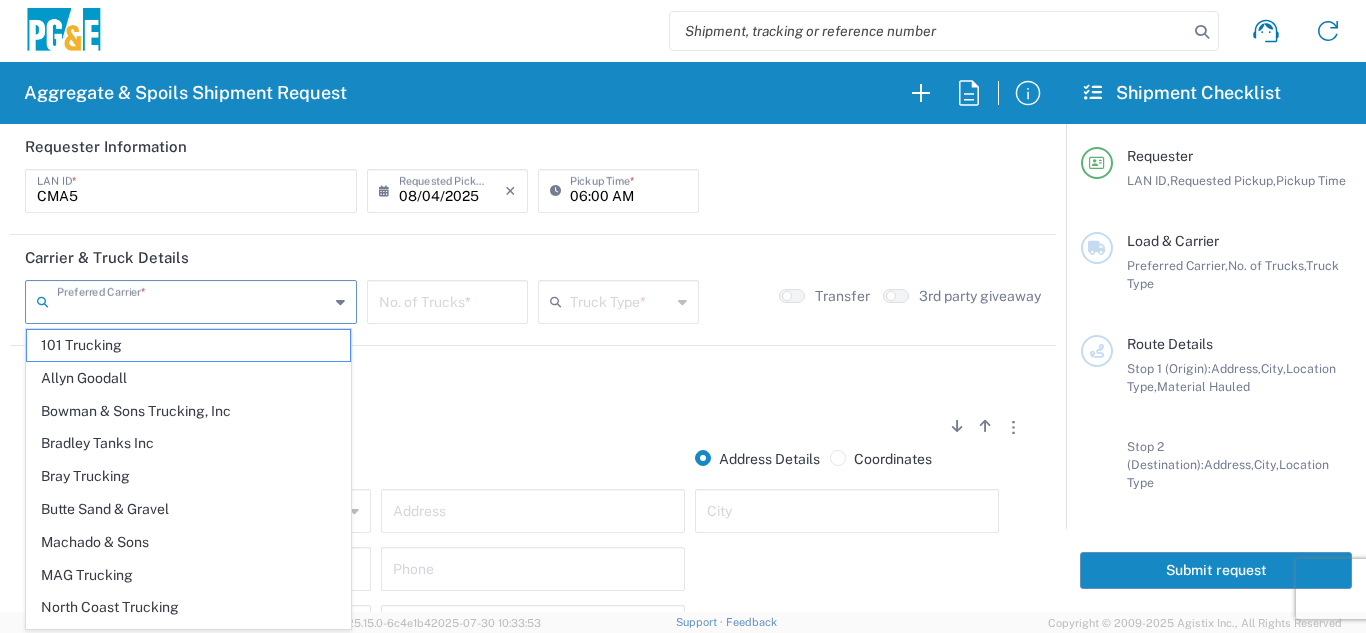 click at bounding box center [193, 300] 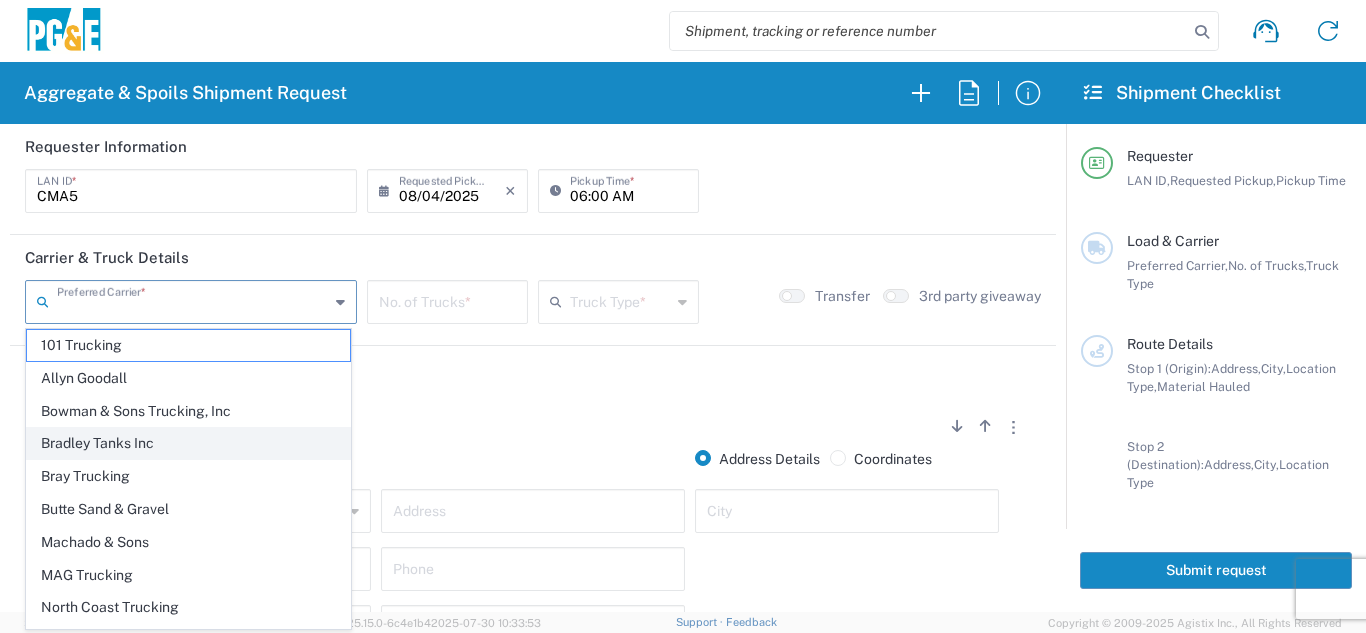 click on "Bradley Tanks Inc" 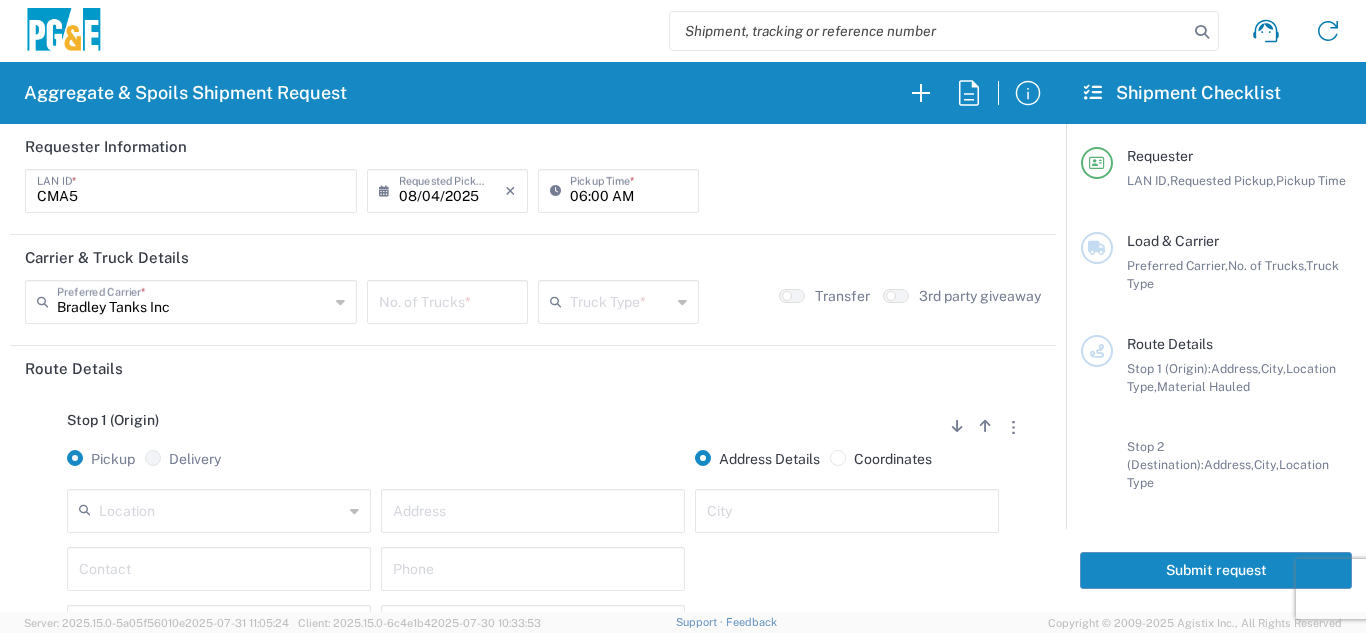 click at bounding box center [447, 300] 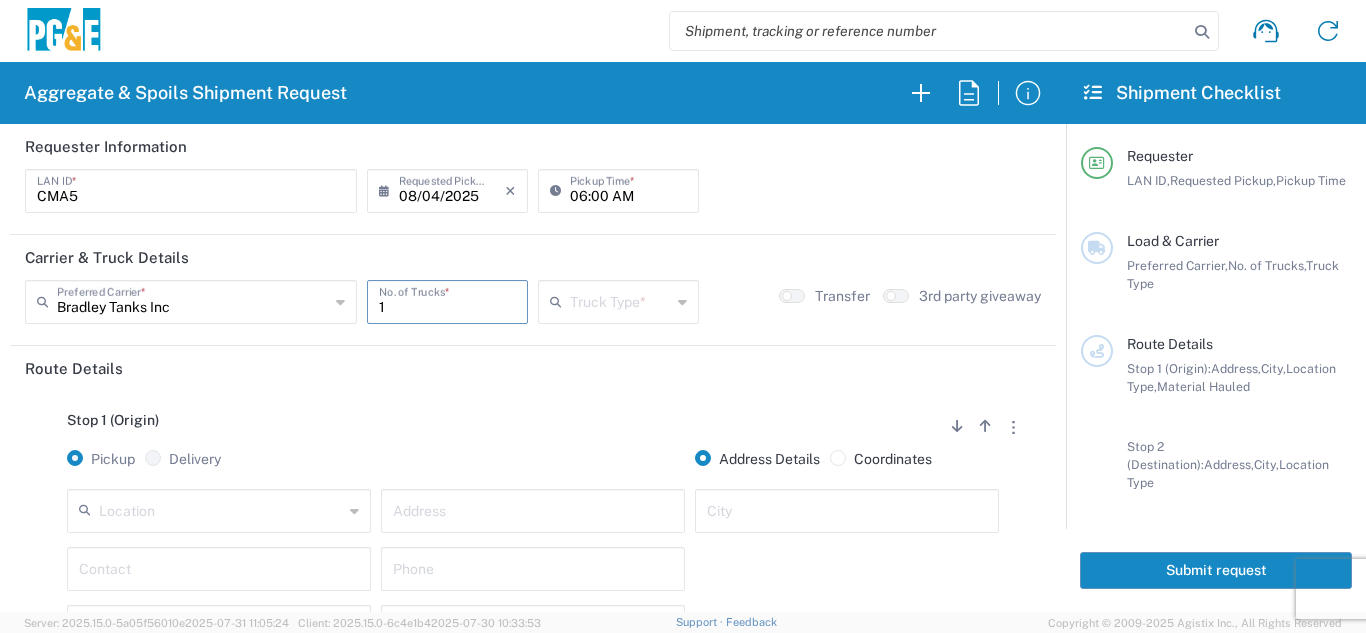 type on "1" 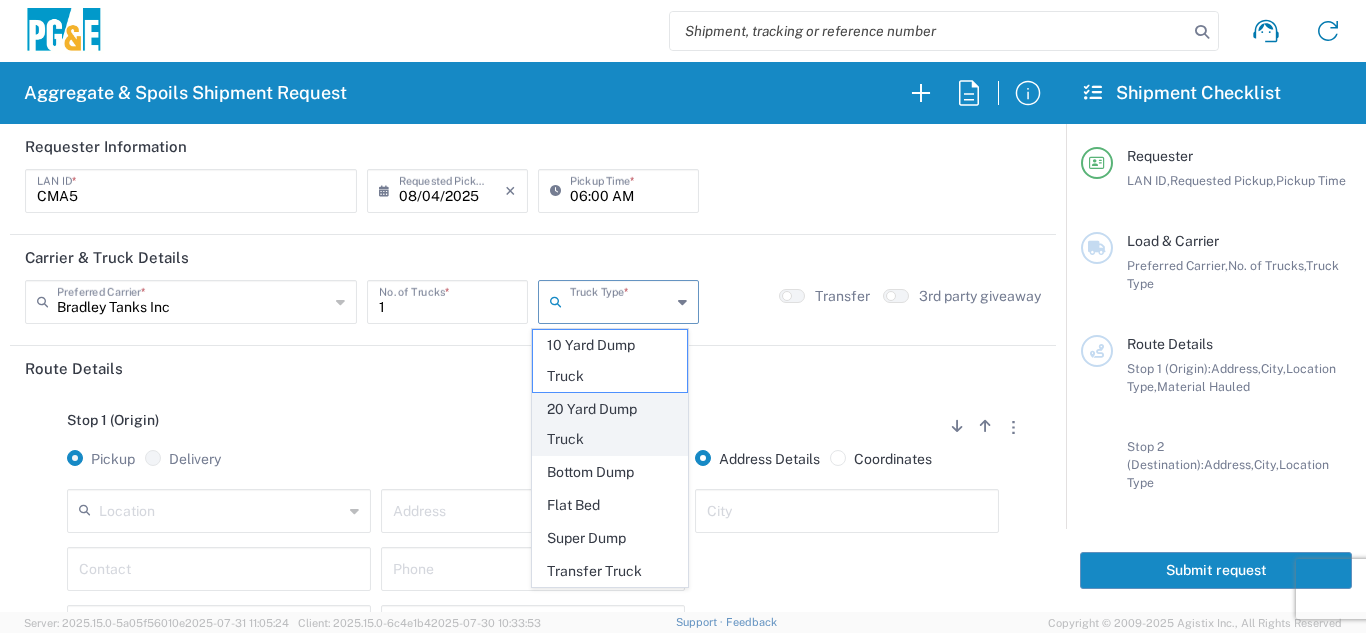 click on "20 Yard Dump Truck" 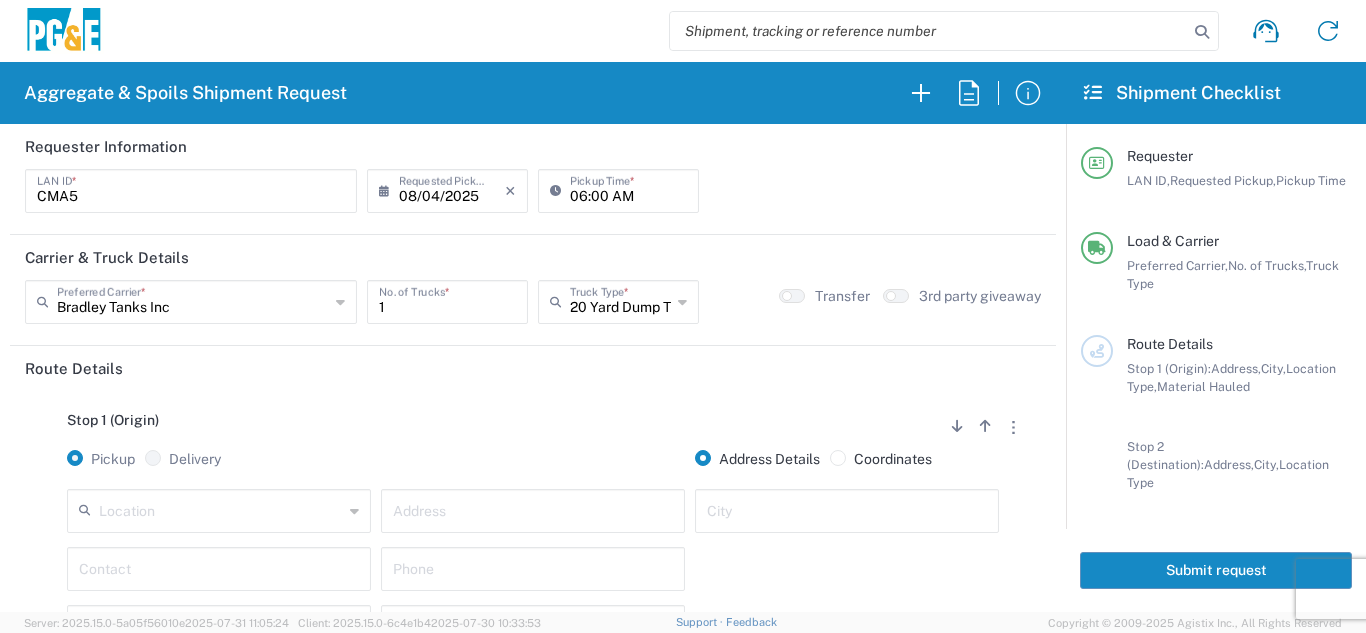 click on "Stop 1 (Origin)
Add Stop Above   Add Stop Below   Remove Stop   Pickup   Delivery   Address Details   Coordinates   Location  17300 East Jahant Rd - Quarry 7/11 Materials - Chico - Quarry 7/11 Materials - Ridgecrest - Quarry Acampo Airport - Santa Rosa Altamont Landfill - Livermore American Canyon Anderson Landfill - Waste Management Landfill Class II Antioch Building Materials Antioch SC Argent Materials - Oakland - Quarry Auburn Auburn HUB Yard Auburn SC Avenal Regional Landfill Bakersfield SC Bakersfield Sub Bangor Rock Quarry Bear River Aggregates - Meadow Vista - Quarry Acampo Airport - Santa Rosa Altamont Landfill - Livermore American Canyon Anderson Landfill - Waste Management Landfill Class II Antioch Building Materials Antioch SC Argent Materials - Oakland - Quarry Auburn Auburn HUB Yard Auburn SC Avenal Regional Landfill Bakersfield SC Bakersfield Sub Bangor Rock Quarry Bear River Aggregates - Meadow Vista - Quarry - Quarry Best Rock Quarry - Barstow Blue Mountain Minerals - Columbia - Quarry Bodean Bowman & Sons Brisbane Recycling Burney SC Butte Sand & Gravel - Sutter - Quarry Calaveras Materials Inc - Merced - Quarry Canyon Rock Co Inc - Forestville - Quarry Carlotta Cedar Avenue Recycling - Fresno - Quarry Cemex - Antioch - Quarry Cemex - Clayton - Quarry Cemex - Clovis - Quarry * *" 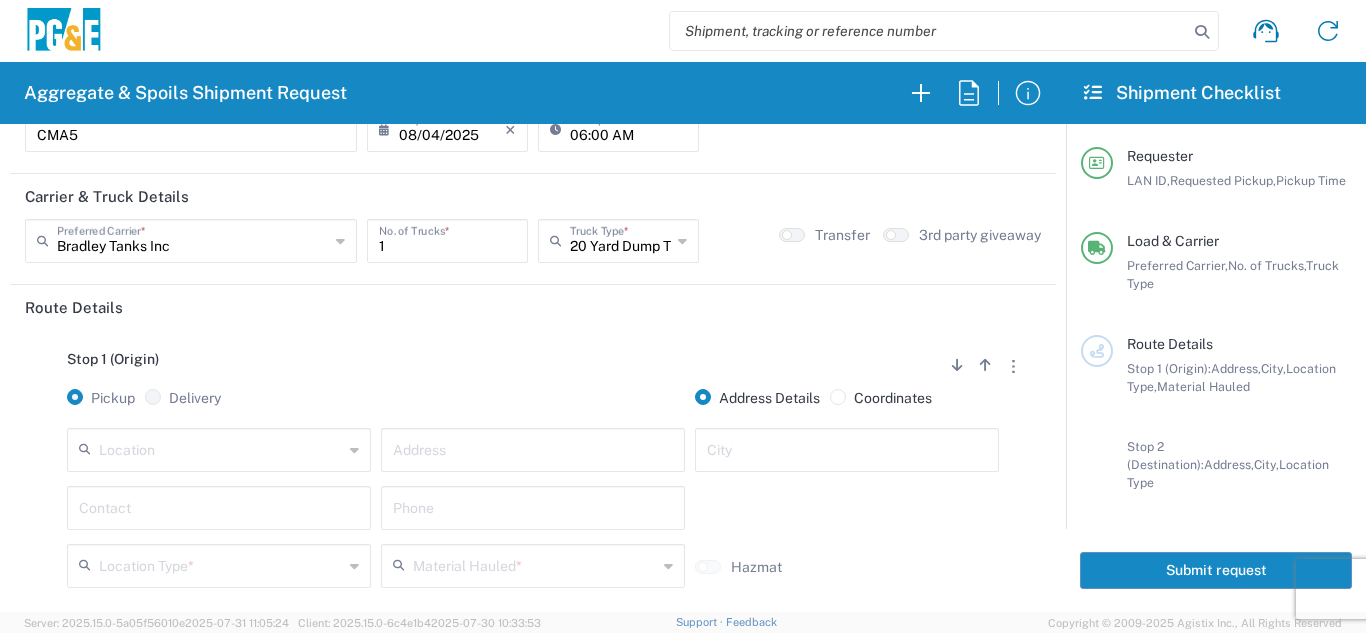 scroll, scrollTop: 200, scrollLeft: 0, axis: vertical 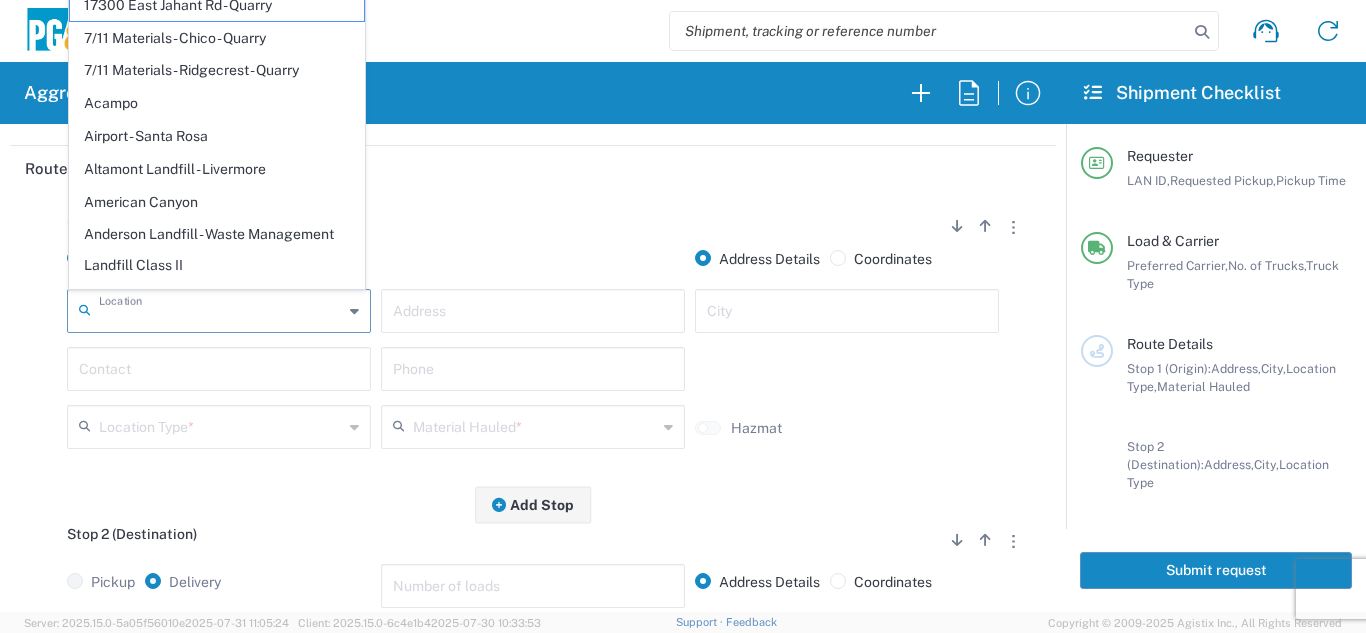 click at bounding box center (221, 309) 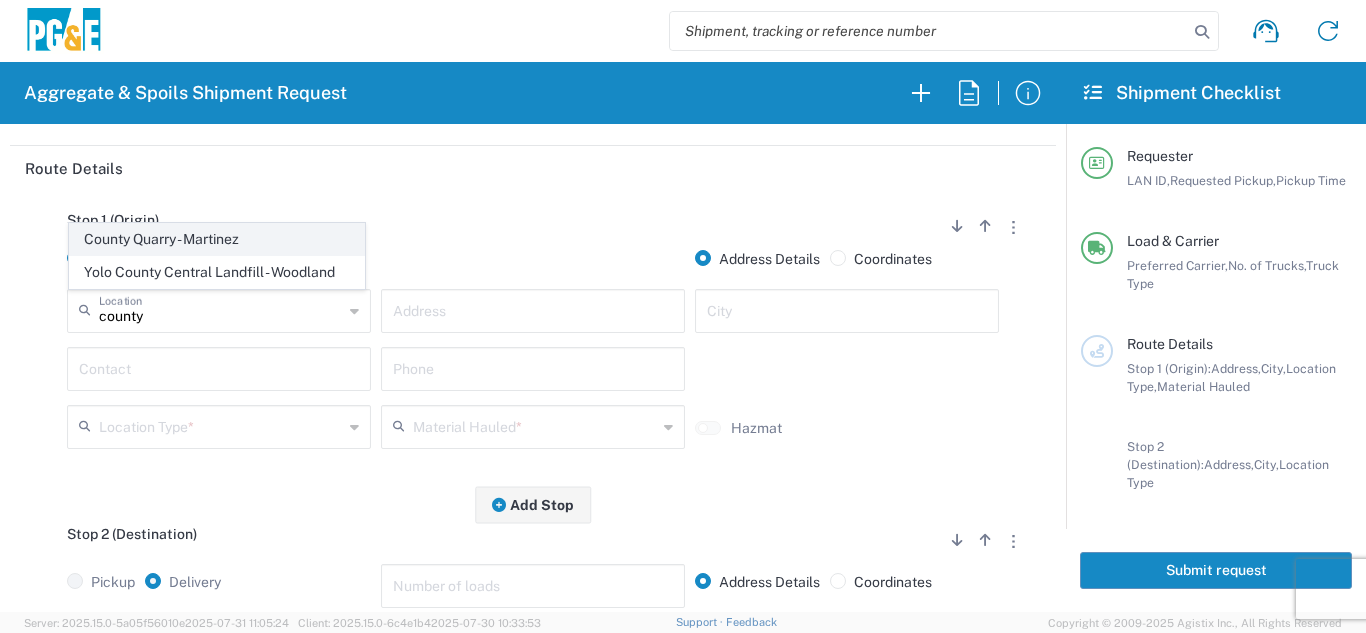 click on "County Quarry - Martinez" 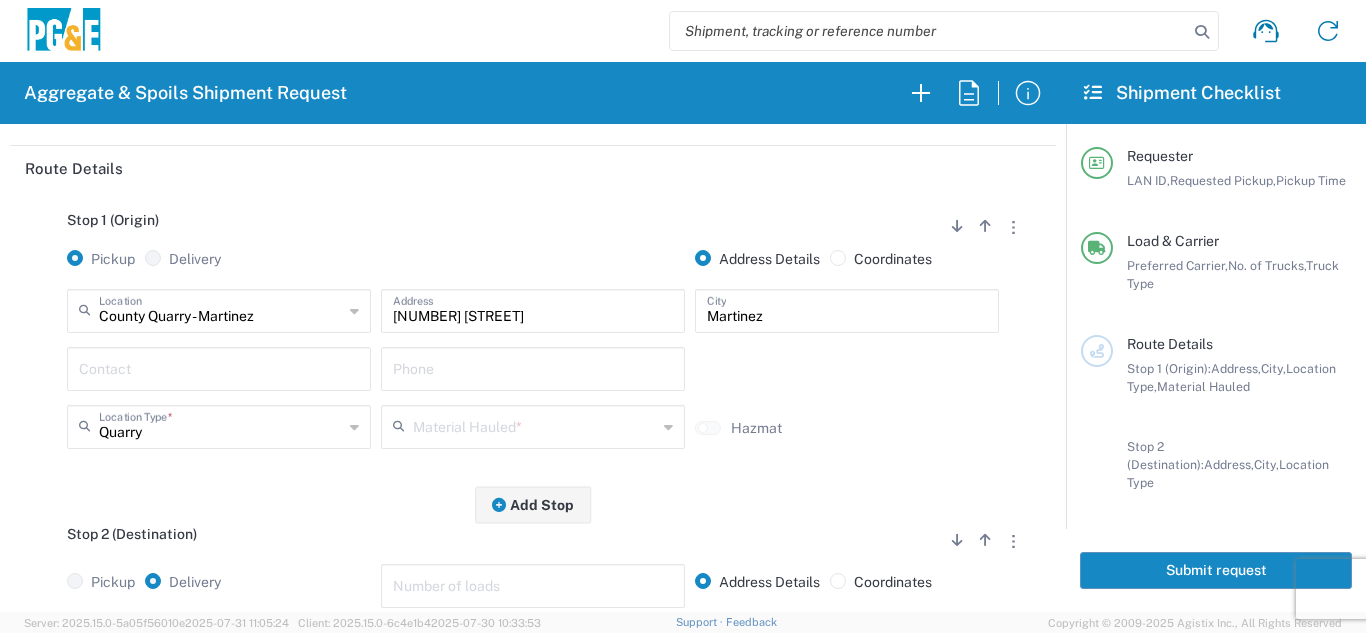 click at bounding box center (219, 367) 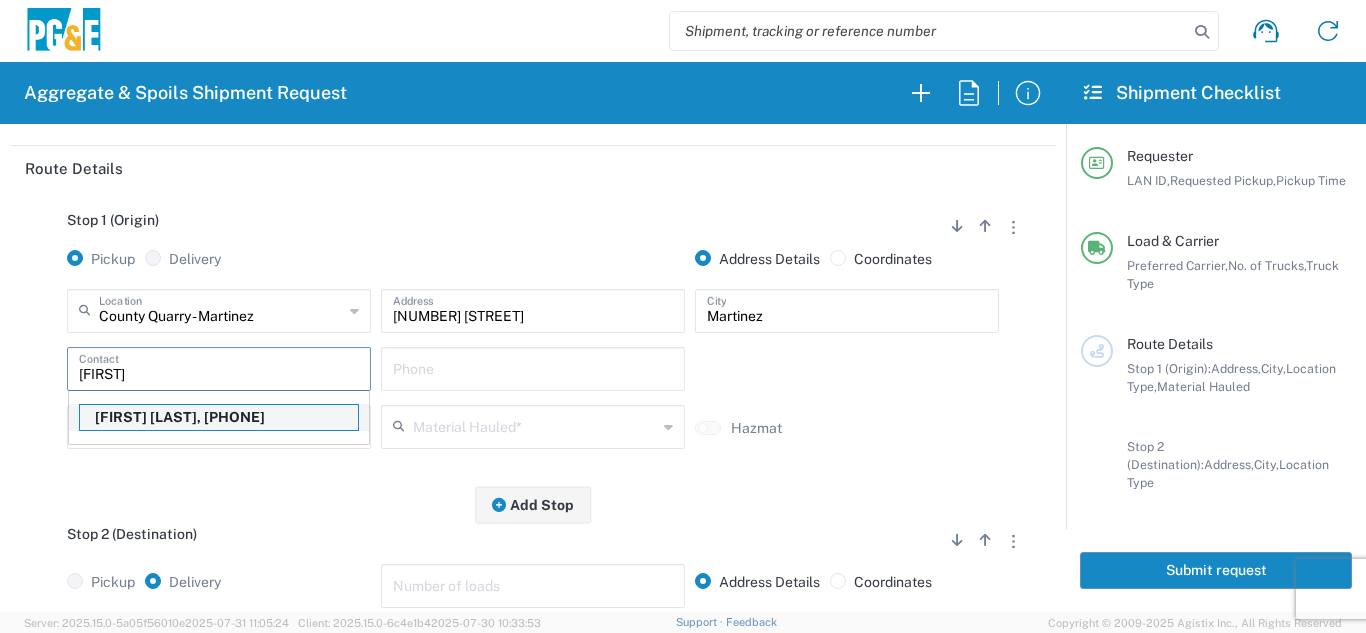 click on "[FIRST] [LAST], [PHONE]" at bounding box center [219, 417] 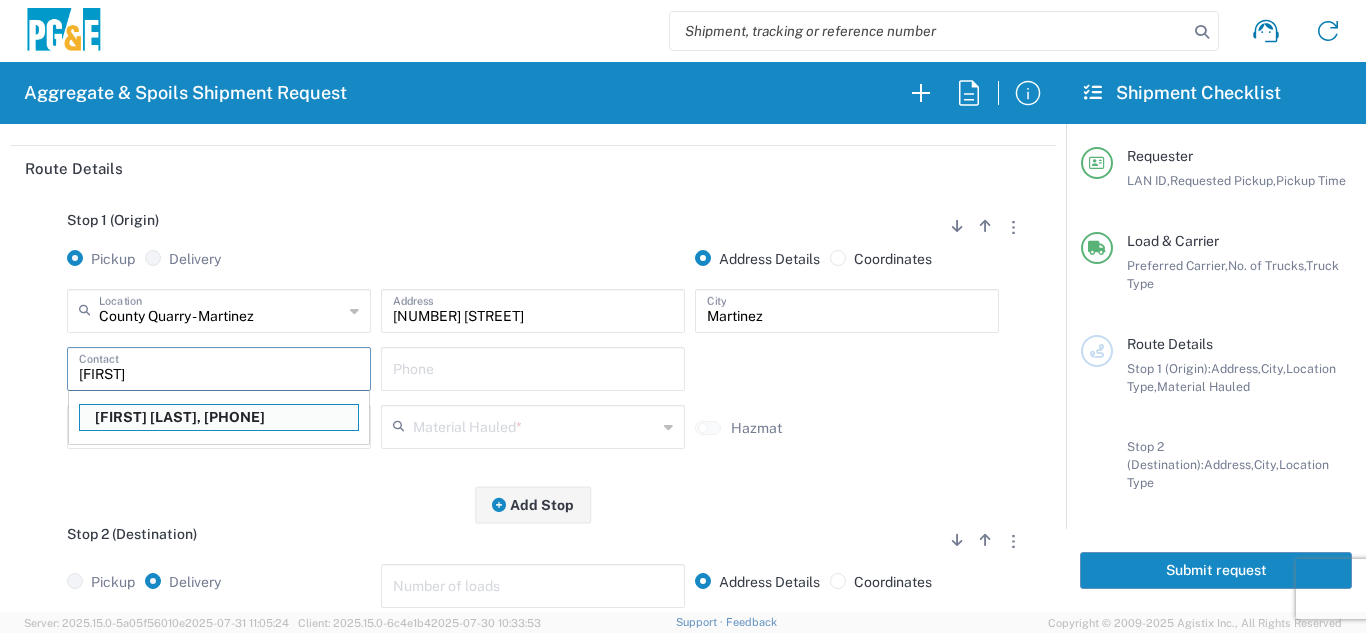type on "[FIRST] [LAST] [LAST]" 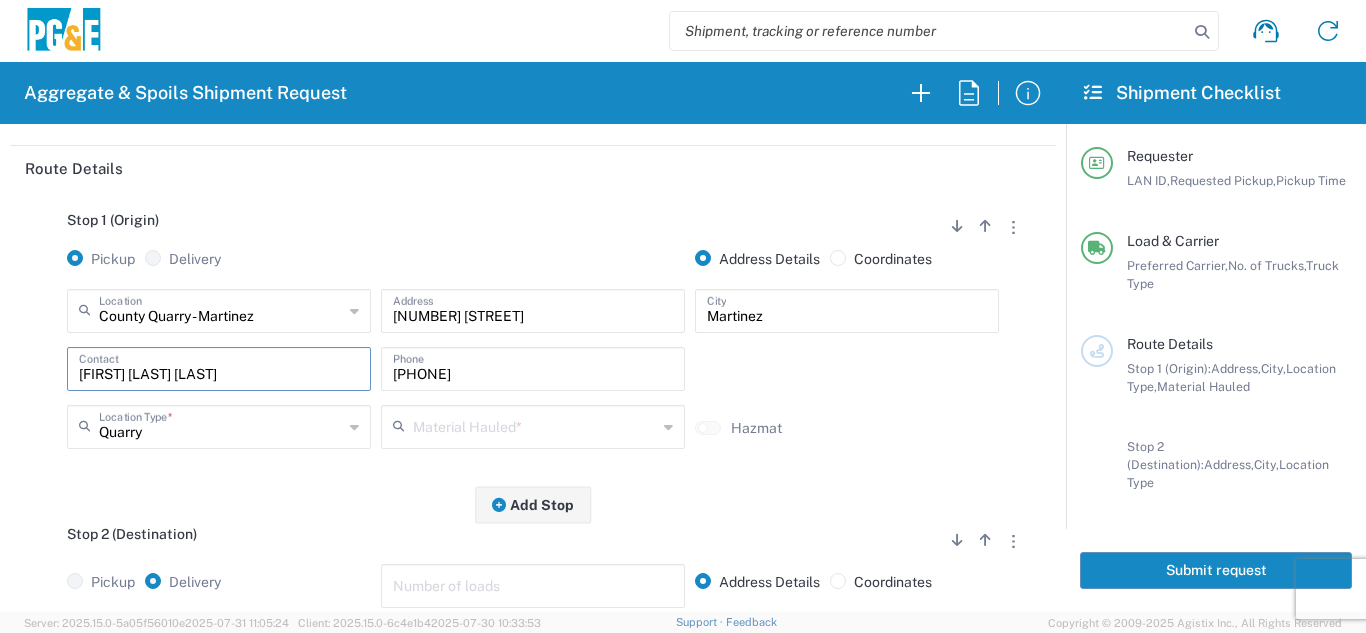 click at bounding box center [535, 425] 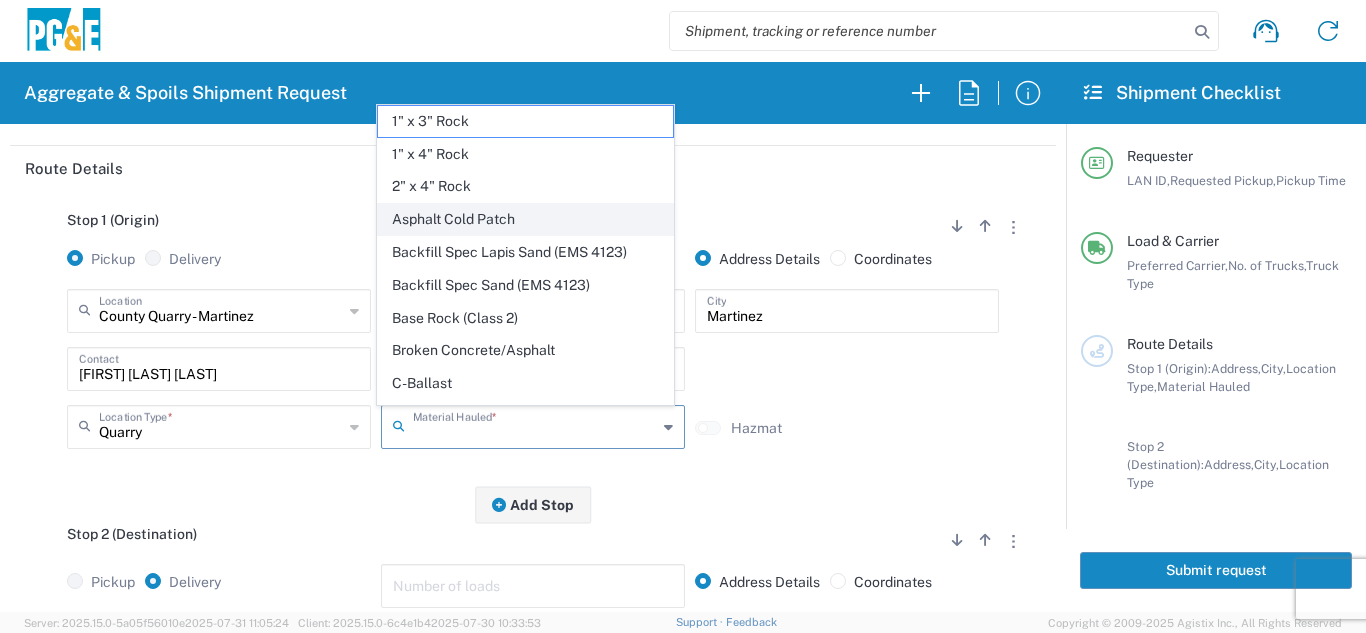 click on "Asphalt Cold Patch" 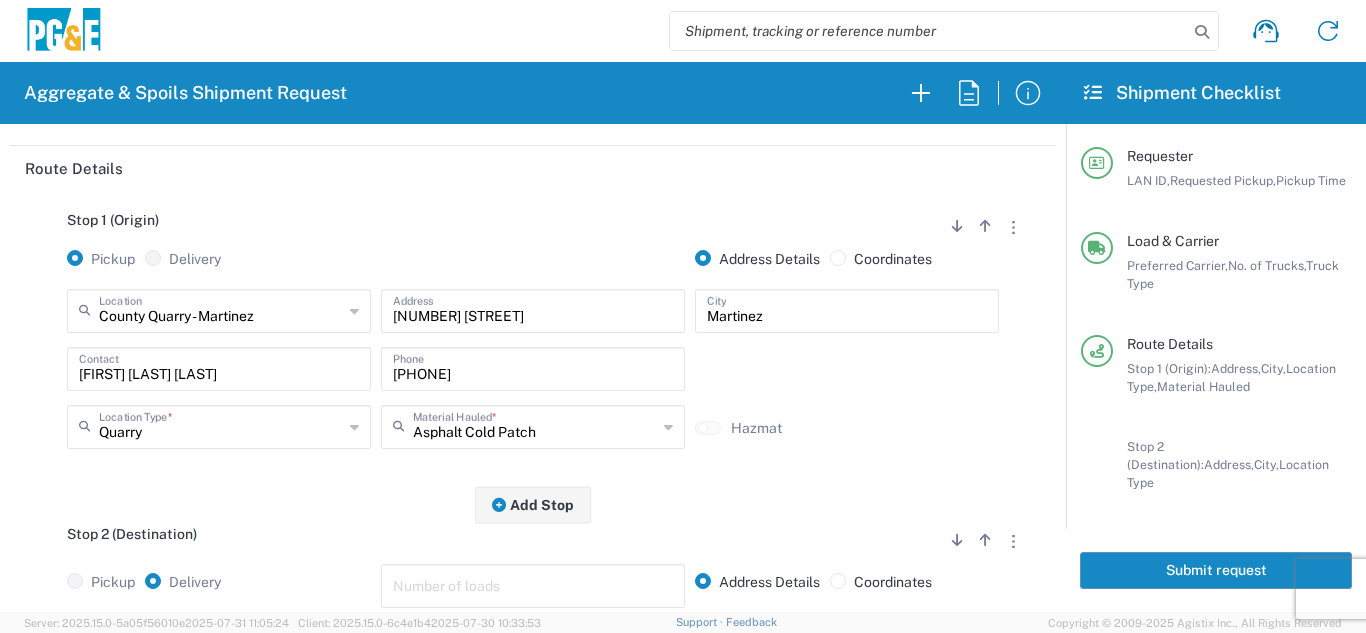 click on "Stop 1 (Origin)
Add Stop Above   Add Stop Below   Remove Stop   Pickup   Delivery   Address Details   Coordinates  County Quarry - Martinez  Location  County Quarry - Martinez 17300 East Jahant Rd - Quarry 7/11 Materials - Chico - Quarry 7/11 Materials - Ridgecrest - Quarry Acampo Airport - Santa Rosa Altamont Landfill - Livermore American Canyon Anderson Landfill - Waste Management Landfill Class II Antioch Building Materials Antioch SC Argent Materials - Oakland - Quarry Auburn Auburn HUB Yard Auburn SC Avenal Regional Landfill Bakersfield SC Bakersfield Sub Bangor Rock Quarry Bear River Aggregates - Meadow Vista - Quarry Acampo Airport - Santa Rosa Altamont Landfill - Livermore American Canyon Anderson Landfill - Waste Management Landfill Class II Antioch Building Materials Antioch SC Argent Materials - Oakland - Quarry Auburn Auburn HUB Yard Auburn SC Avenal Regional Landfill Bakersfield SC Bakersfield Sub Bangor Rock Quarry Bear River Aggregates - Meadow Vista - Quarry - Quarry Best Rock Quarry - Barstow Blue Mountain Minerals - Columbia - Quarry Bodean Bowman & Sons Brisbane Recycling Burney SC Butte Sand & Gravel - Sutter - Quarry Calaveras Materials Inc - Merced - Quarry Canyon Rock Co Inc - Forestville - Quarry Carlotta Cedar Avenue Recycling - Fresno - Quarry Cemex - Antioch - Quarry Cemex - Clayton - Quarry *" 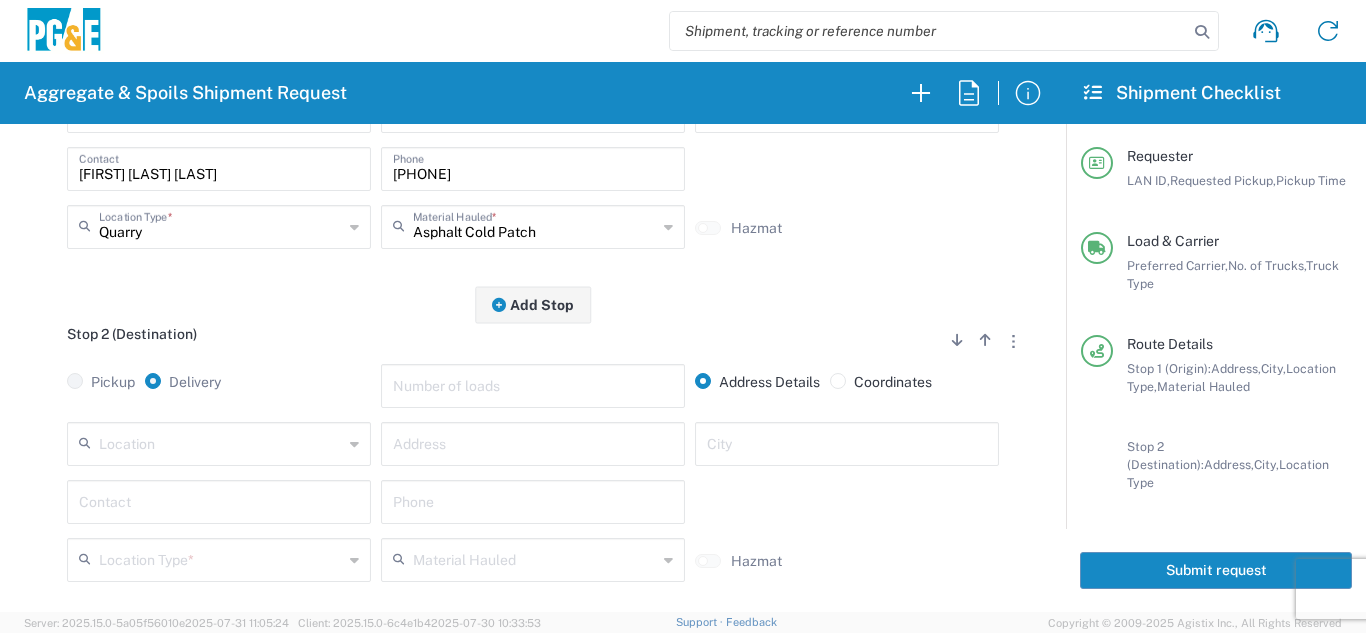 click at bounding box center [221, 442] 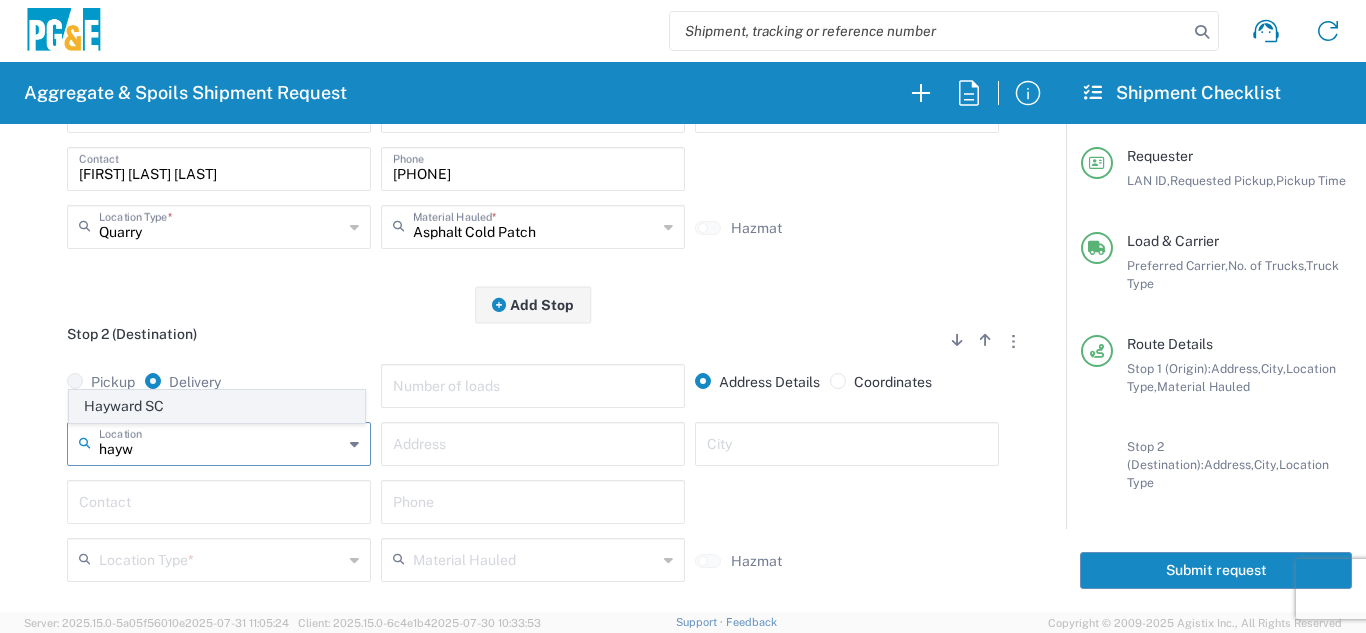 click on "Hayward SC" 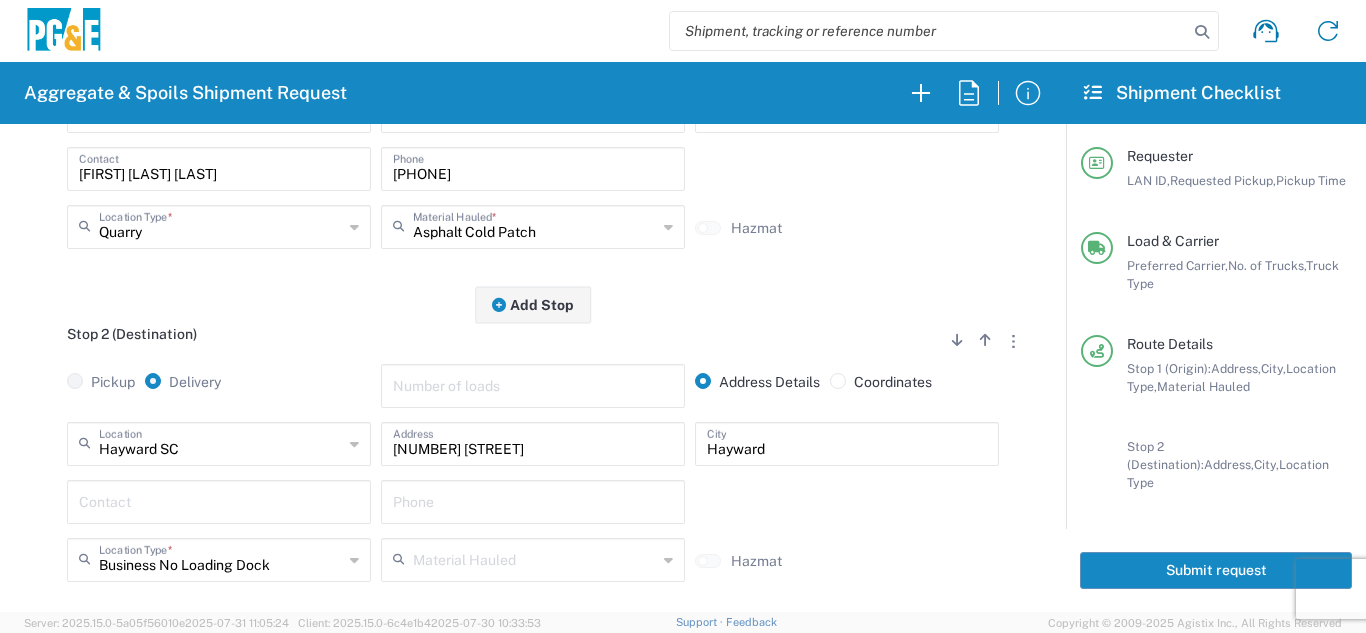 click at bounding box center (219, 500) 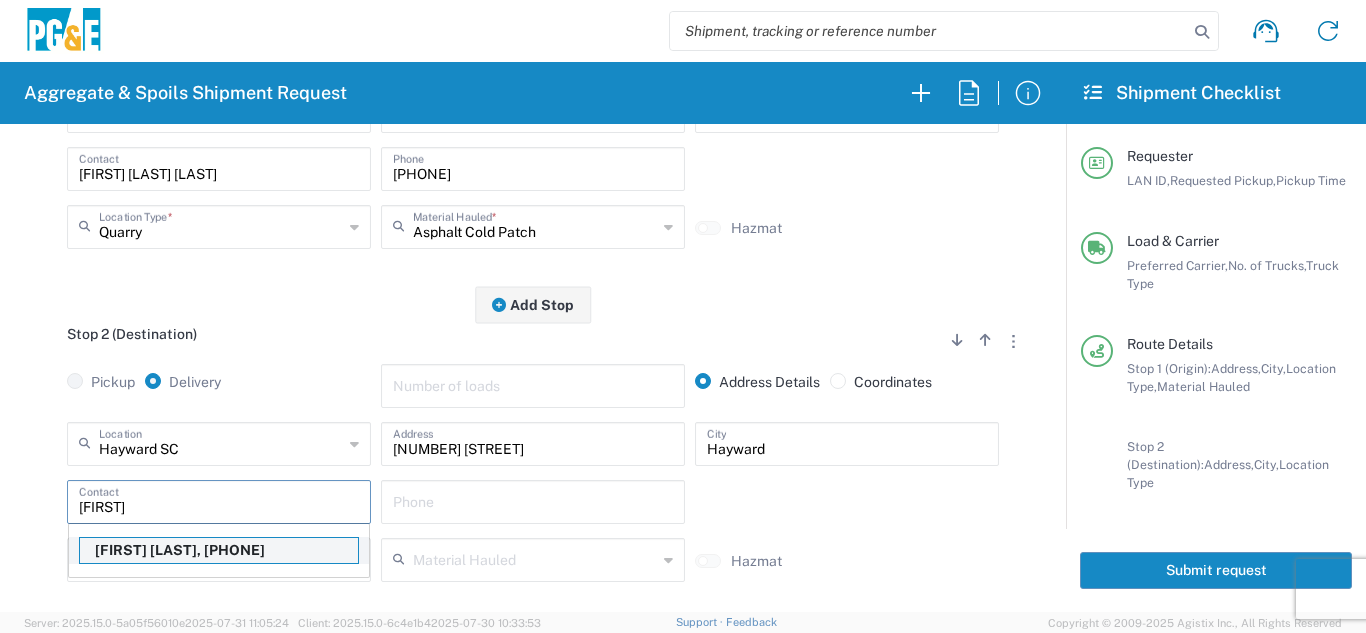 click on "[FIRST] [LAST], [PHONE]" at bounding box center (219, 550) 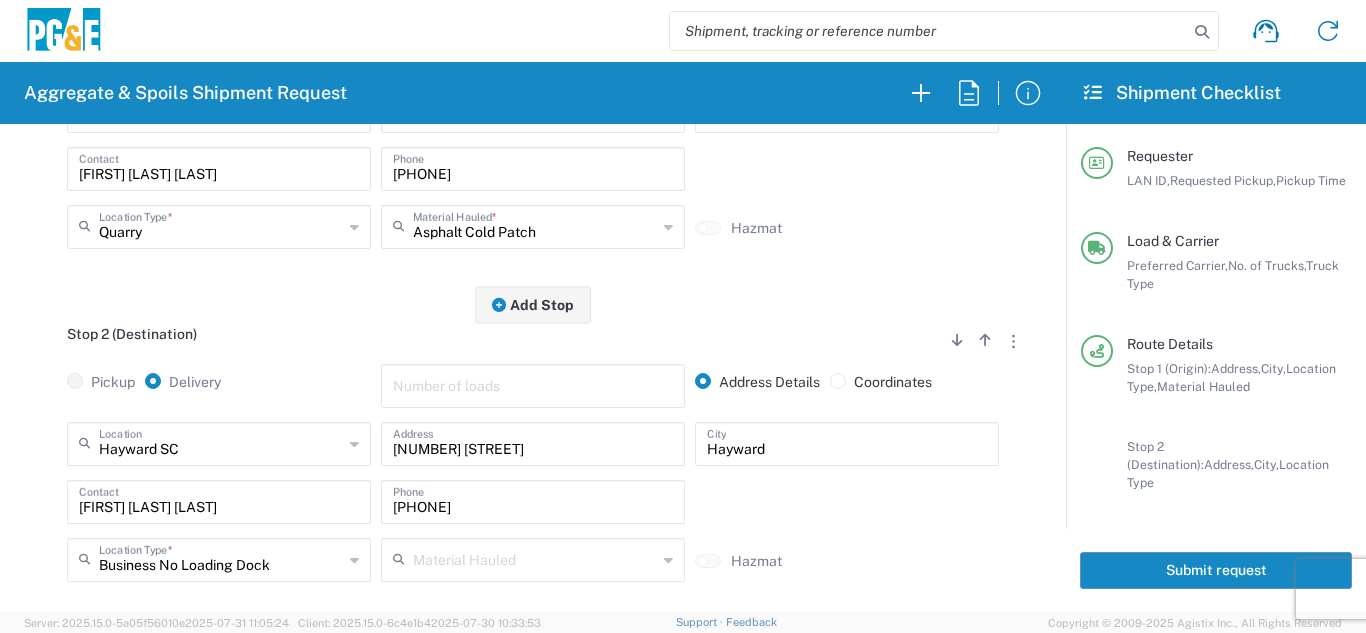 click on "Stop 2 (Destination)
Add Stop Above   Add Stop Below   Remove Stop   Pickup   Delivery   Number of loads   Address Details   Coordinates  Hayward SC  Location  Hayward SC 17300 East Jahant Rd - Quarry 7/11 Materials - Chico - Quarry 7/11 Materials - Ridgecrest - Quarry Acampo Airport - Santa Rosa Altamont Landfill - Livermore American Canyon Anderson Landfill - Waste Management Landfill Class II Antioch Building Materials Antioch SC Argent Materials - Oakland - Quarry Auburn Auburn HUB Yard Auburn SC Avenal Regional Landfill Bakersfield SC Bakersfield Sub Bangor Rock Quarry Bear River Aggregates - Meadow Vista - Quarry Acampo Airport - Santa Rosa Altamont Landfill - Livermore American Canyon Anderson Landfill - Waste Management Landfill Class II Antioch Building Materials Antioch SC Argent Materials - Oakland - Quarry Auburn Auburn HUB Yard Auburn SC Avenal Regional Landfill Bakersfield SC Bakersfield Sub Bangor Rock Quarry Bear River Aggregates - Meadow Vista - Quarry - Quarry Best Rock Quarry - Barstow Blue Mountain Minerals - Columbia - Quarry Bodean Bowman & Sons Brisbane Recycling Burney SC Butte Sand & Gravel - Sutter - Quarry Calaveras Materials Inc - Merced - Quarry Canyon Rock Co Inc - Forestville - Quarry Carlotta Cedar Avenue Recycling - Fresno - Quarry Cemex - Antioch - Quarry Cemex - Clayton - Quarry Clovis" 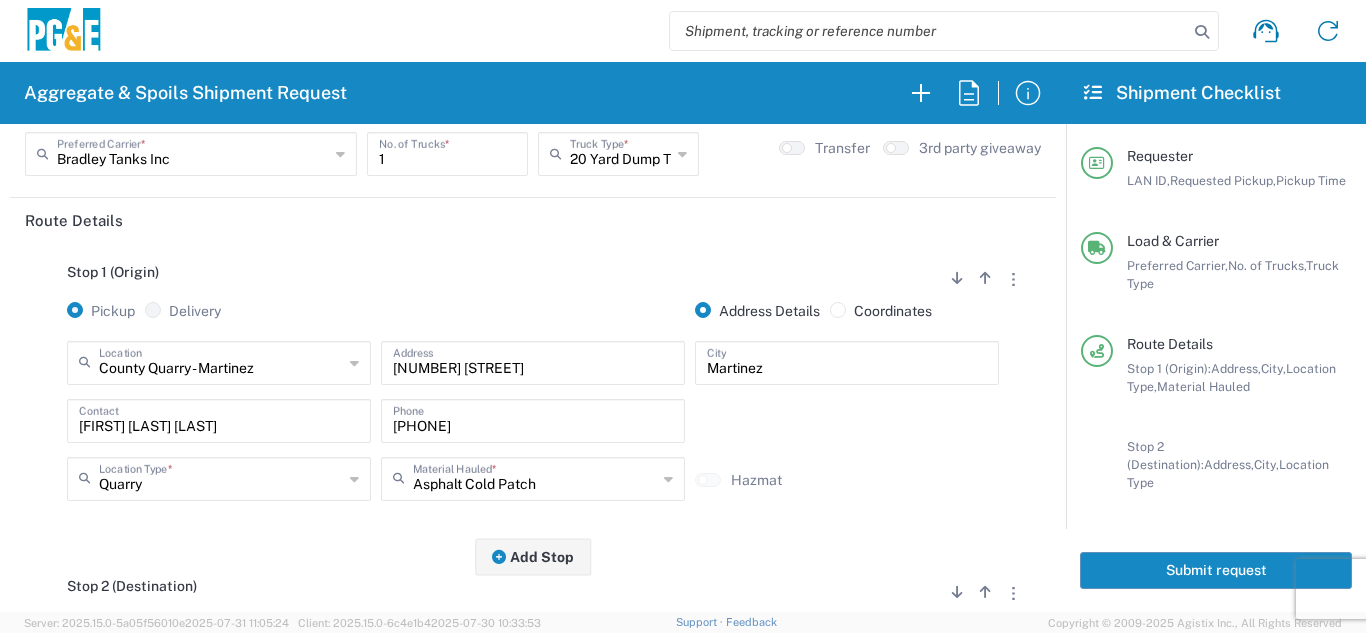 scroll, scrollTop: 0, scrollLeft: 0, axis: both 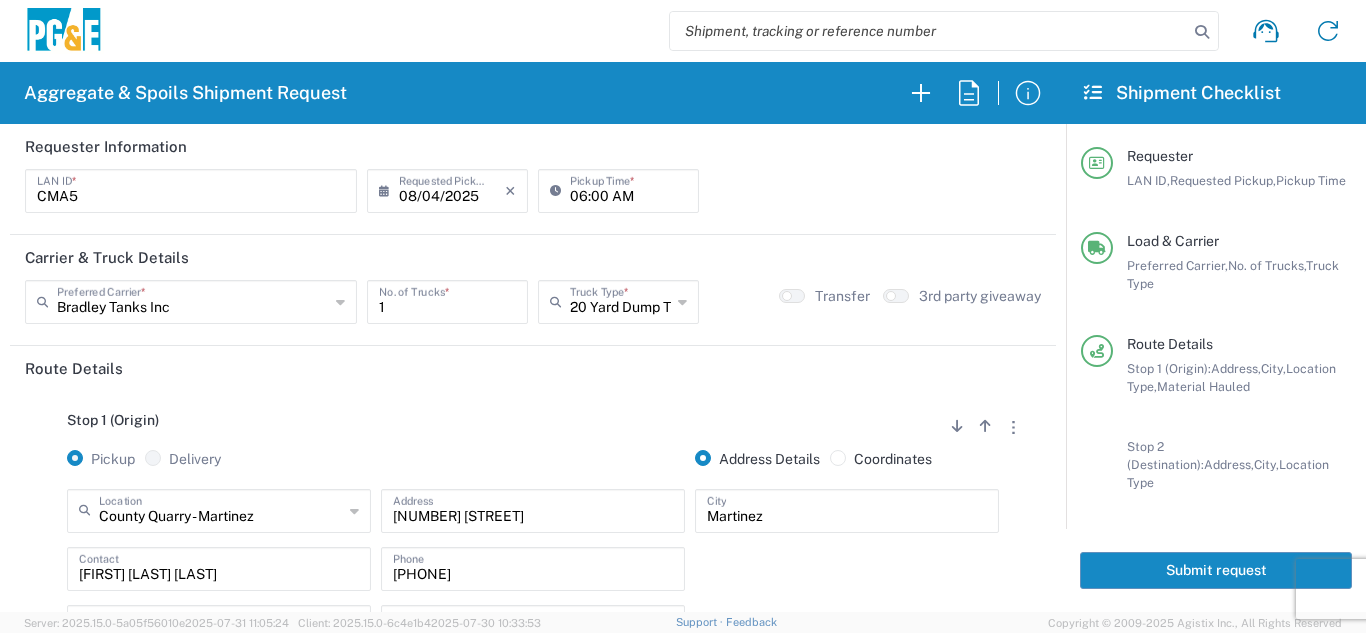 click on "Submit request" 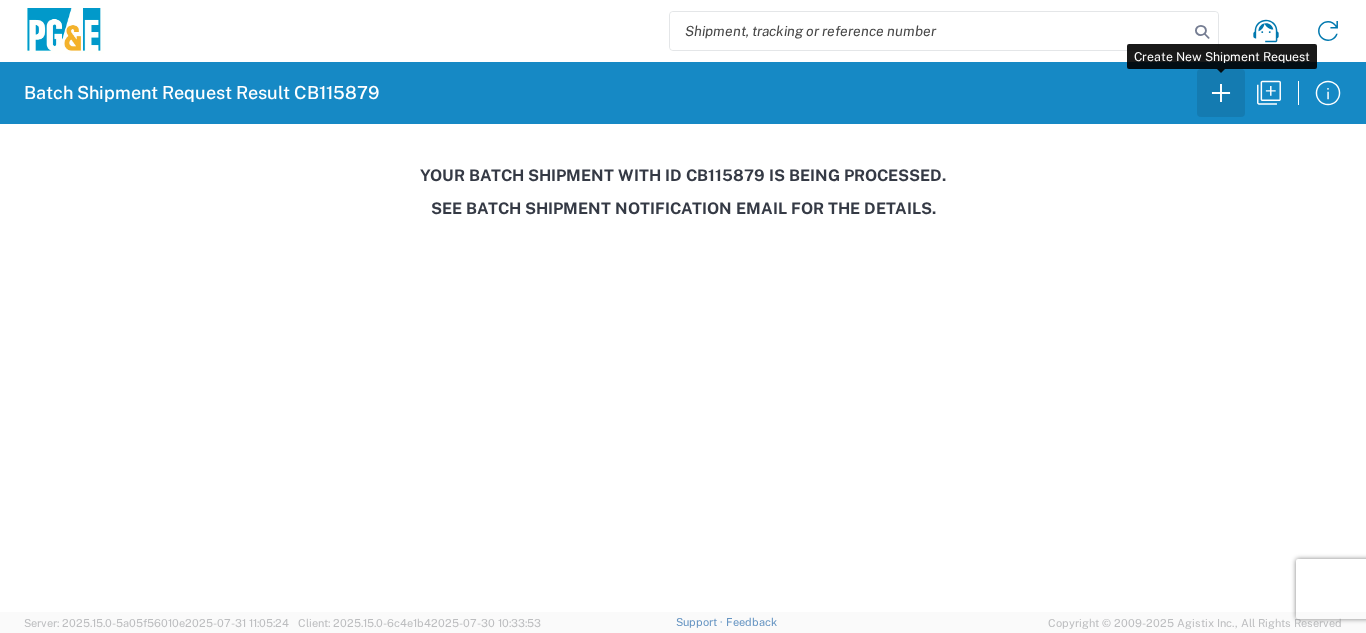 click 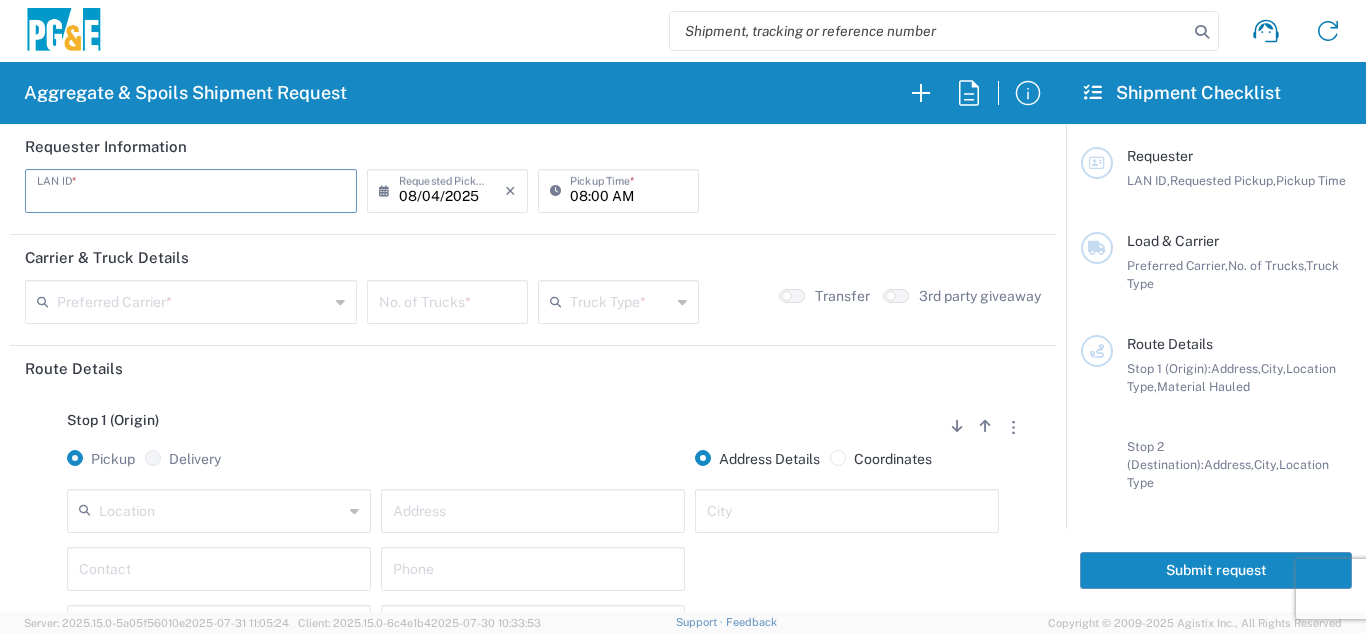 click at bounding box center [191, 189] 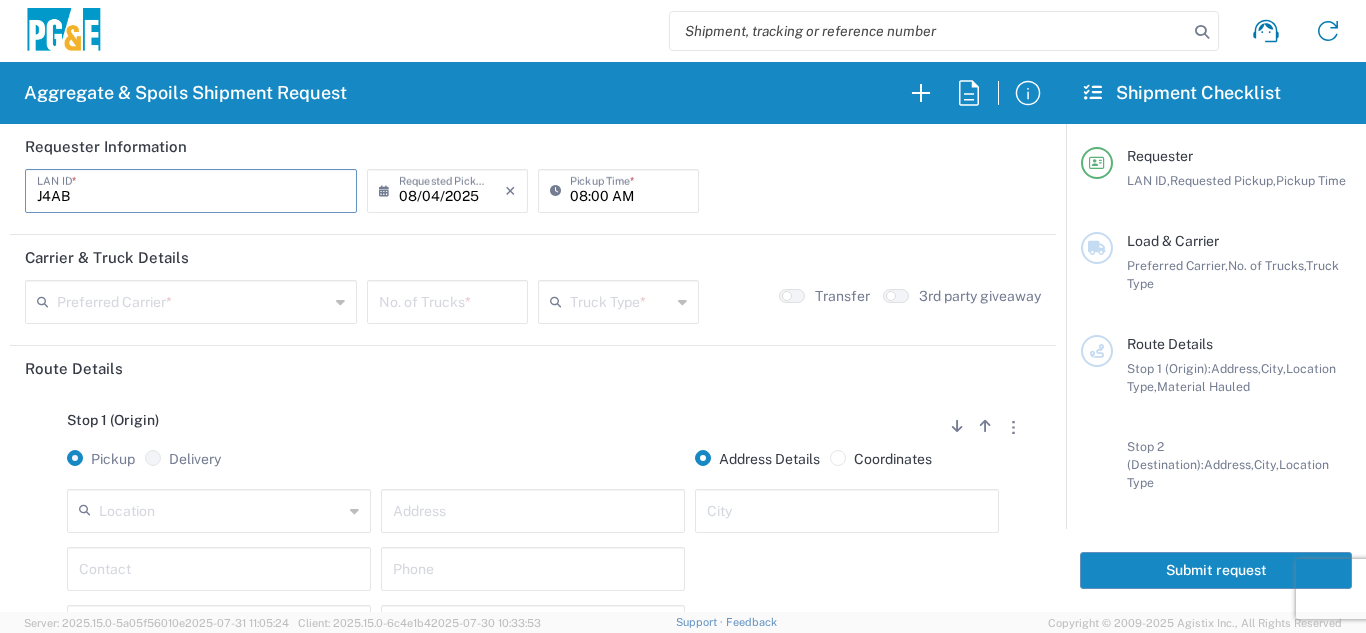 type on "J4AB" 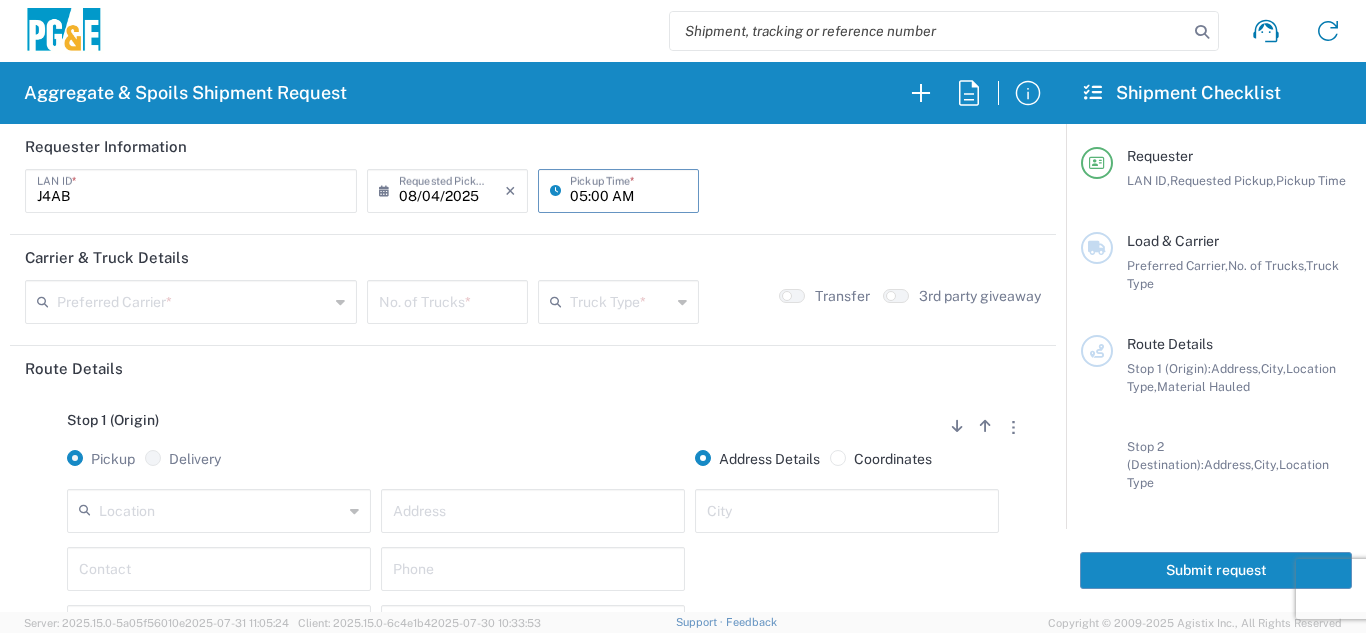 click on "05:00 AM" at bounding box center [628, 189] 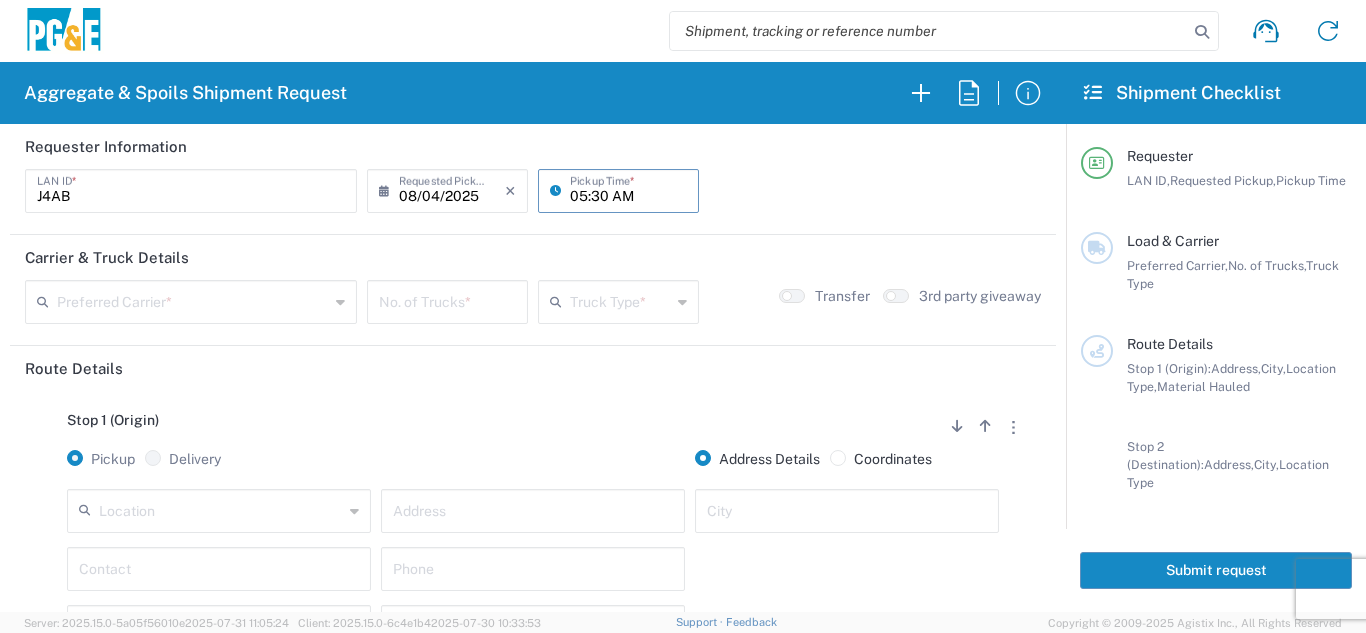 type on "05:30 AM" 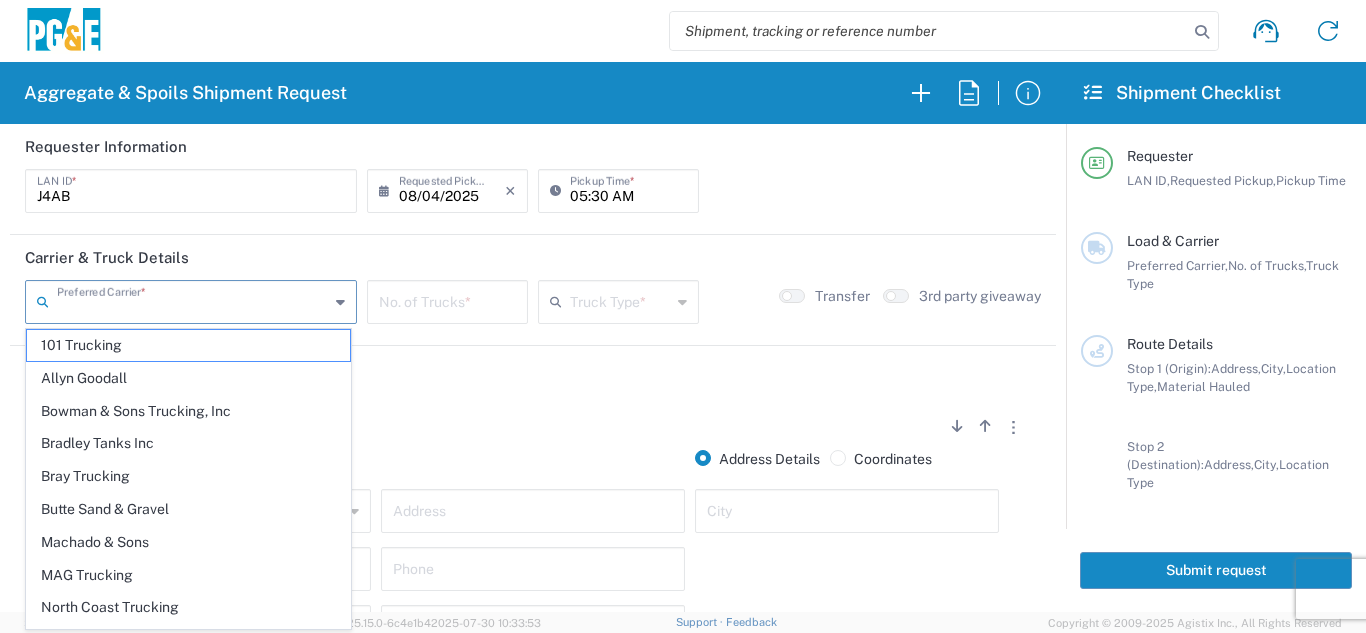 click at bounding box center [193, 300] 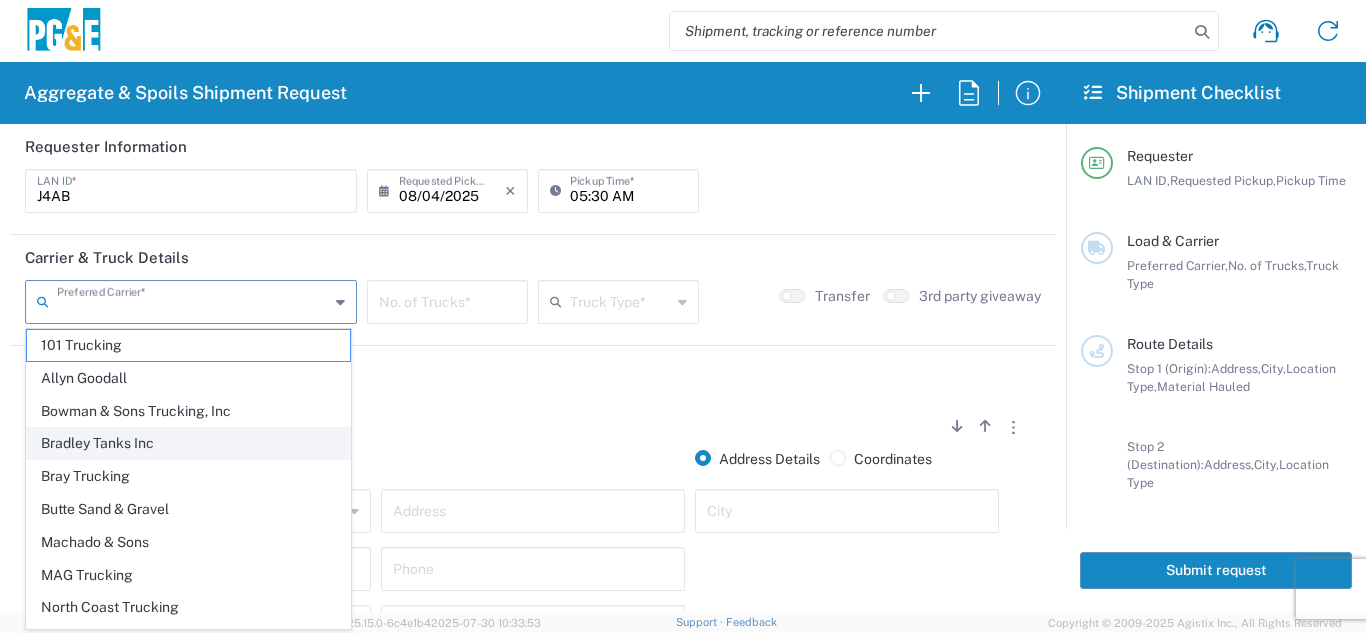 click on "Bradley Tanks Inc" 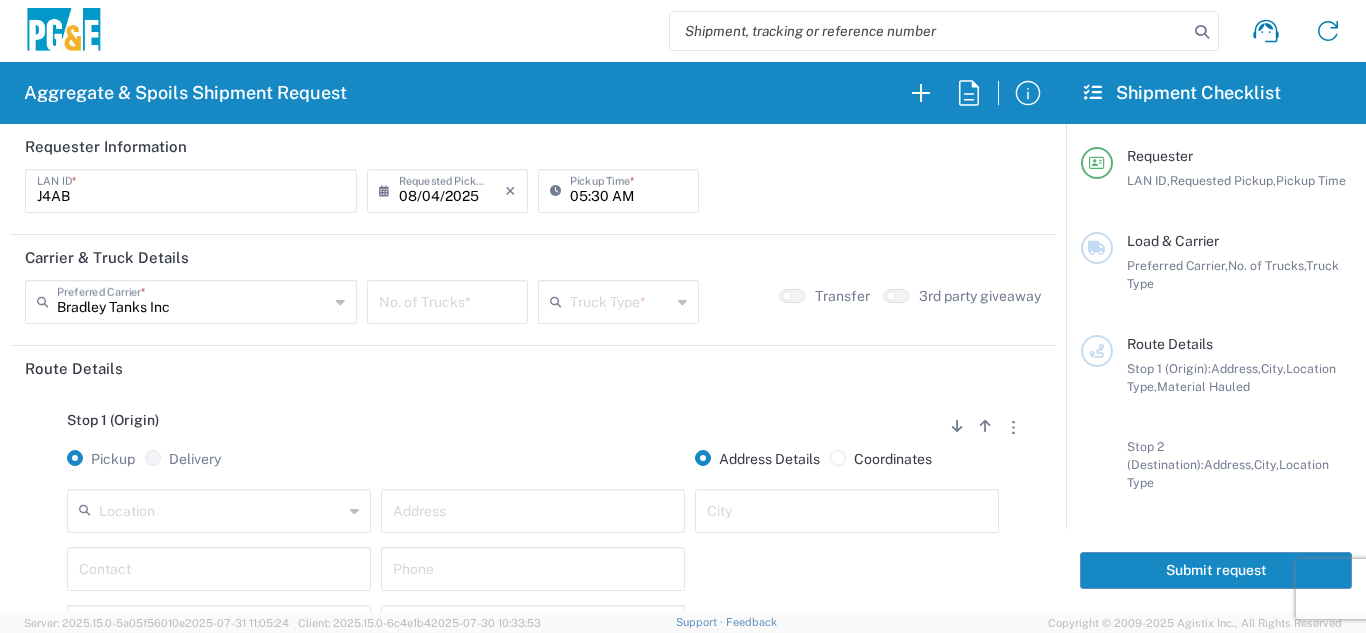 click at bounding box center [447, 300] 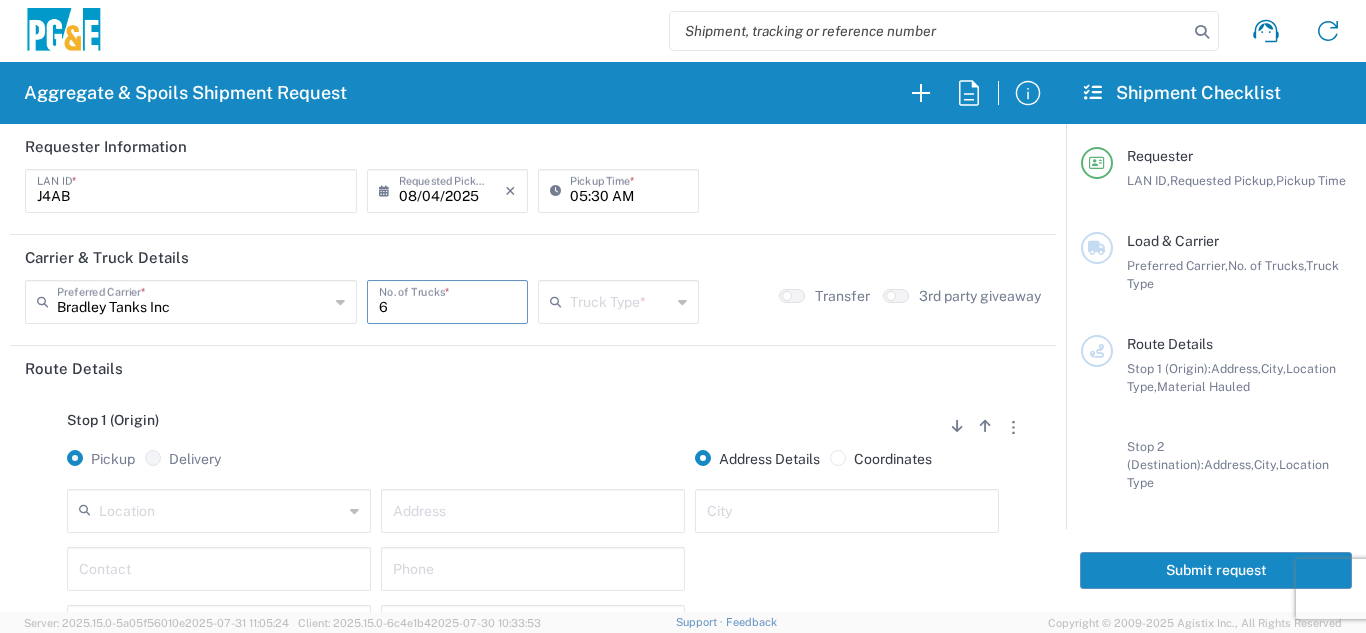 type on "6" 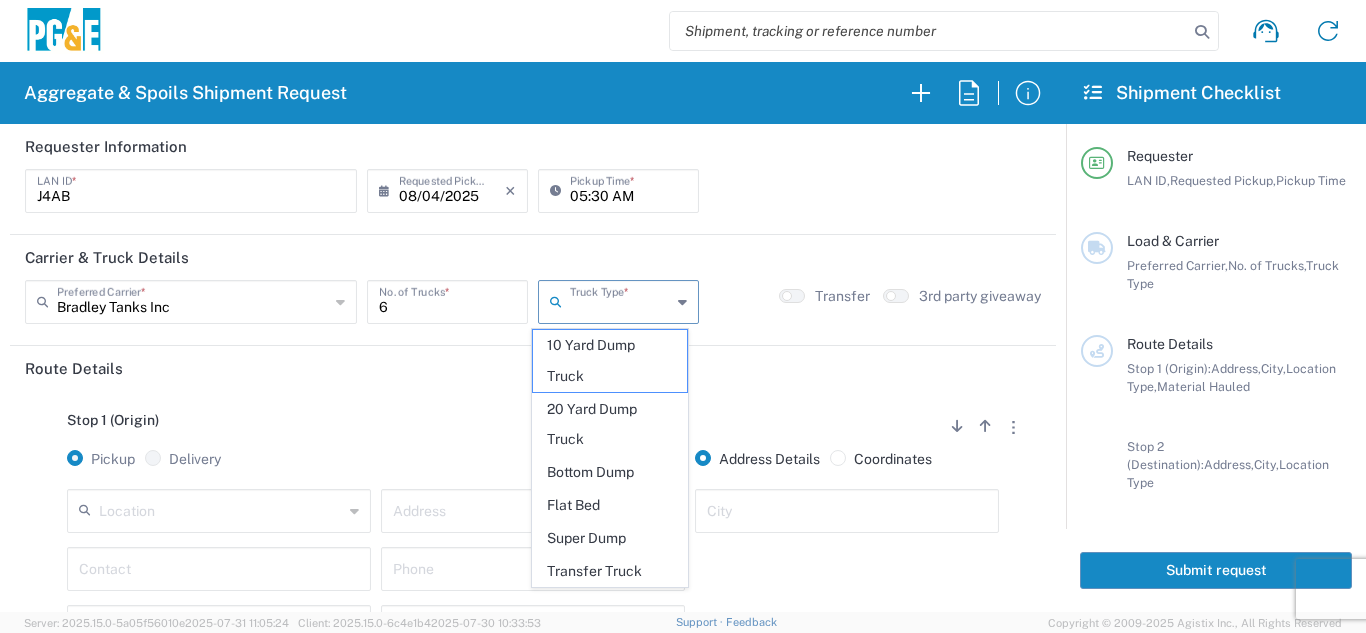 click at bounding box center [620, 300] 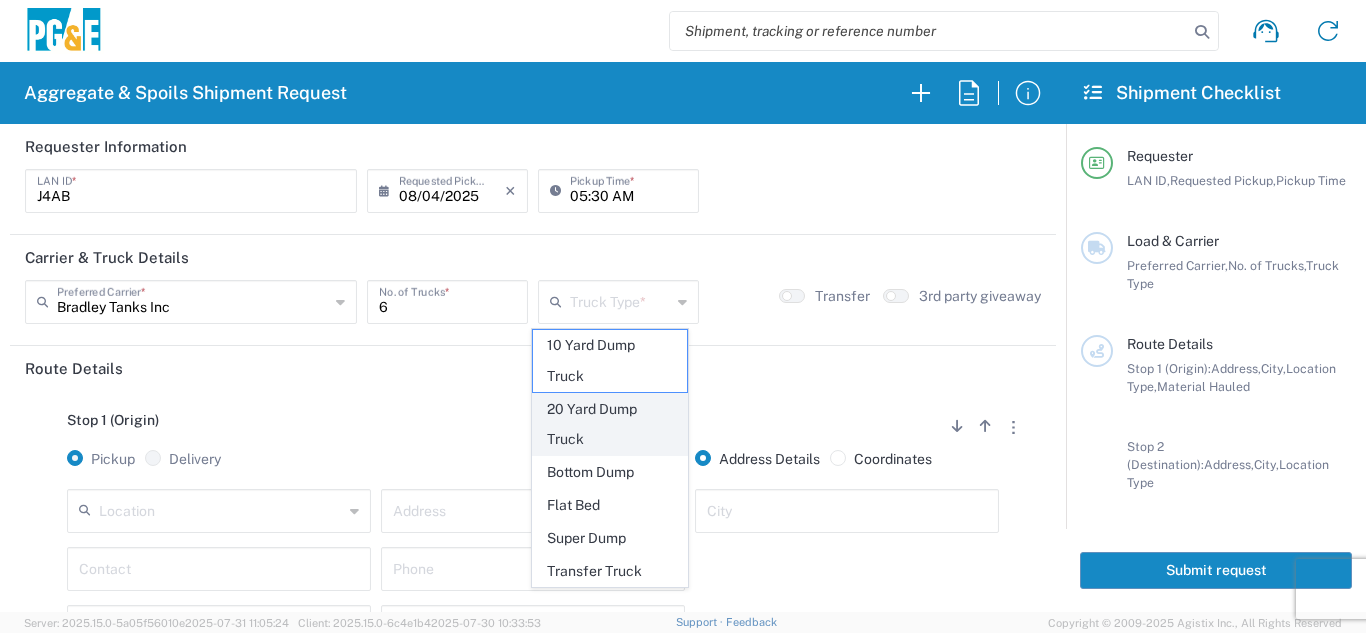 click on "20 Yard Dump Truck" 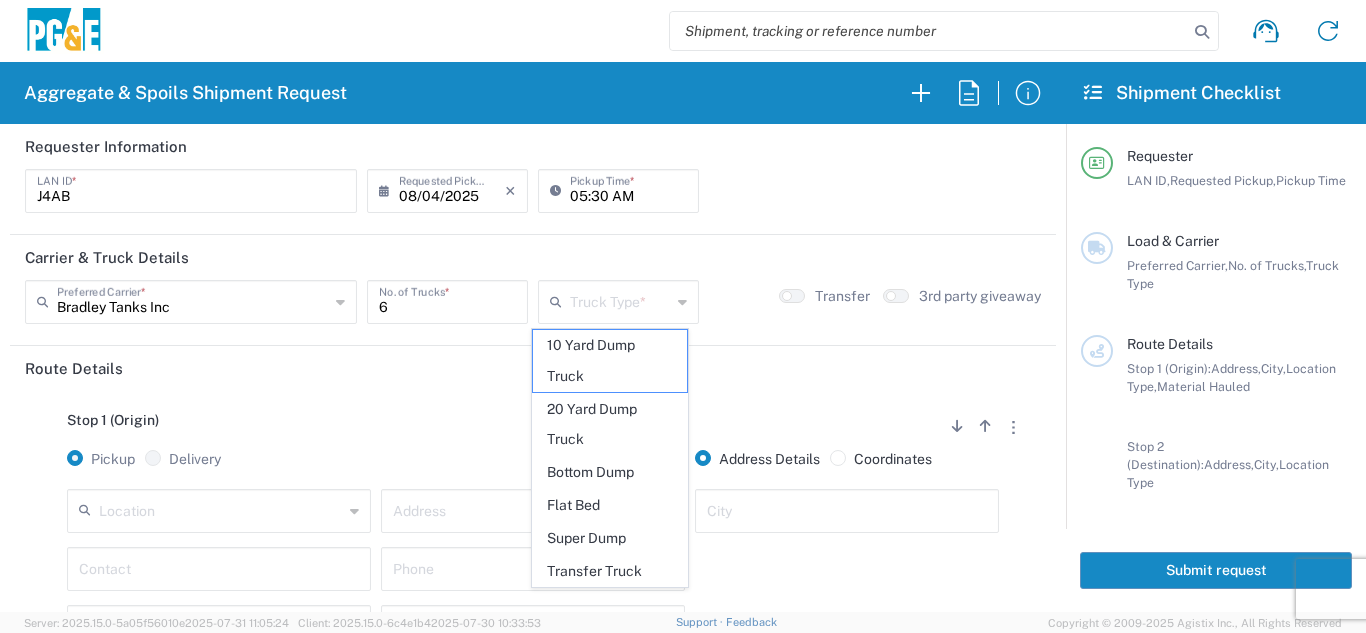 type on "20 Yard Dump Truck" 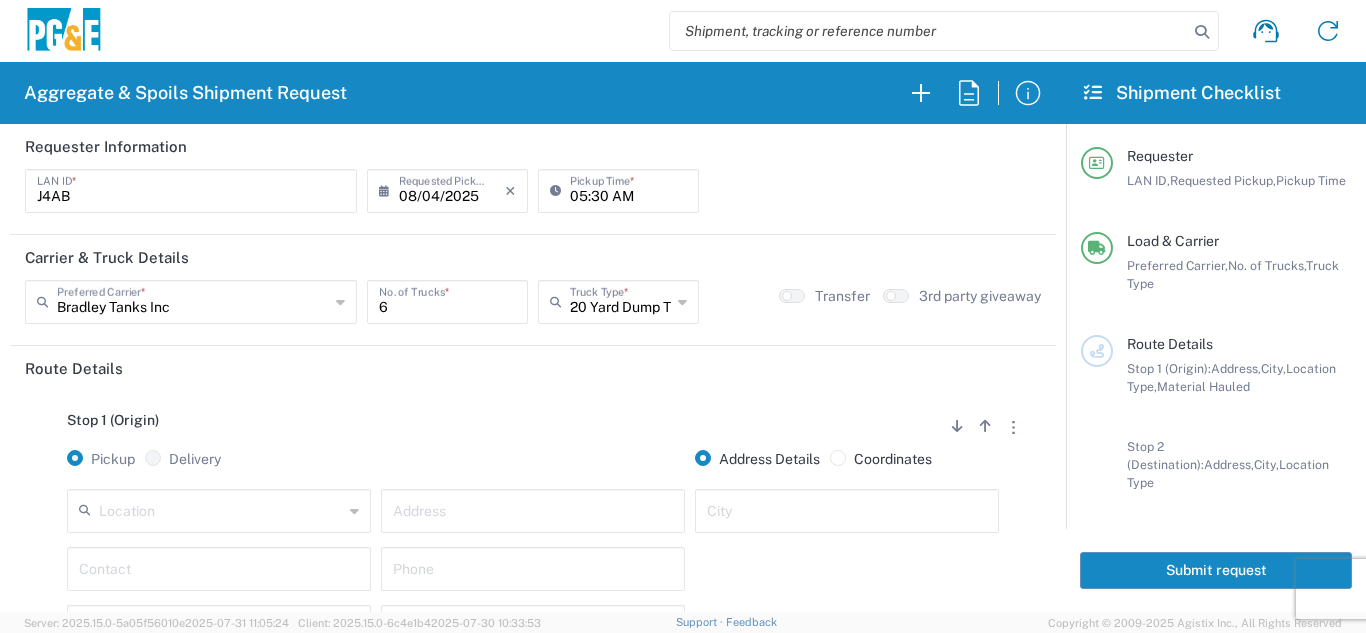 click on "Stop 1 (Origin)
Add Stop Above   Add Stop Below   Remove Stop   Pickup   Delivery   Address Details   Coordinates   Location  17300 East Jahant Rd - Quarry 7/11 Materials - Chico - Quarry 7/11 Materials - Ridgecrest - Quarry Acampo Airport - Santa Rosa Altamont Landfill - Livermore American Canyon Anderson Landfill - Waste Management Landfill Class II Antioch Building Materials Antioch SC Argent Materials - Oakland - Quarry Auburn Auburn HUB Yard Auburn SC Avenal Regional Landfill Bakersfield SC Bakersfield Sub Bangor Rock Quarry Bear River Aggregates - Meadow Vista - Quarry Acampo Airport - Santa Rosa Altamont Landfill - Livermore American Canyon Anderson Landfill - Waste Management Landfill Class II Antioch Building Materials Antioch SC Argent Materials - Oakland - Quarry Auburn Auburn HUB Yard Auburn SC Avenal Regional Landfill Bakersfield SC Bakersfield Sub Bangor Rock Quarry Bear River Aggregates - Meadow Vista - Quarry - Quarry Best Rock Quarry - Barstow Blue Mountain Minerals - Columbia - Quarry Bodean Bowman & Sons Brisbane Recycling Burney SC Butte Sand & Gravel - Sutter - Quarry Calaveras Materials Inc - Merced - Quarry Canyon Rock Co Inc - Forestville - Quarry Carlotta Cedar Avenue Recycling - Fresno - Quarry Cemex - Antioch - Quarry Cemex - Clayton - Quarry Cemex - Clovis - Quarry * *" 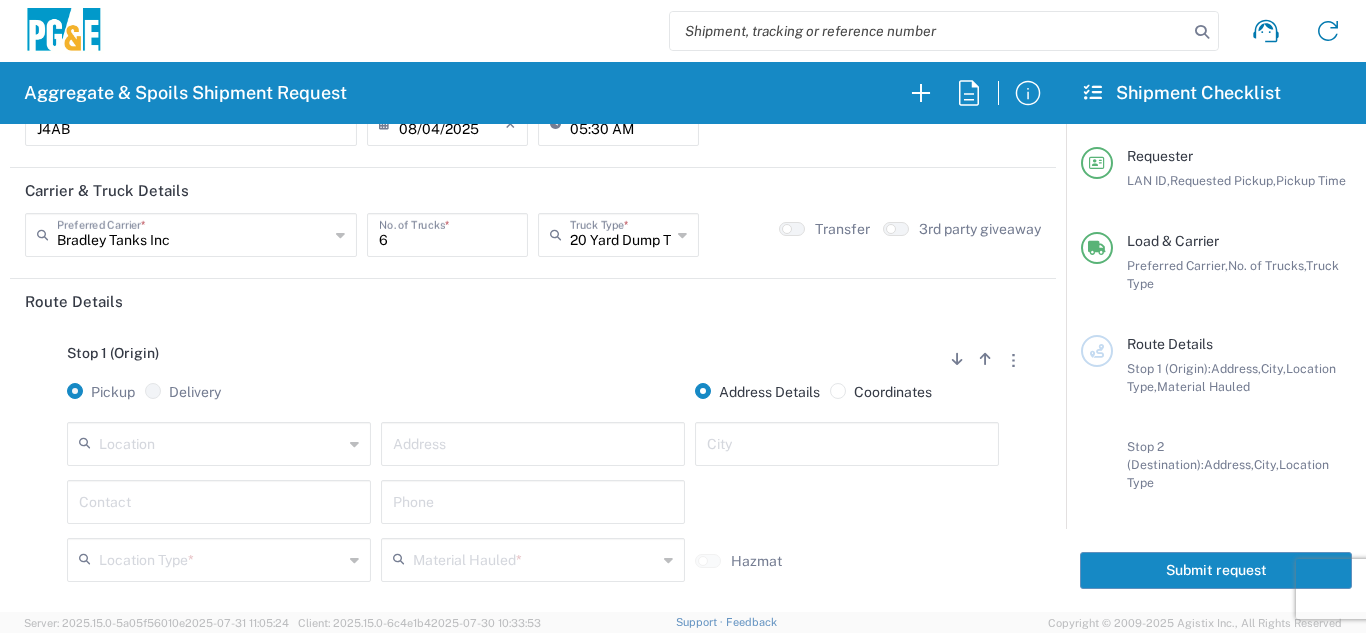 scroll, scrollTop: 100, scrollLeft: 0, axis: vertical 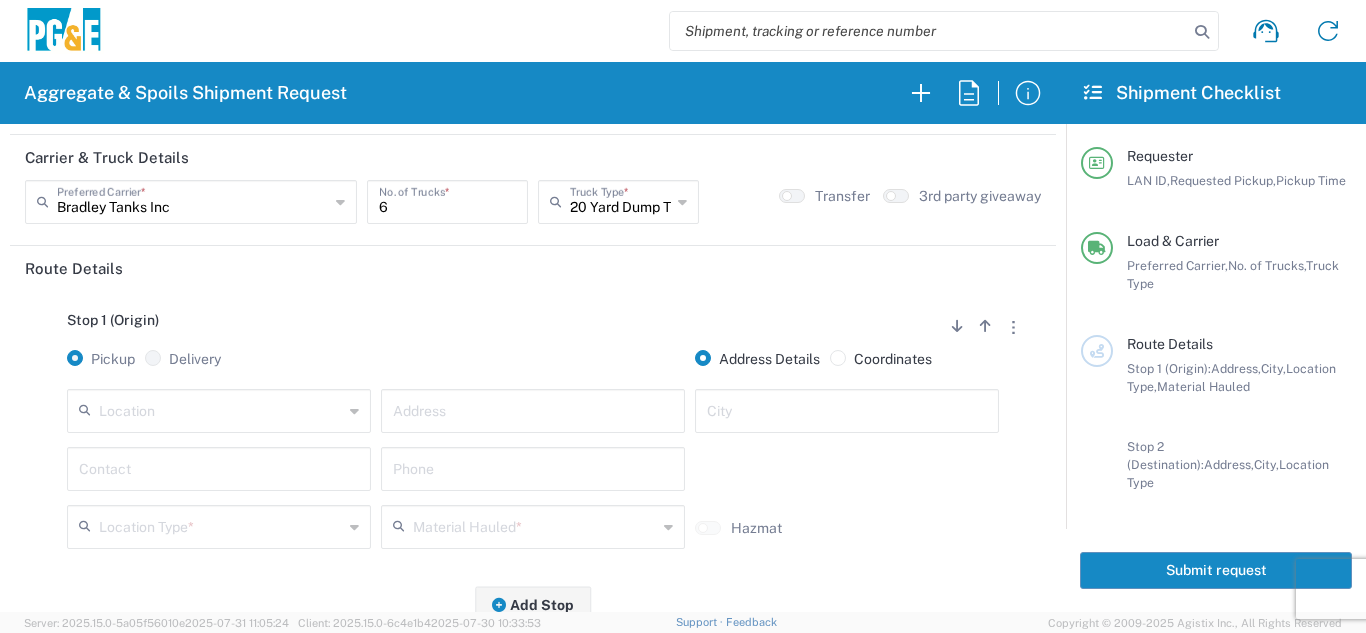 click at bounding box center (221, 409) 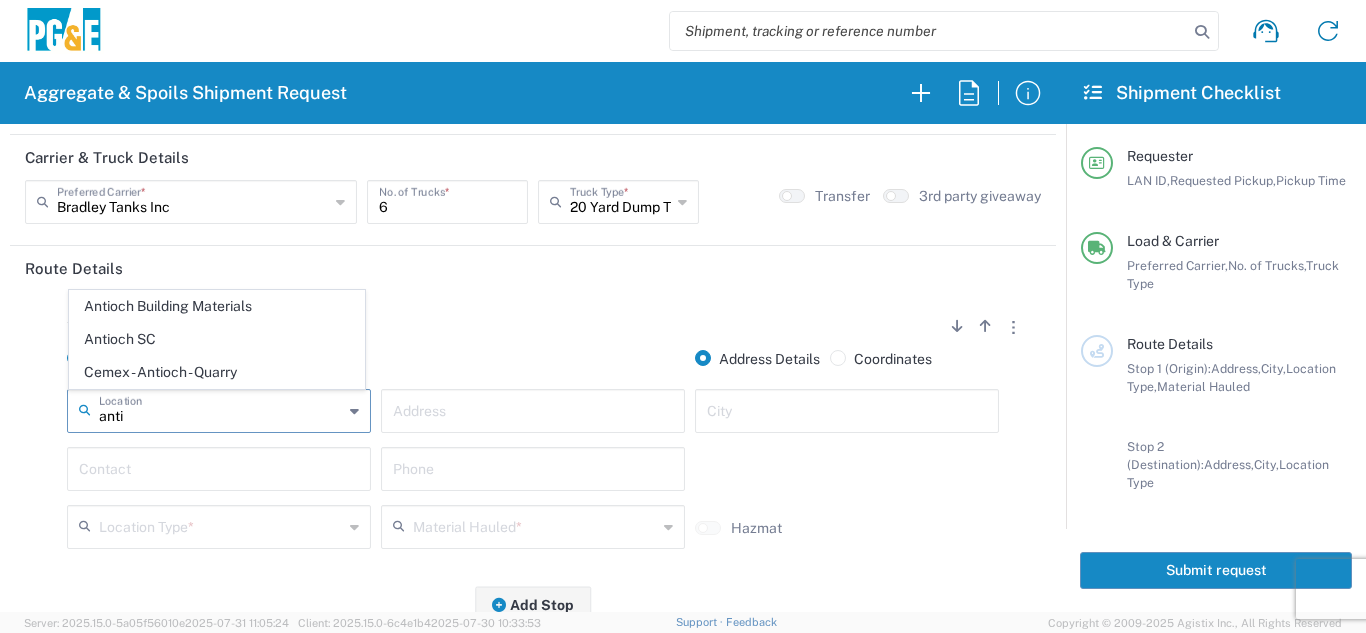 drag, startPoint x: 162, startPoint y: 340, endPoint x: 161, endPoint y: 358, distance: 18.027756 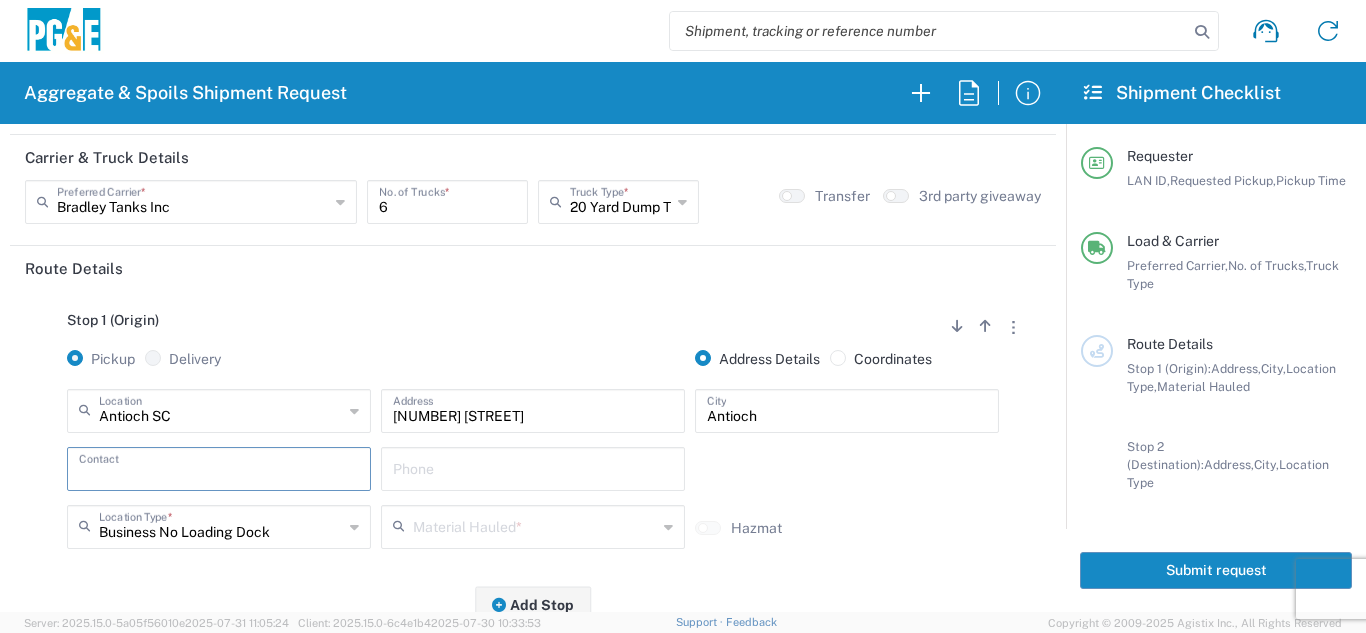 click at bounding box center (219, 467) 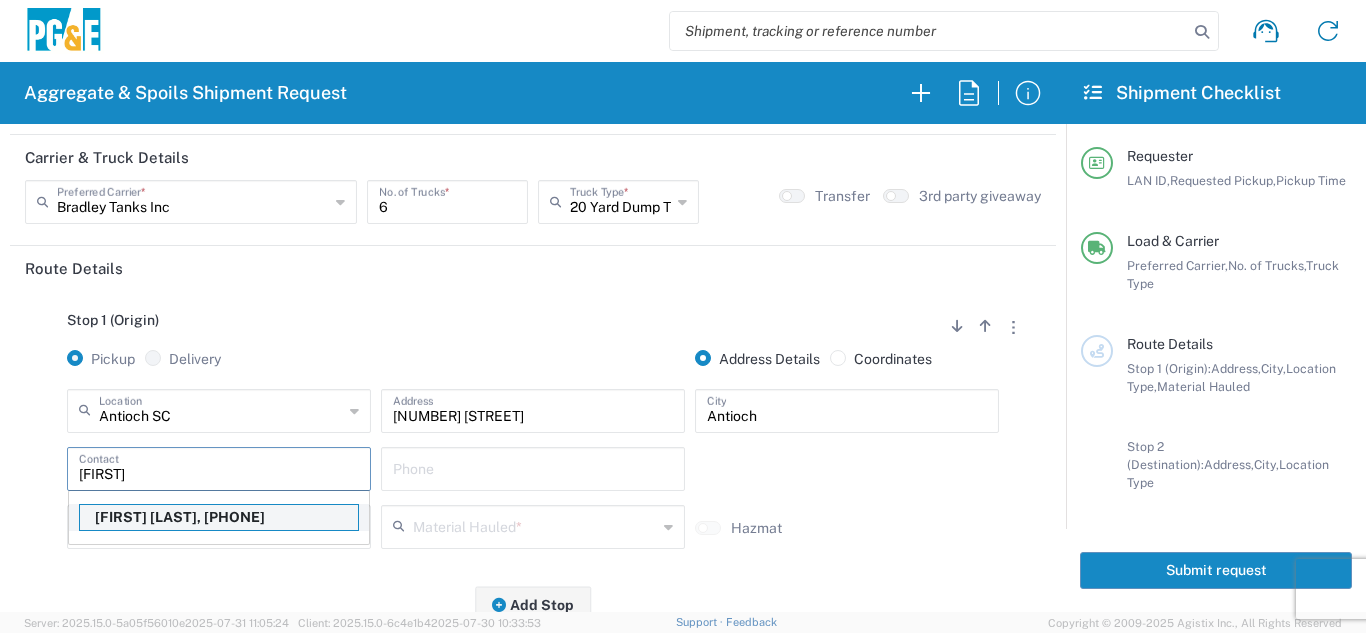 click on "[FIRST] [LAST], [PHONE]" at bounding box center (219, 517) 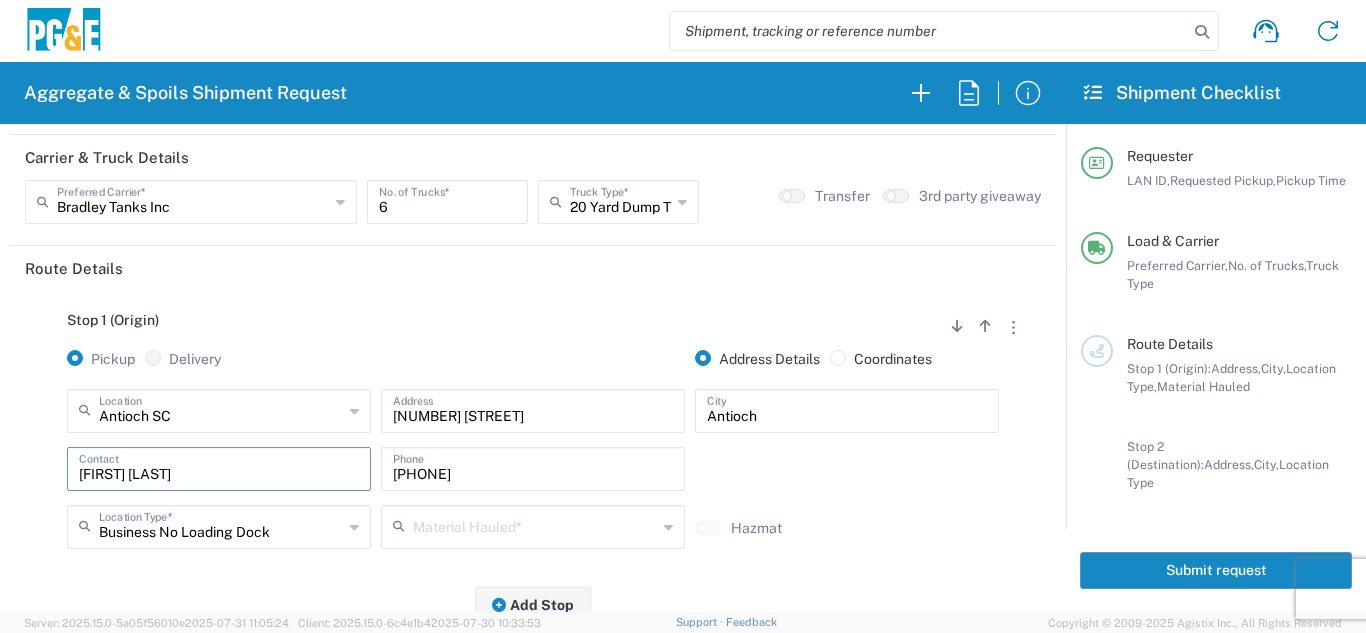 click at bounding box center (535, 525) 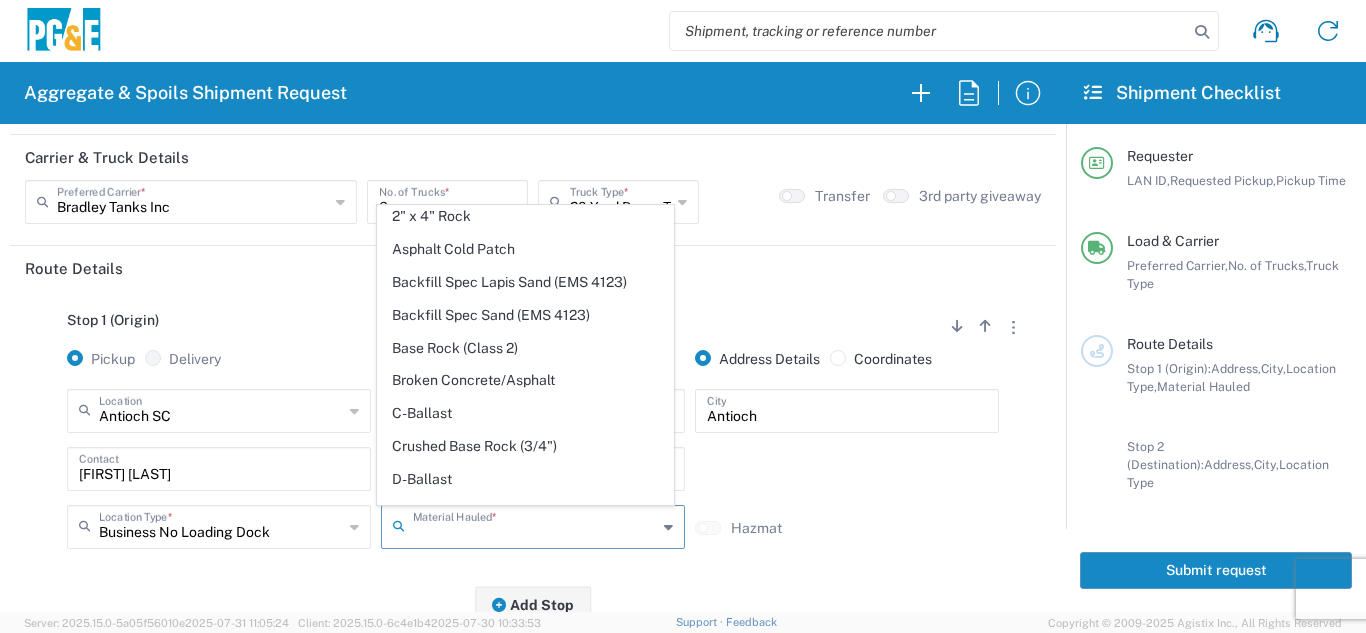 scroll, scrollTop: 300, scrollLeft: 0, axis: vertical 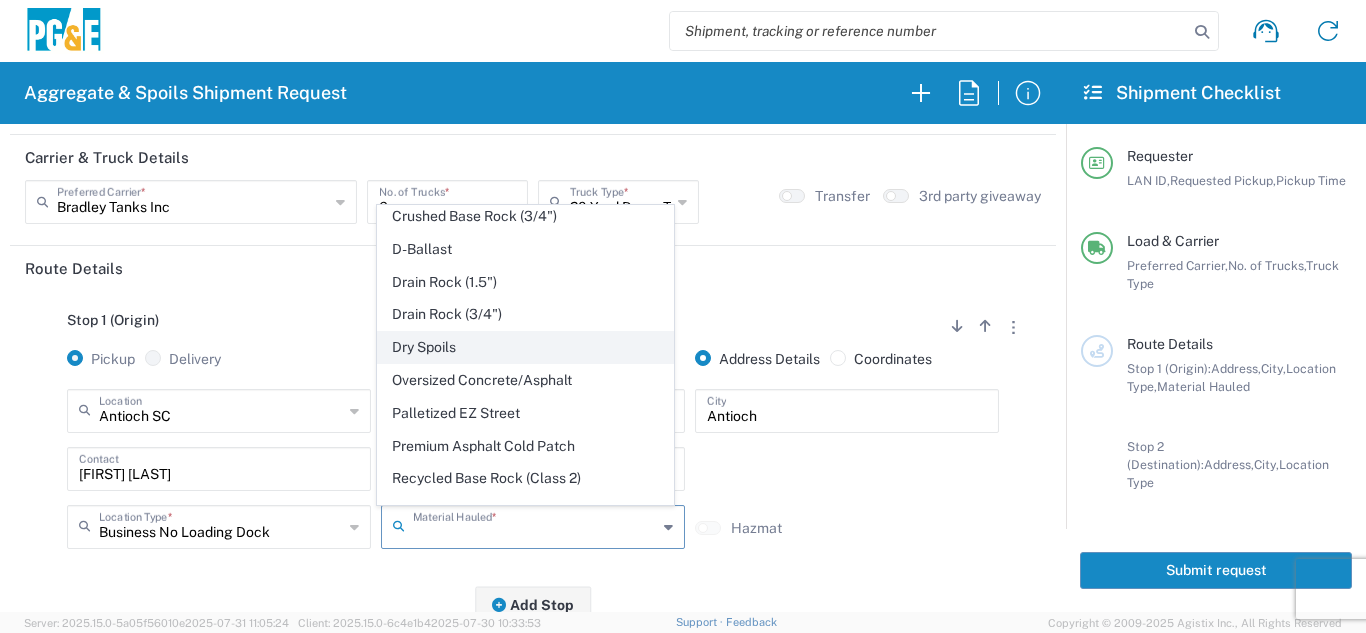 click on "Dry Spoils" 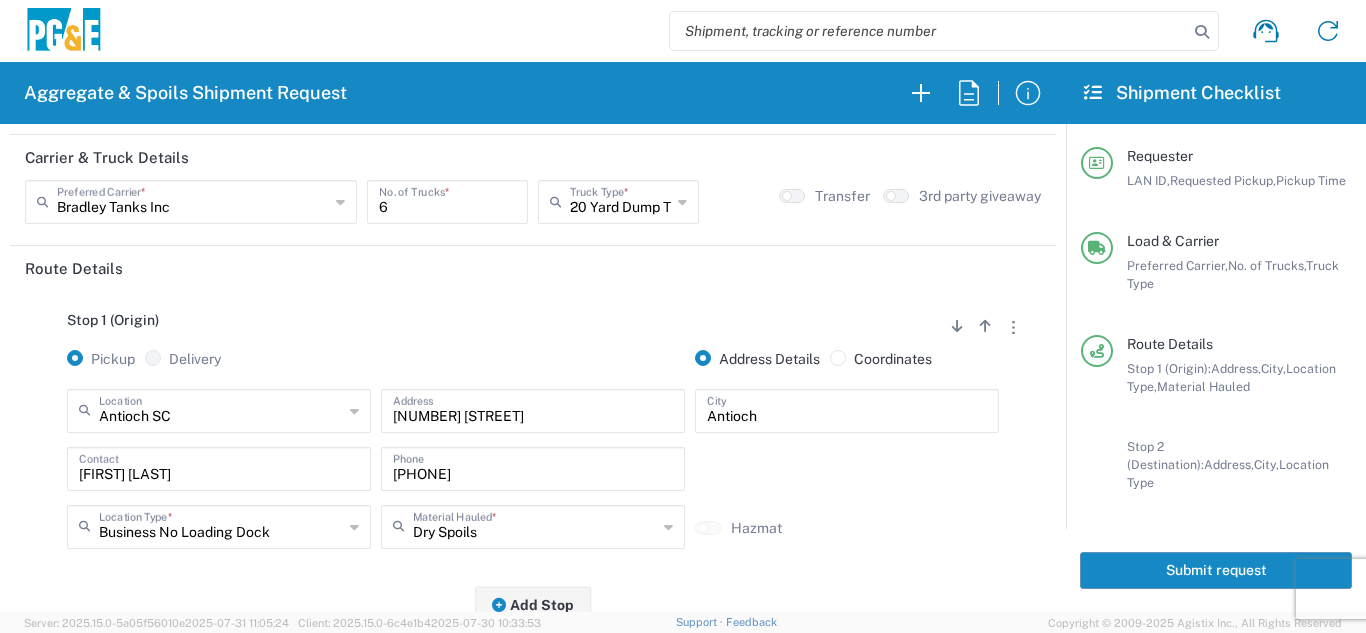 click on "Stop 1 (Origin)
Add Stop Above   Add Stop Below   Remove Stop   Pickup   Delivery   Address Details   Coordinates  Antioch SC  Location  Antioch SC 17300 East Jahant Rd - Quarry 7/11 Materials - Chico - Quarry 7/11 Materials - Ridgecrest - Quarry Acampo Airport - Santa Rosa Altamont Landfill - Livermore American Canyon Anderson Landfill - Waste Management Landfill Class II Antioch Building Materials Argent Materials - Oakland - Quarry Auburn Auburn HUB Yard Auburn SC Avenal Regional Landfill Bakersfield SC Bakersfield Sub Bangor Rock Quarry Bear River Aggregates - Meadow Vista - Quarry Best Rock Quarry - Barstow Blue Mountain Minerals - Columbia - Quarry Bodean Bowman & Sons Brisbane Recycling Burney SC Butte Sand & Gravel - Sutter - Quarry Calaveras Materials Inc - Merced - Quarry Canyon Rock Co Inc - Forestville - Quarry Carlotta Cedar Avenue Recycling - Fresno - Quarry Cemex - Antioch - Quarry Cemex - Clayton - Quarry Cemex - Clovis - Quarry Chico SC Clovis" 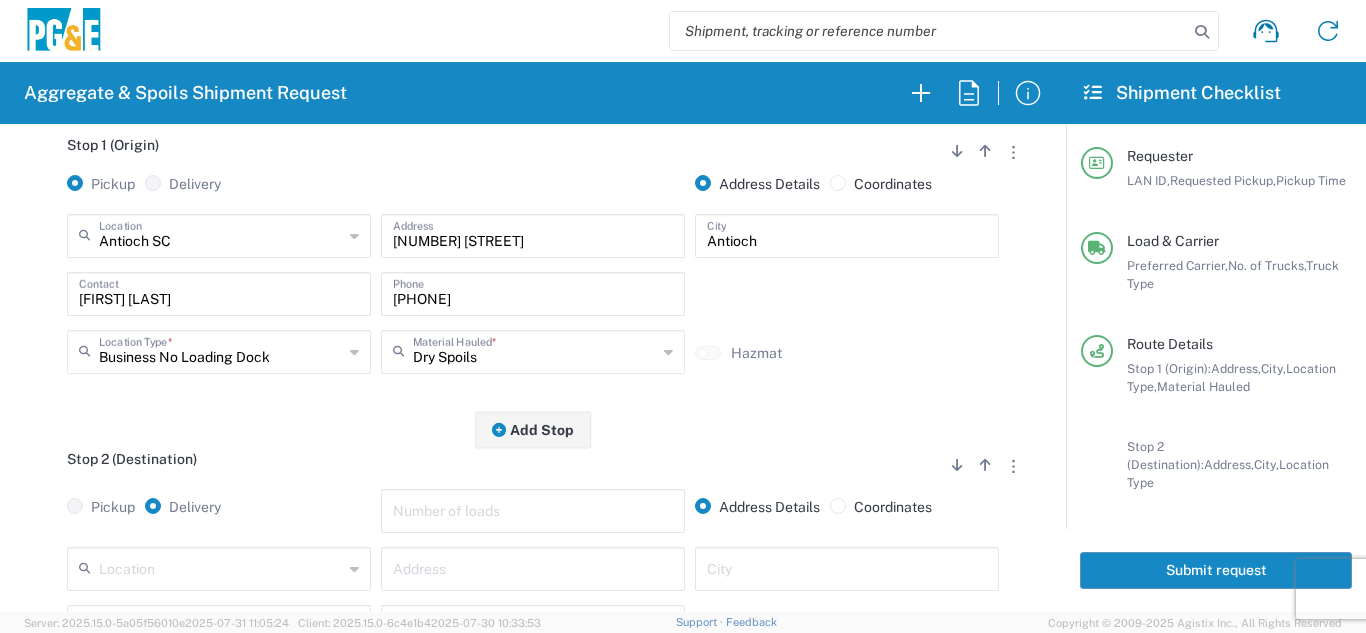 scroll, scrollTop: 400, scrollLeft: 0, axis: vertical 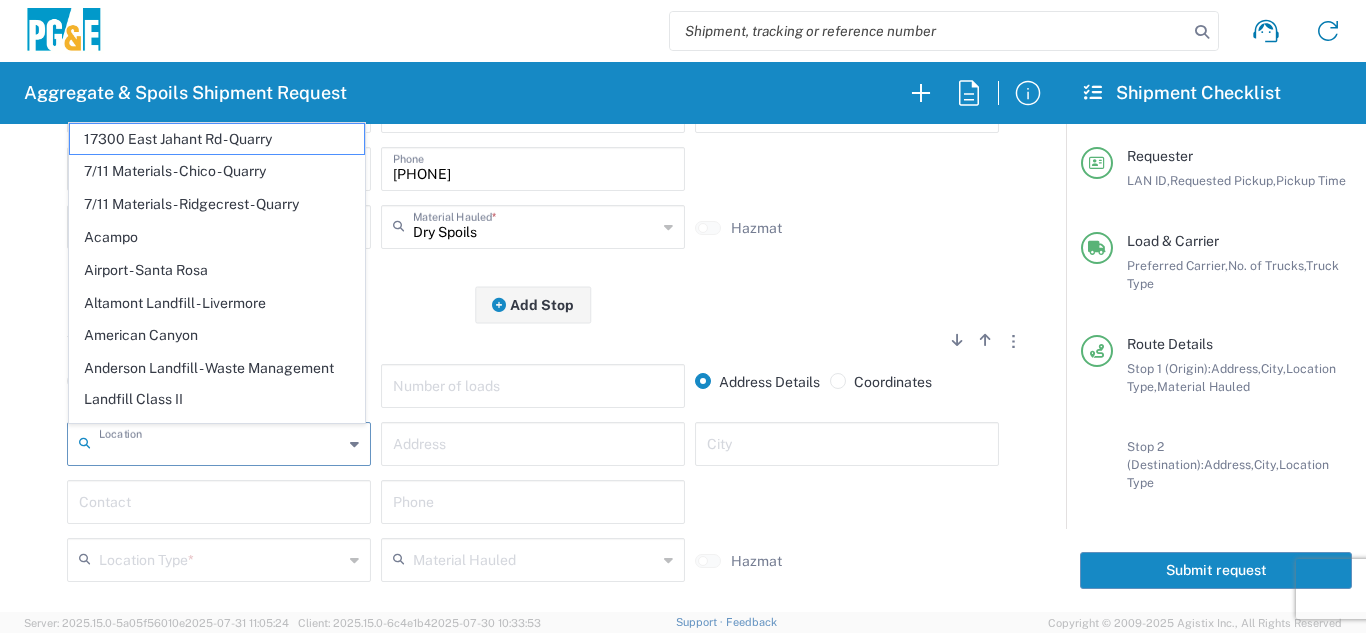click at bounding box center (221, 442) 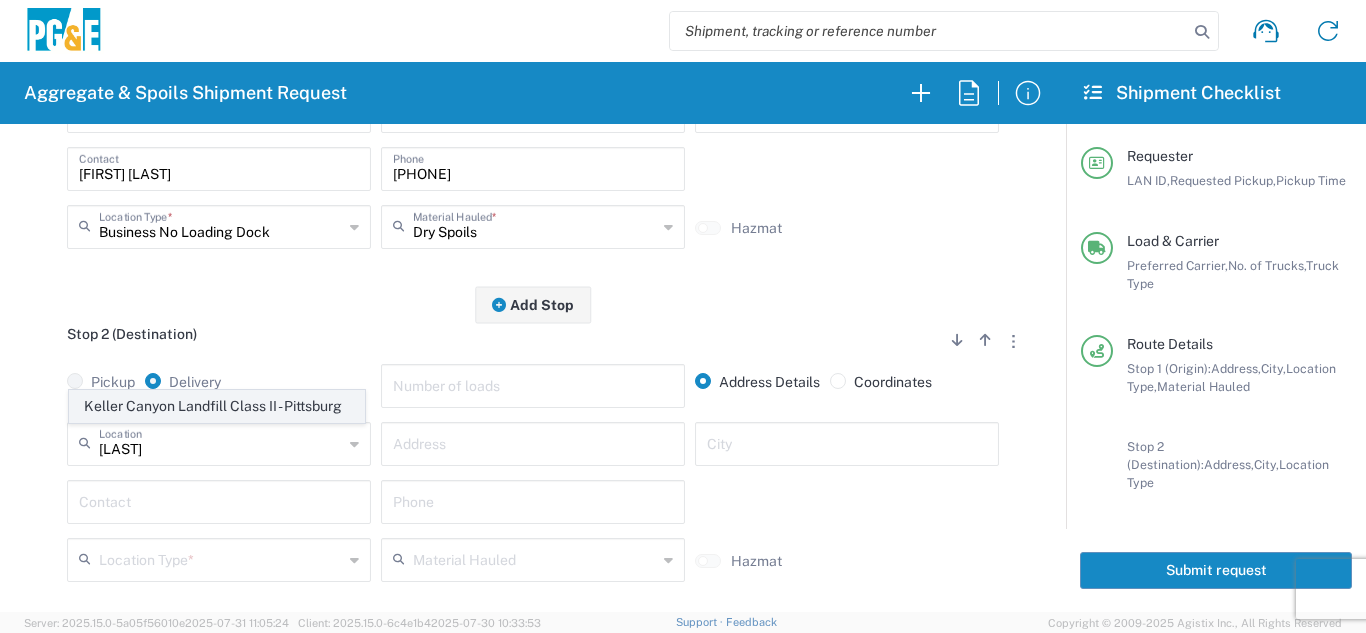 click on "Keller Canyon Landfill Class II - Pittsburg" 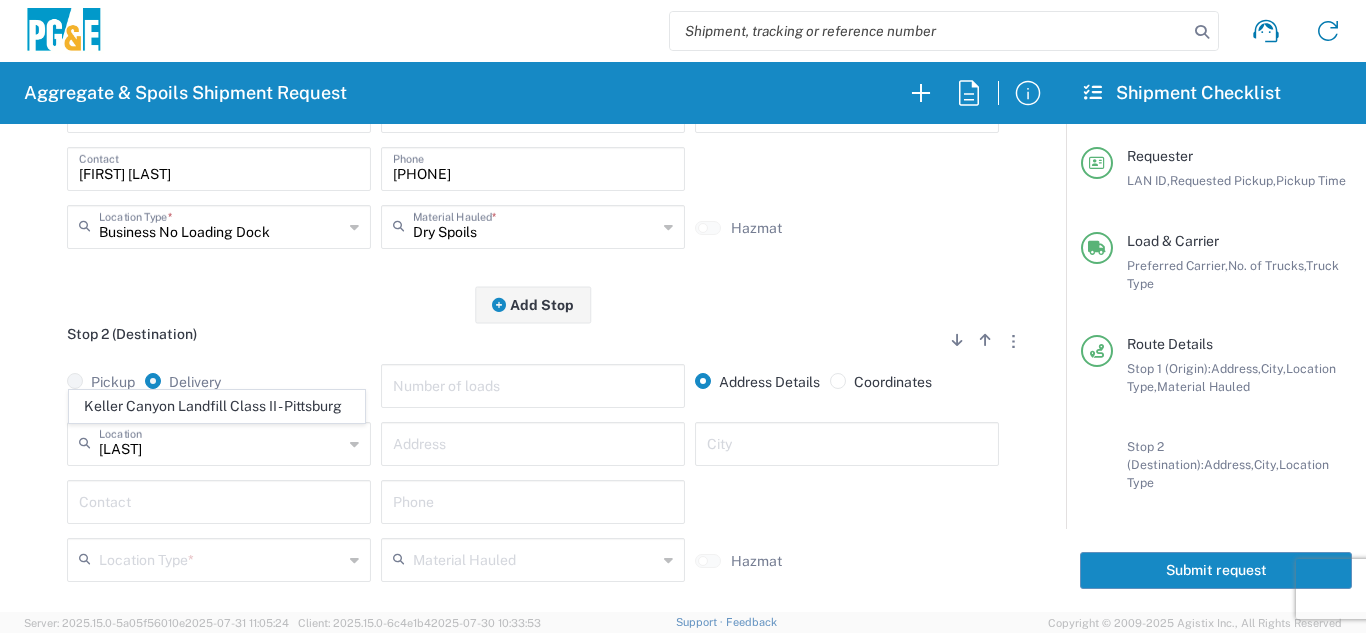 type on "Keller Canyon Landfill Class II - Pittsburg" 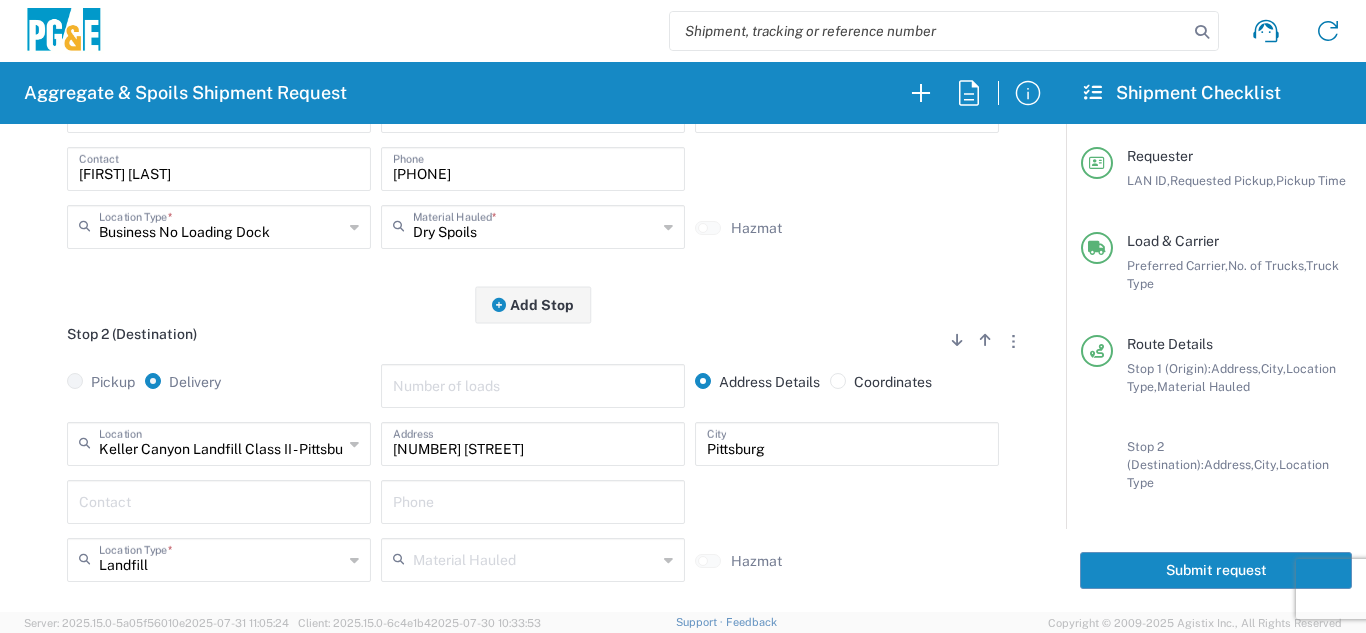 click at bounding box center (219, 500) 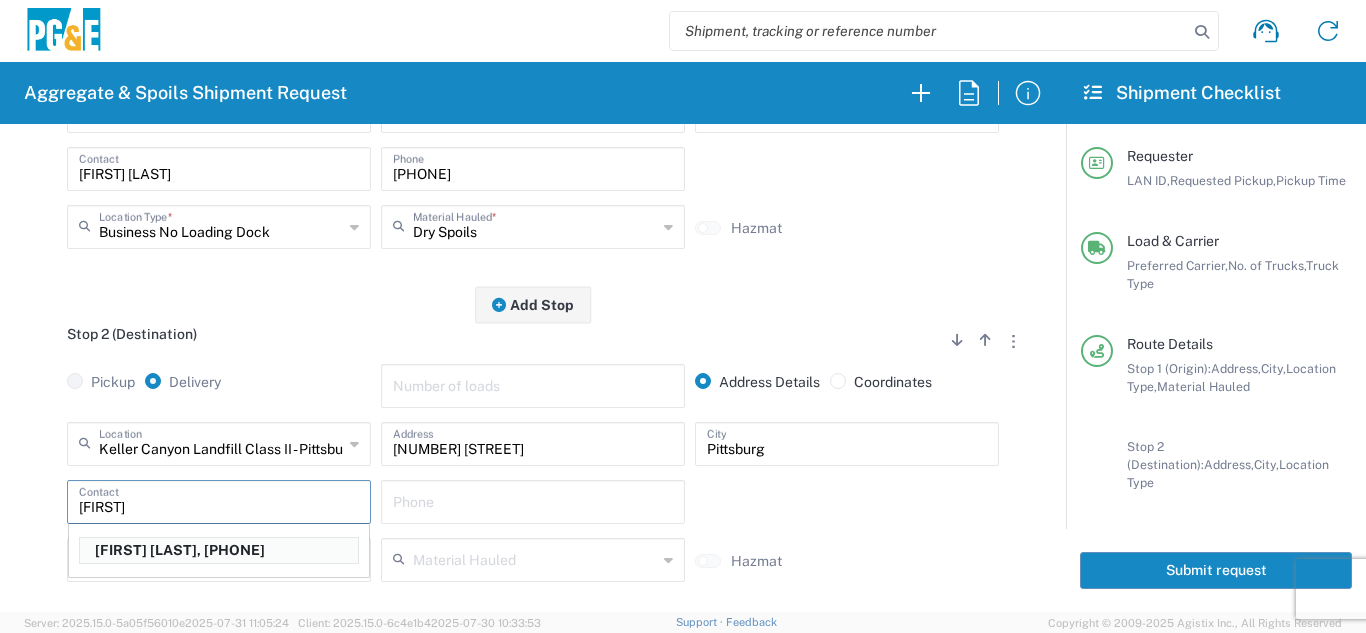 click on "[FIRST] [LAST], [PHONE]" at bounding box center (219, 550) 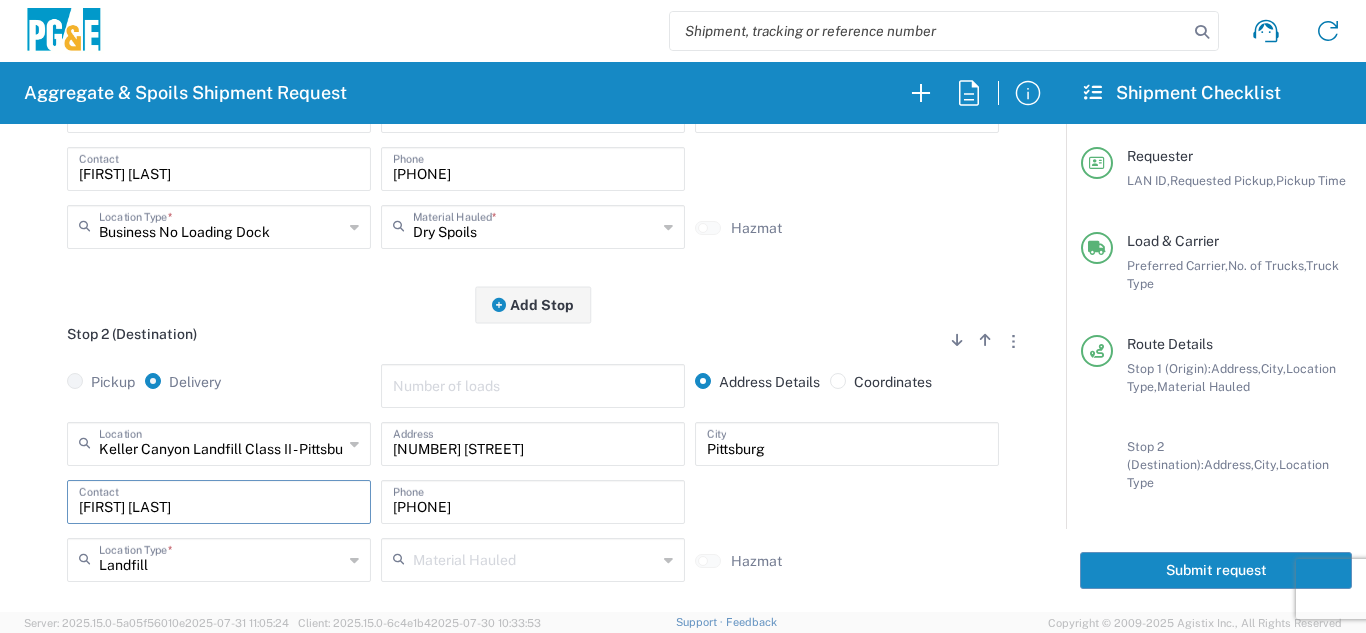 click on "Keller Canyon Landfill Class II - Pittsburg  Location  Keller Canyon Landfill Class II - Pittsburg 17300 East Jahant Rd - Quarry 7/11 Materials - Chico - Quarry 7/11 Materials - Ridgecrest - Quarry Acampo Airport - Santa Rosa Altamont Landfill - Livermore American Canyon Anderson Landfill - Waste Management Landfill Class II Antioch Building Materials Antioch SC Argent Materials - Oakland - Quarry Auburn Auburn HUB Yard Auburn SC Avenal Regional Landfill Bakersfield SC Bakersfield Sub Bangor Rock Quarry Bear River Aggregates - Meadow Vista - Quarry Acampo Airport - Santa Rosa Altamont Landfill - Livermore American Canyon Anderson Landfill - Waste Management Landfill Class II Antioch Building Materials Antioch SC Argent Materials - Oakland - Quarry Auburn Auburn HUB Yard Auburn SC Avenal Regional Landfill Bakersfield SC Bakersfield Sub Bangor Rock Quarry Bear River Aggregates - Meadow Vista - Quarry - Quarry Best Rock Quarry - Barstow Blue Mountain Minerals - Columbia - Quarry Bodean Bowman & Sons Brisbane Recycling Burney SC Butte Sand & Gravel - Sutter - Quarry Calaveras Materials Inc - Merced - Quarry Canyon Rock Co Inc - Forestville - Quarry Carlotta Cedar Avenue Recycling - Fresno - Quarry Cemex - Antioch - Quarry Cemex - Clayton - Quarry Cemex - Clovis - Quarry Cemex - Elliot Plant - Pleasanton - Quarry Cemex - Fresno - Quarry Cemex - Madison - Quarry Chico SC *" 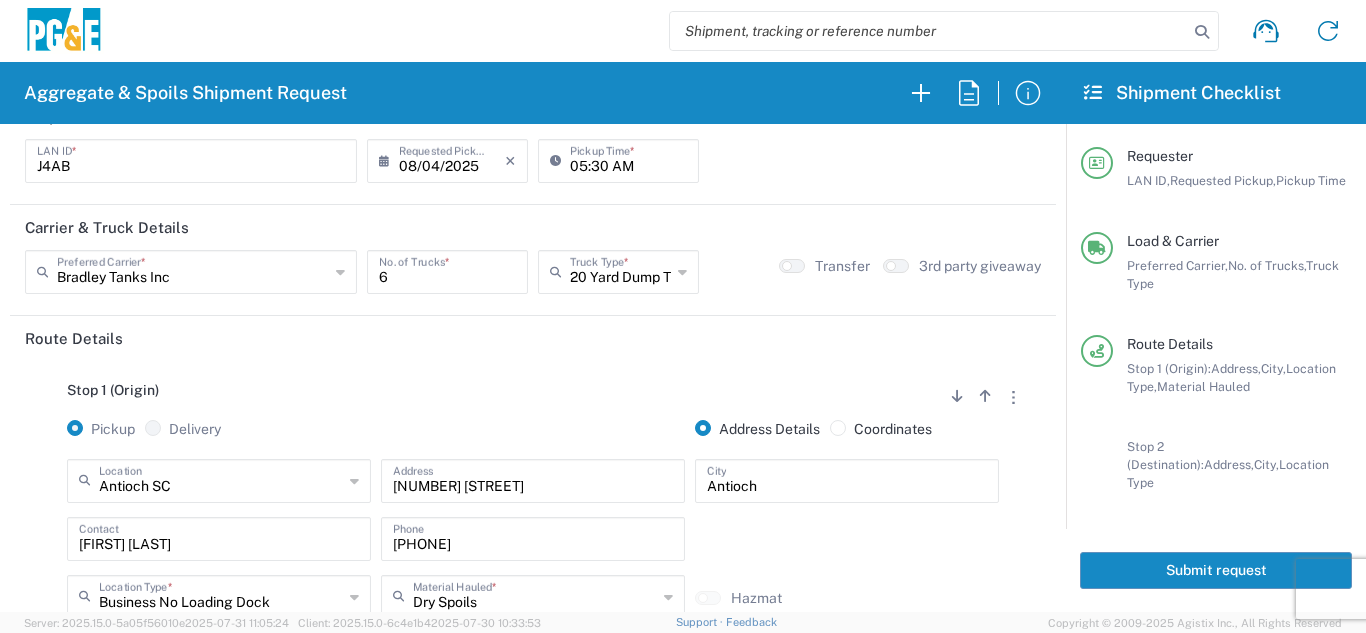 scroll, scrollTop: 0, scrollLeft: 0, axis: both 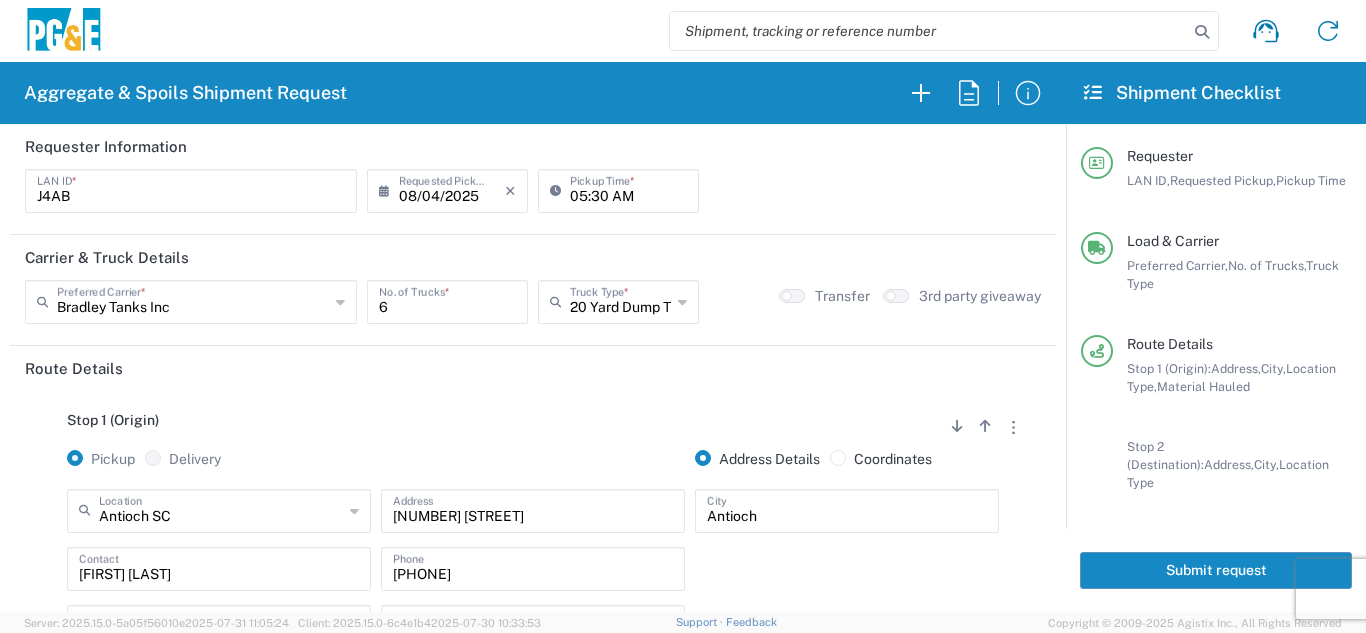 click on "Submit request" 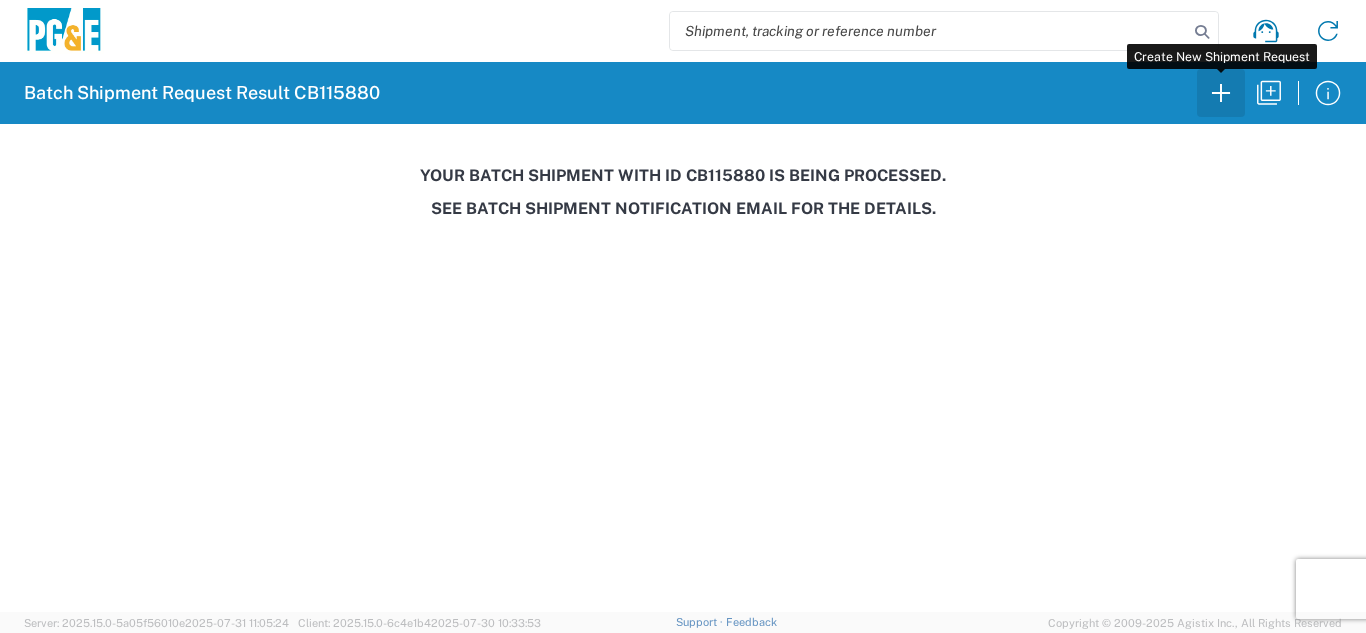 click 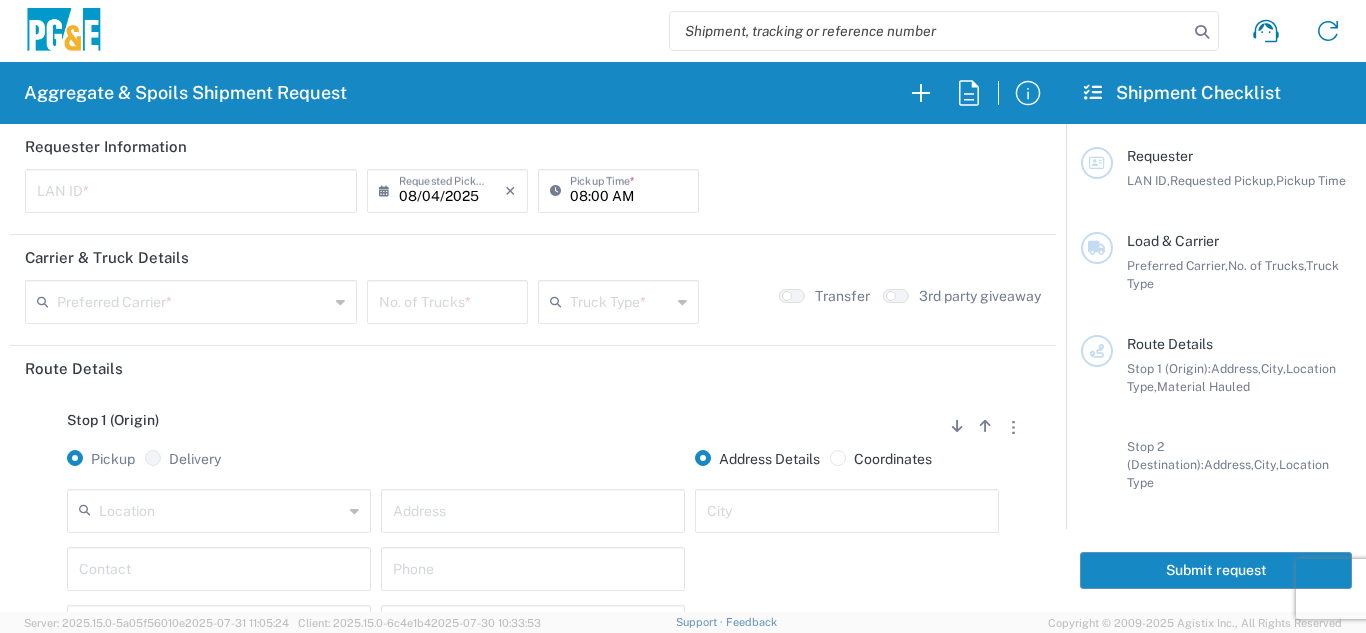 click at bounding box center (191, 189) 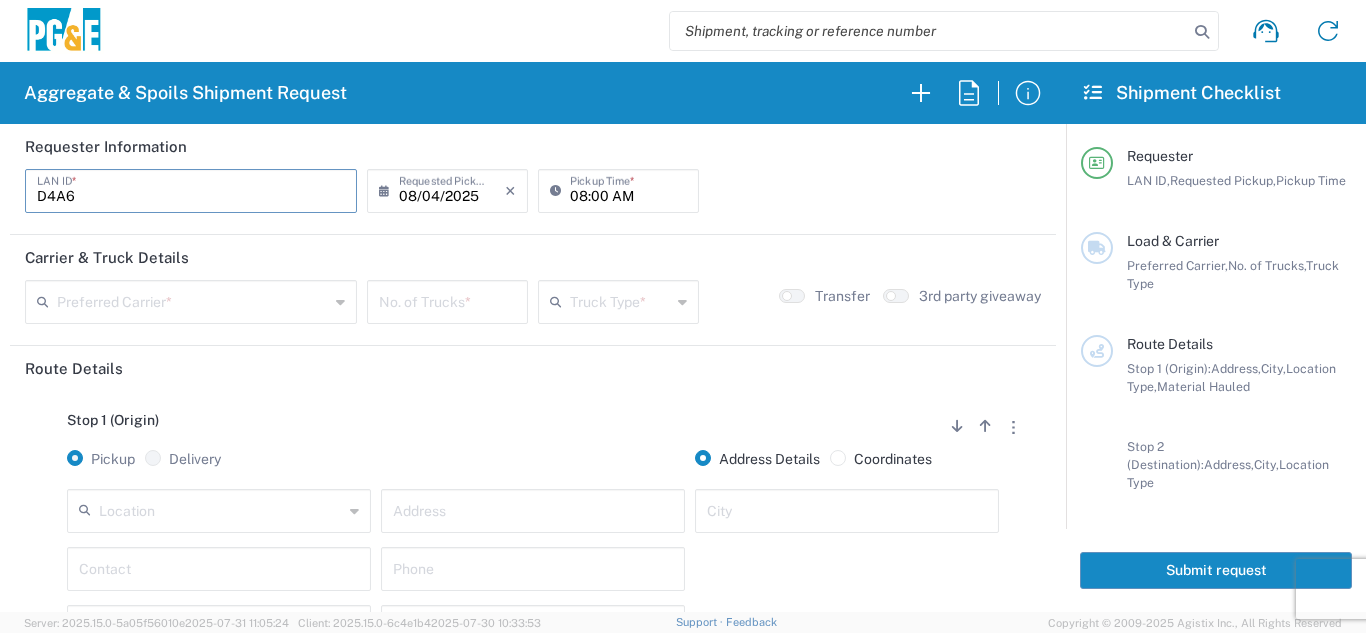 type on "D4A6" 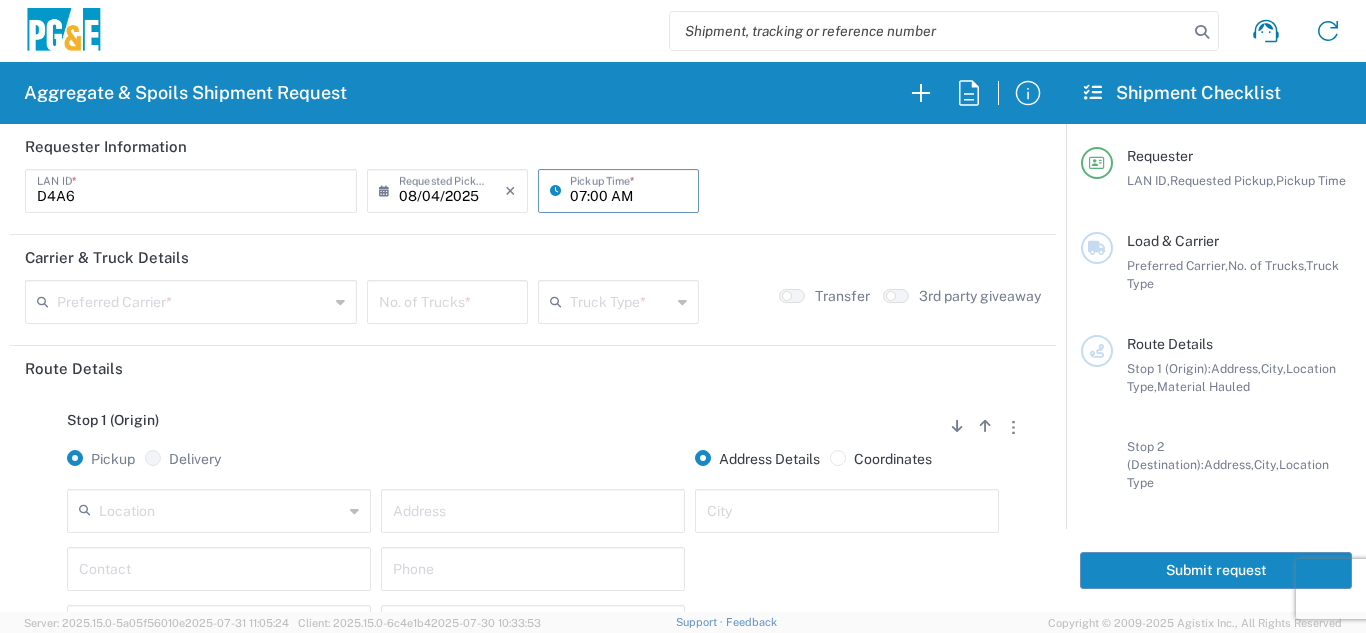 type on "07:00 AM" 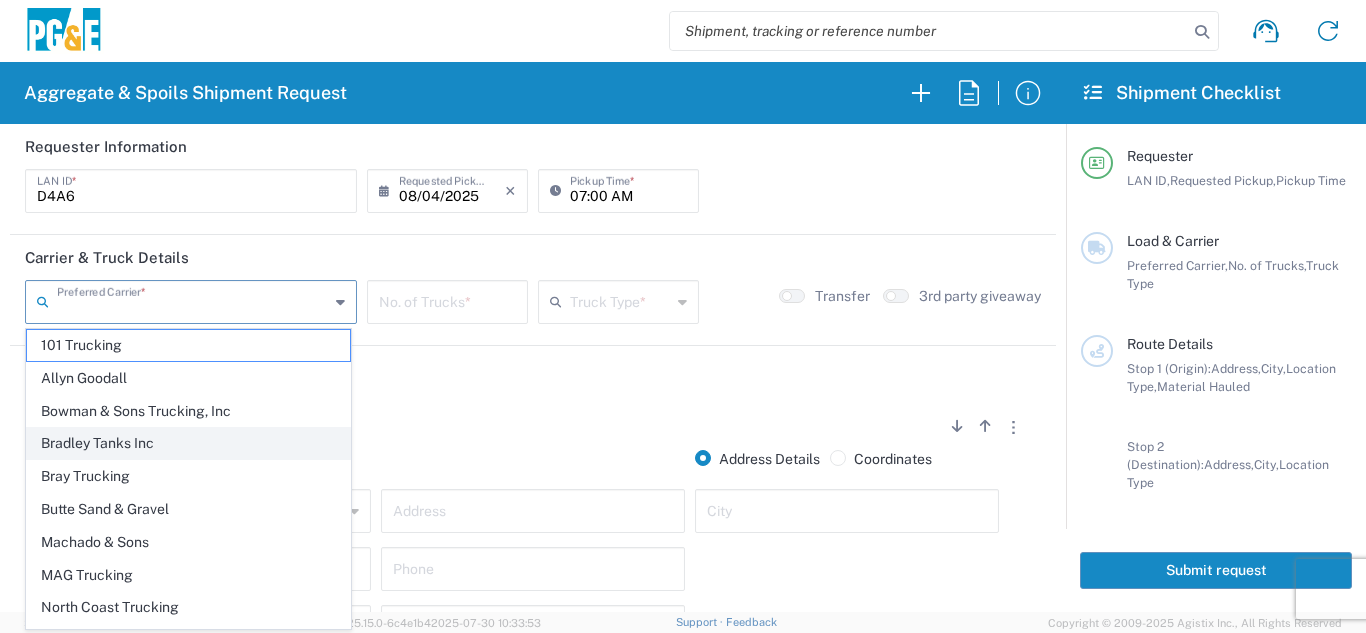 click on "Bradley Tanks Inc" 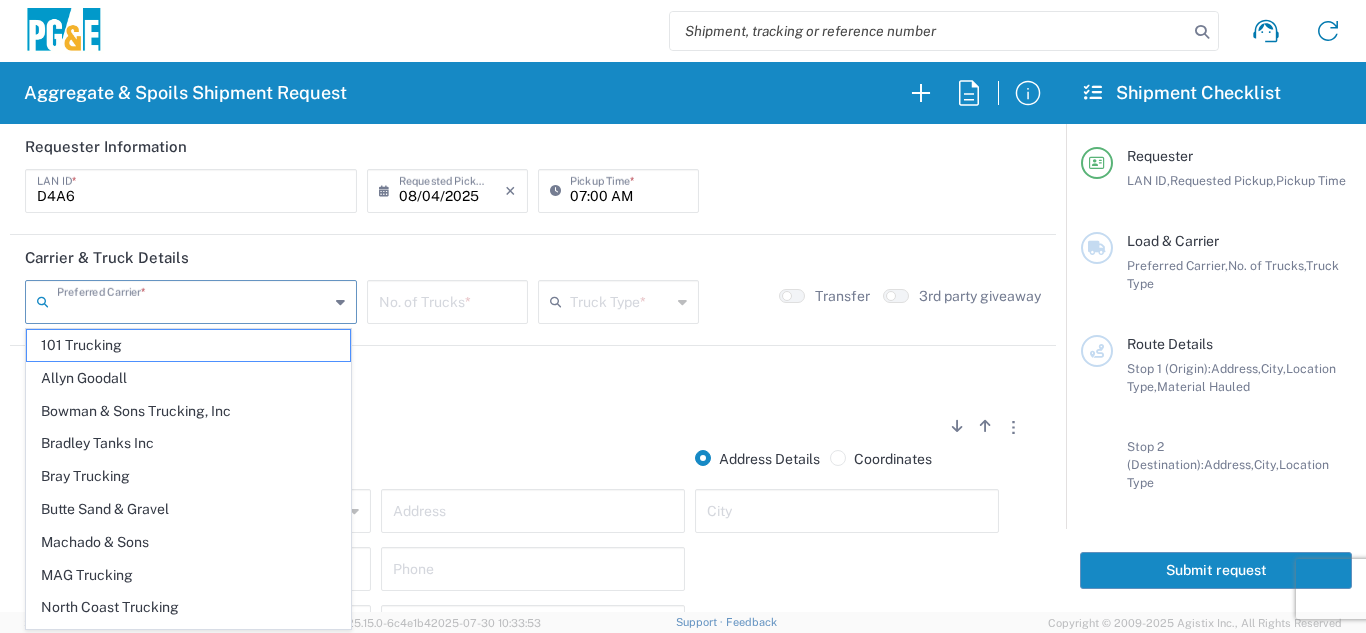 type on "Bradley Tanks Inc" 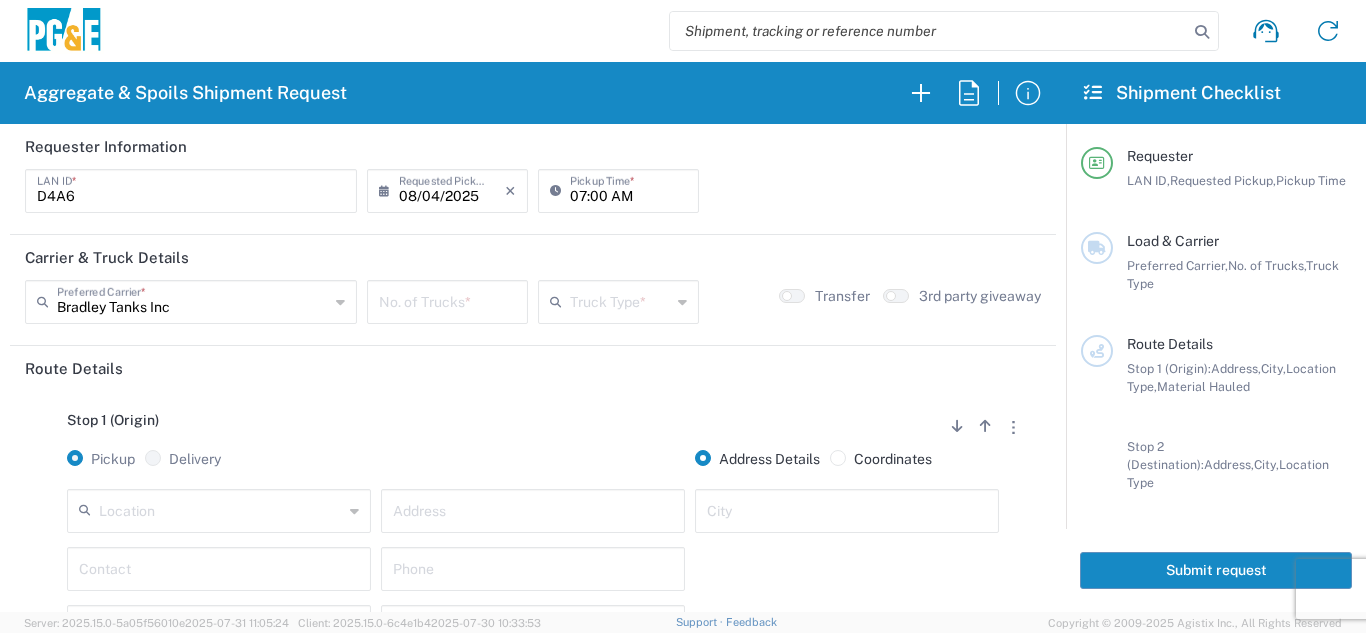 click at bounding box center [447, 300] 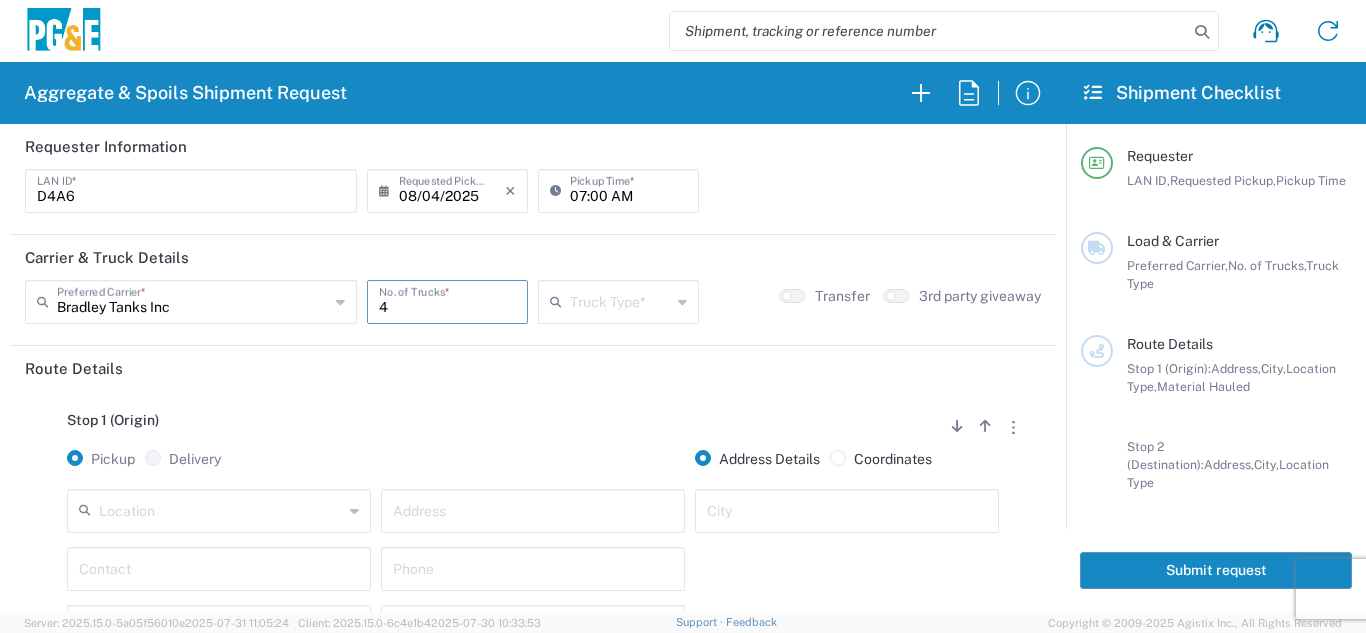 type on "4" 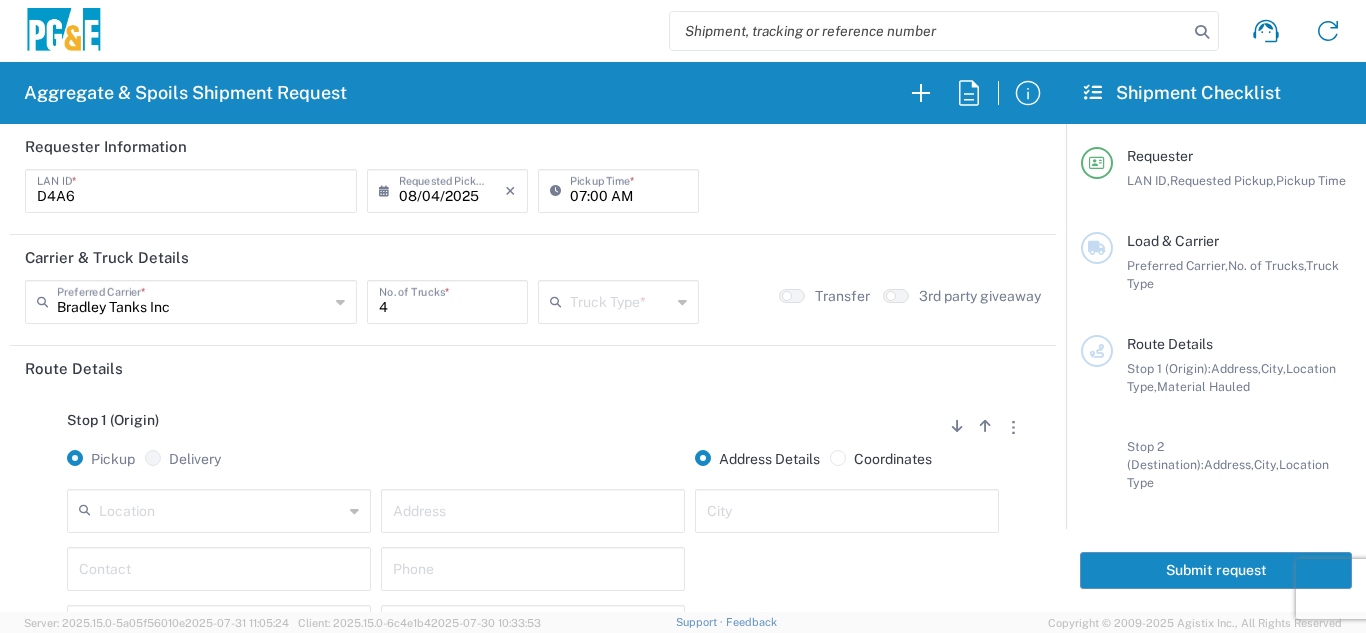 click 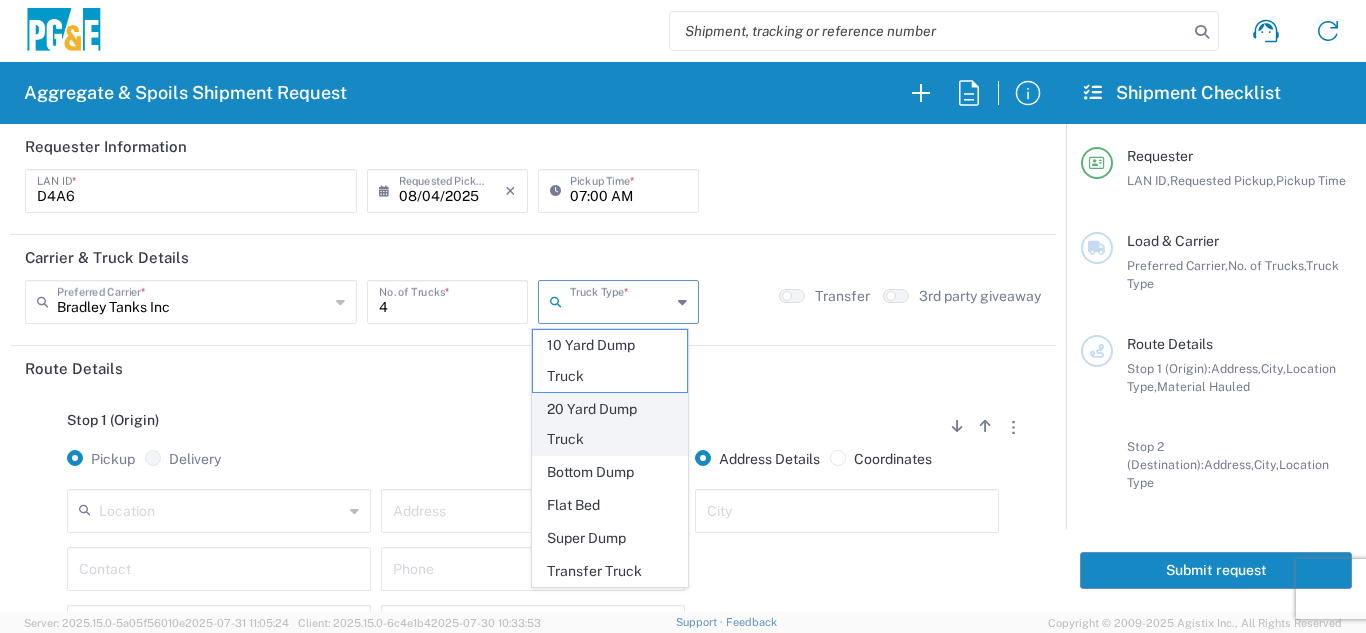 click on "20 Yard Dump Truck" 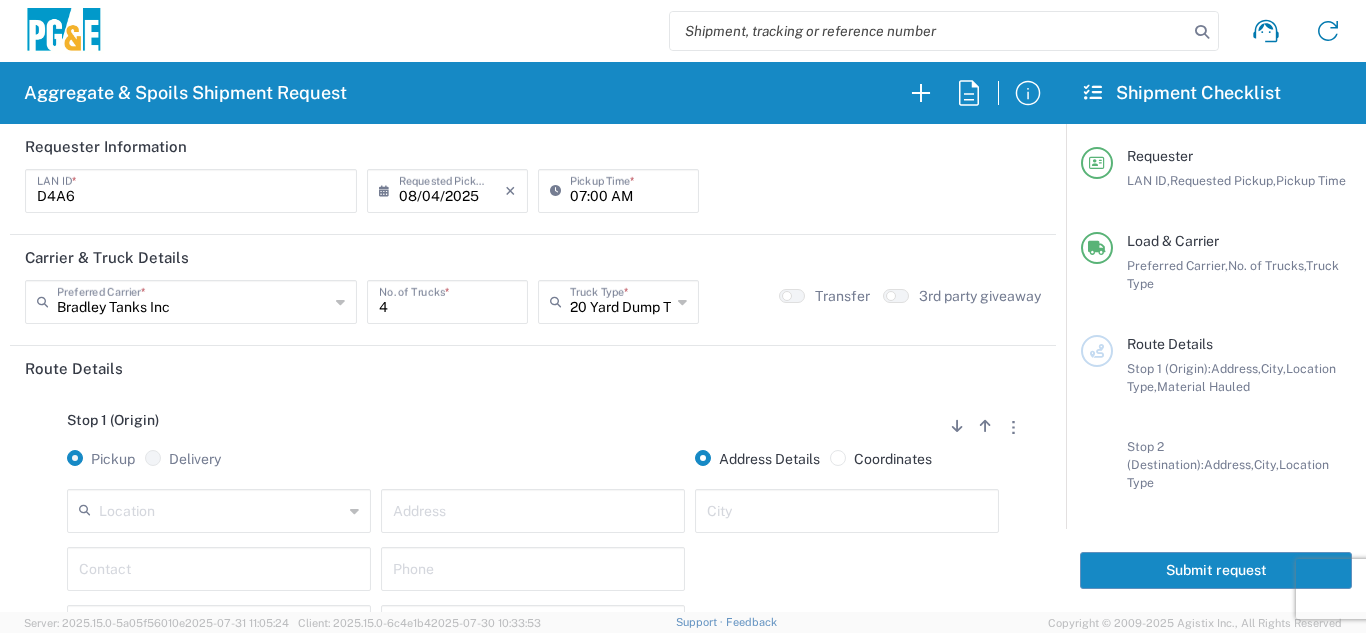 click at bounding box center [221, 509] 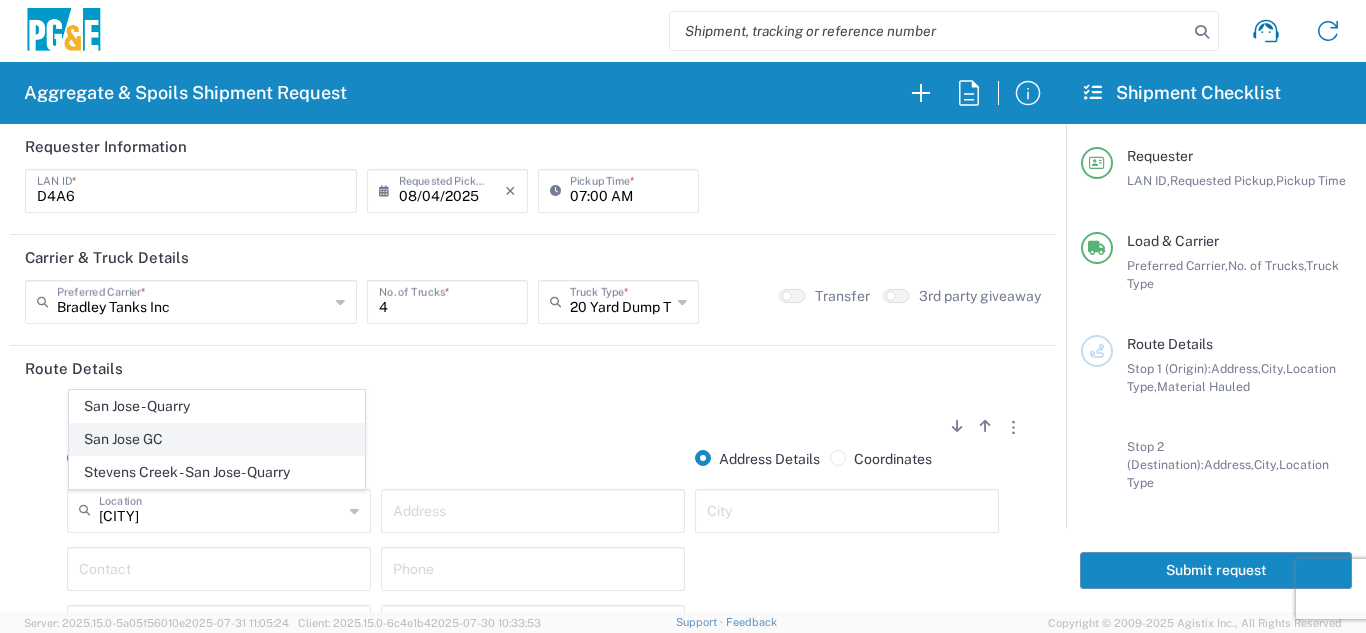 click on "San Jose GC" 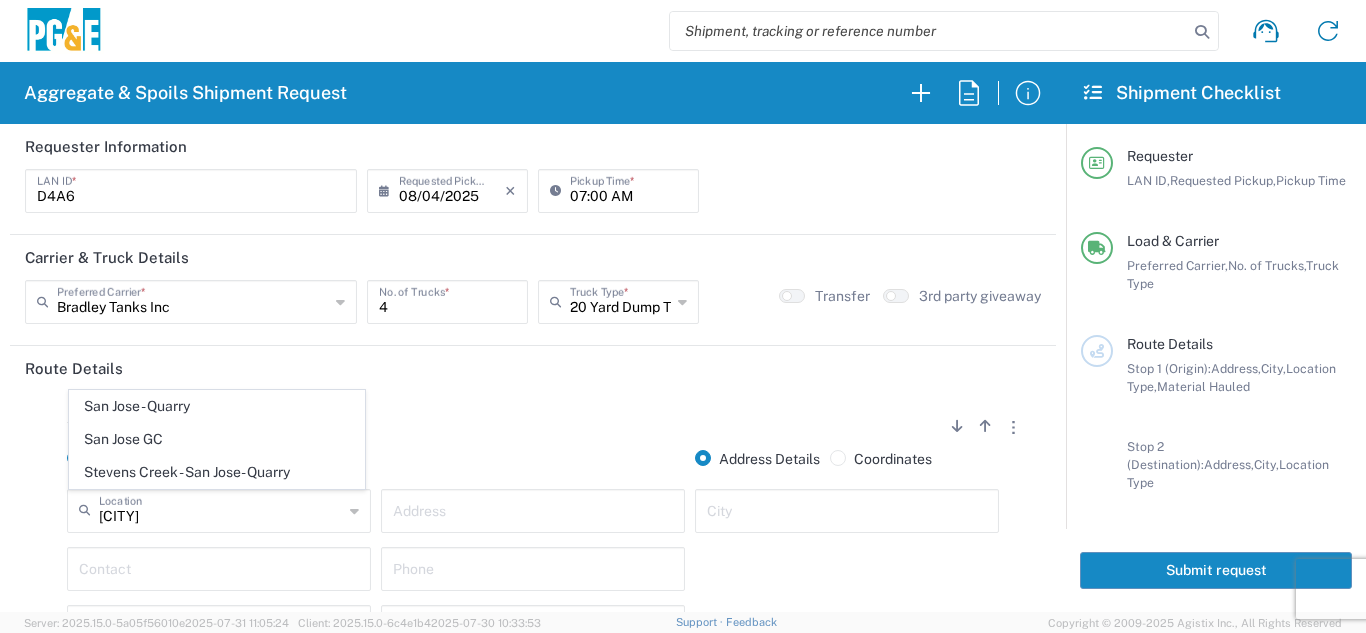 type on "San Jose GC" 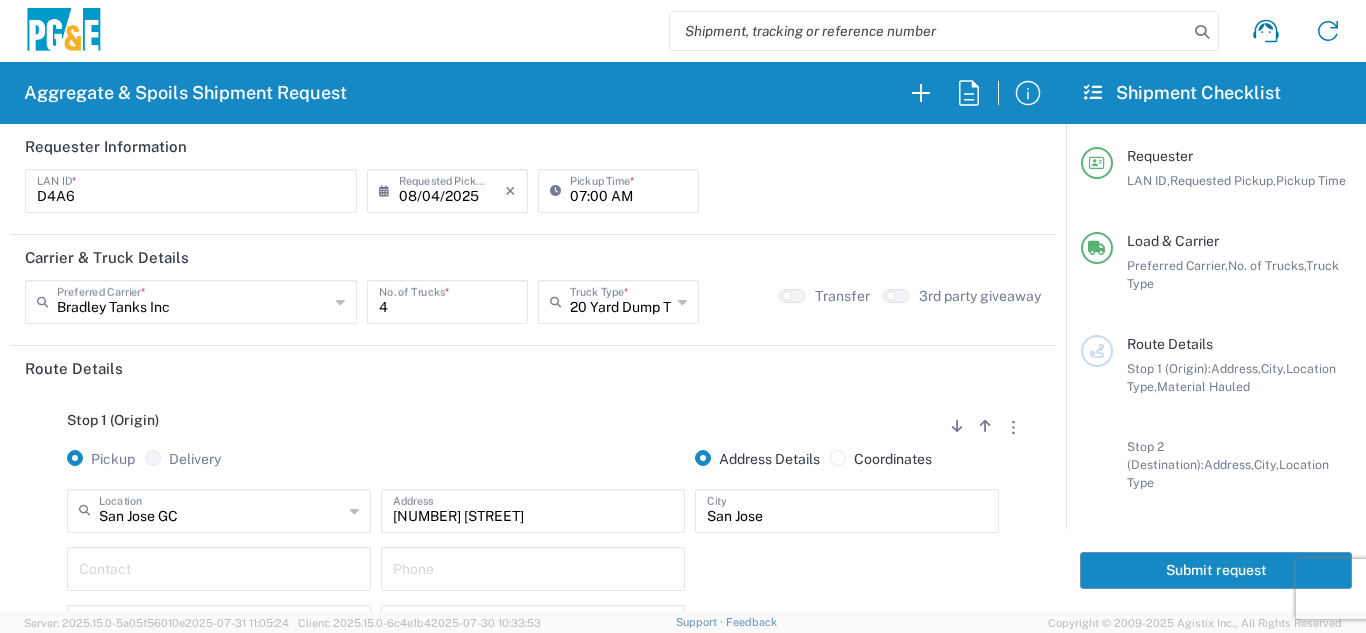 click on "Stop 1 (Origin)
Add Stop Above   Add Stop Below   Remove Stop" 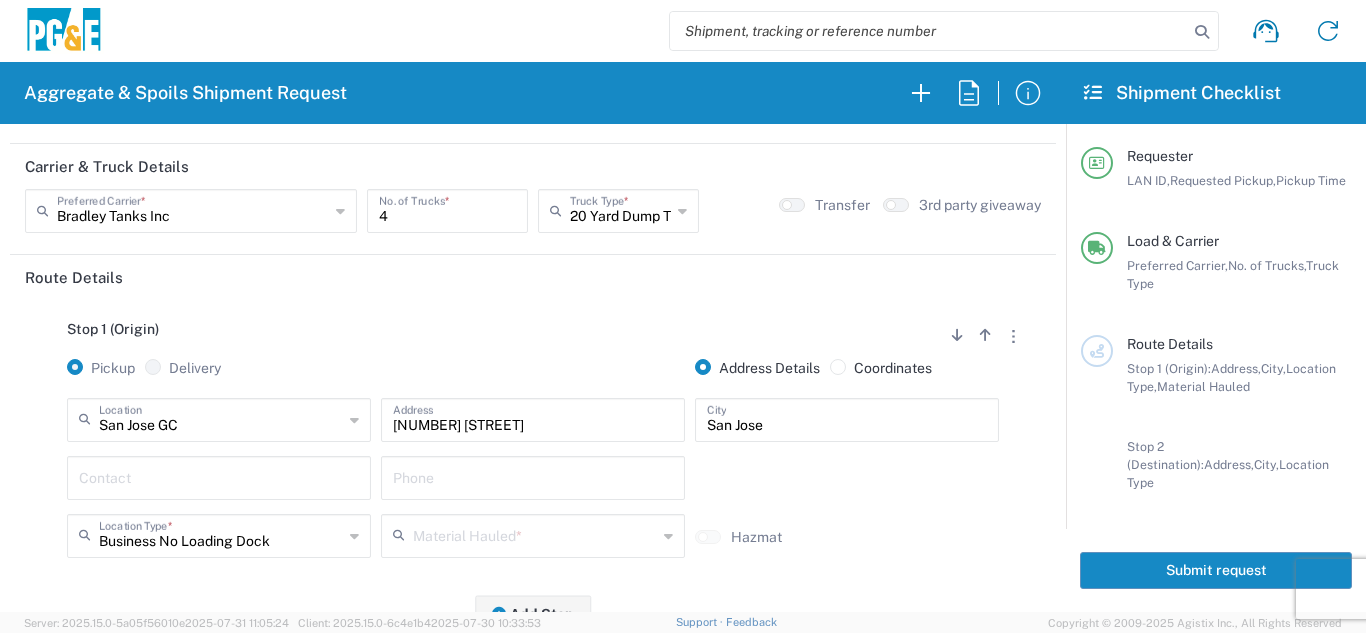 scroll, scrollTop: 200, scrollLeft: 0, axis: vertical 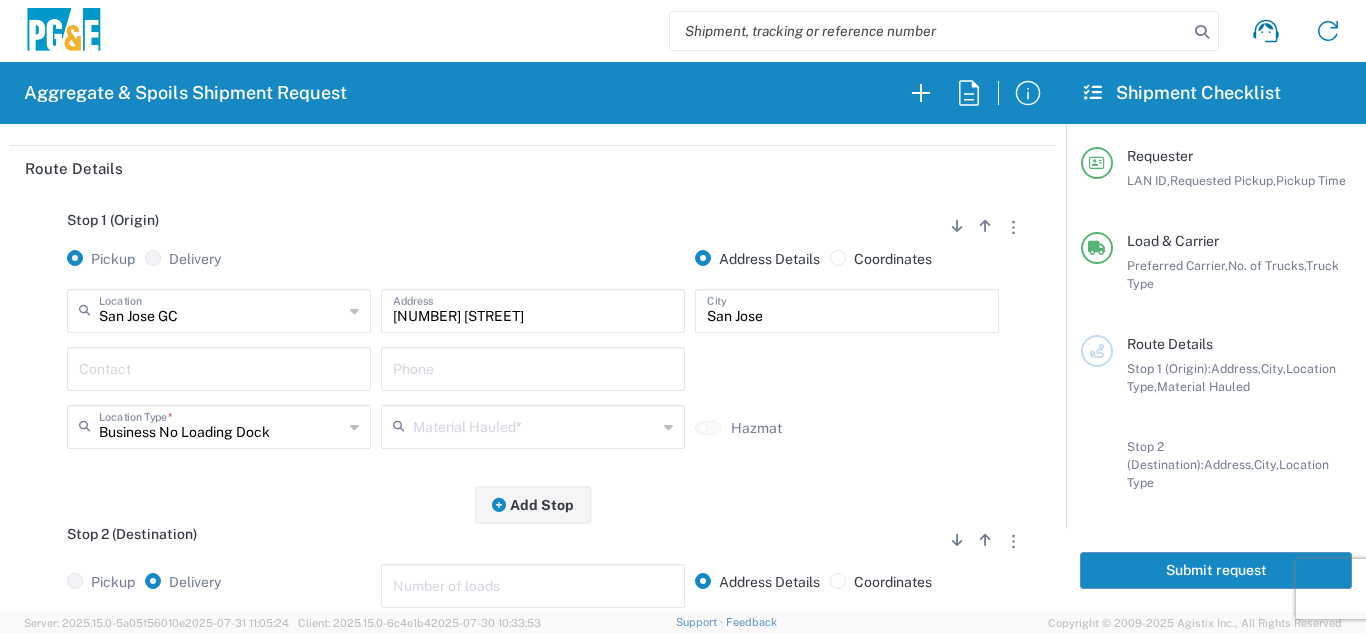 click at bounding box center (219, 367) 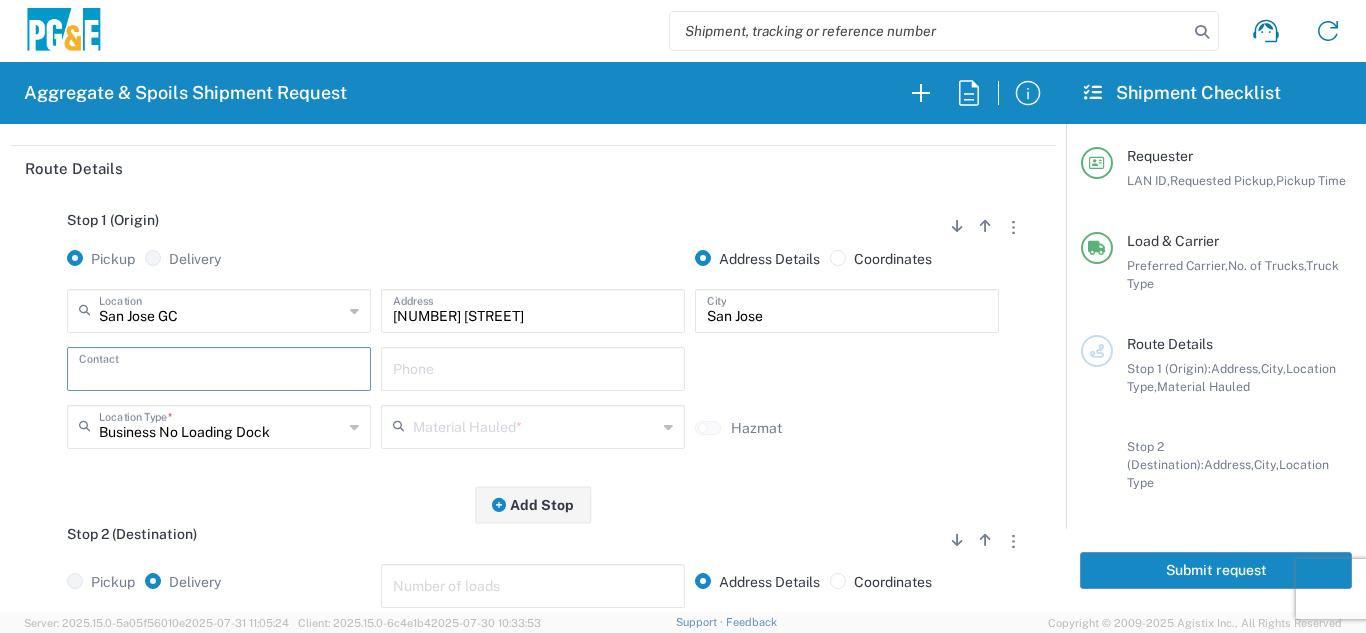 type on "d" 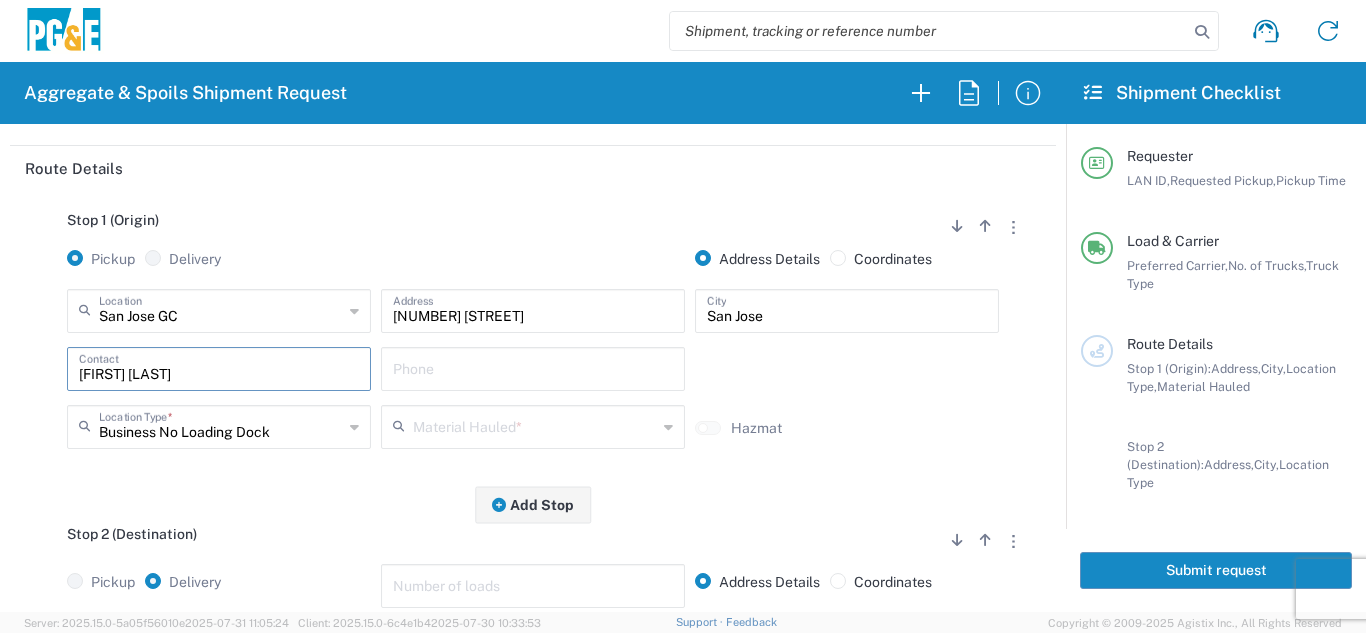 type on "[FIRST] [LAST]" 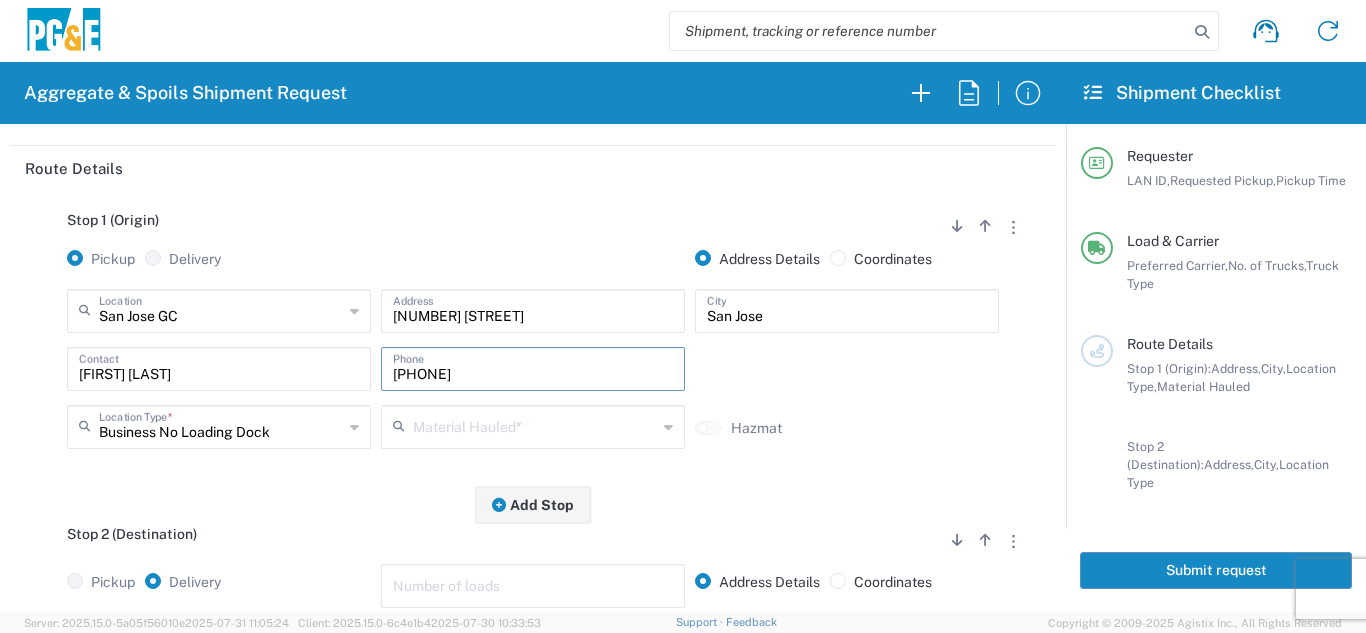 type on "[PHONE]" 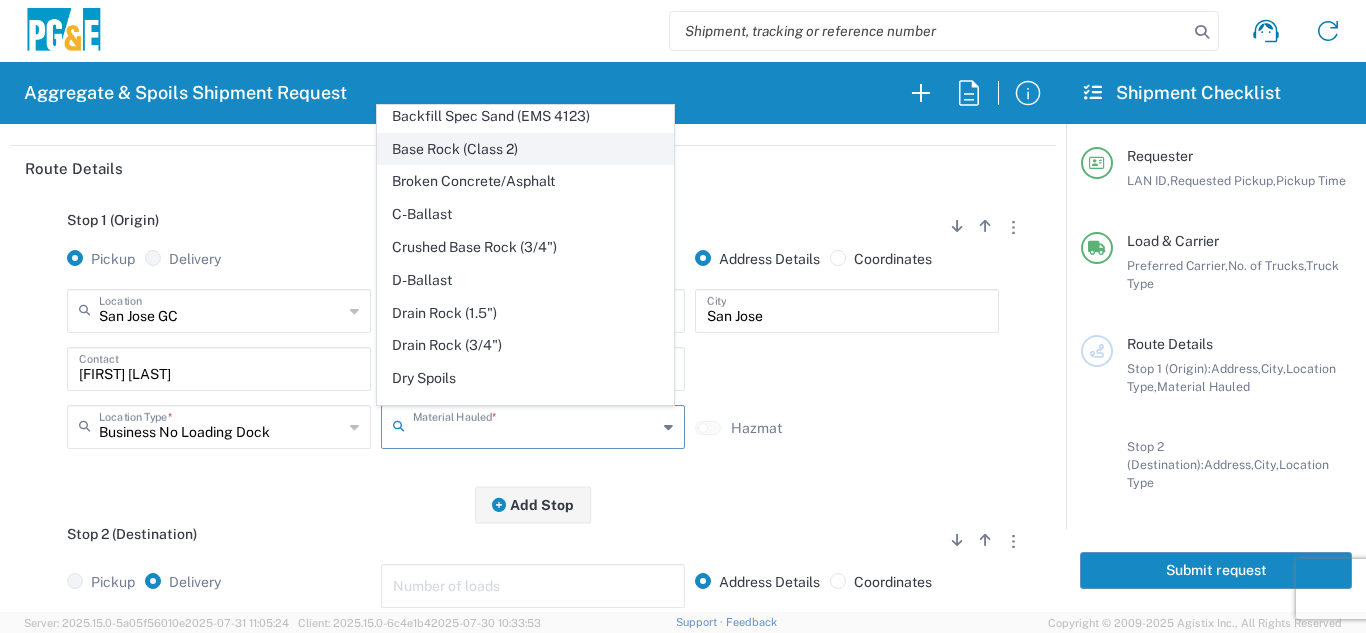 scroll, scrollTop: 300, scrollLeft: 0, axis: vertical 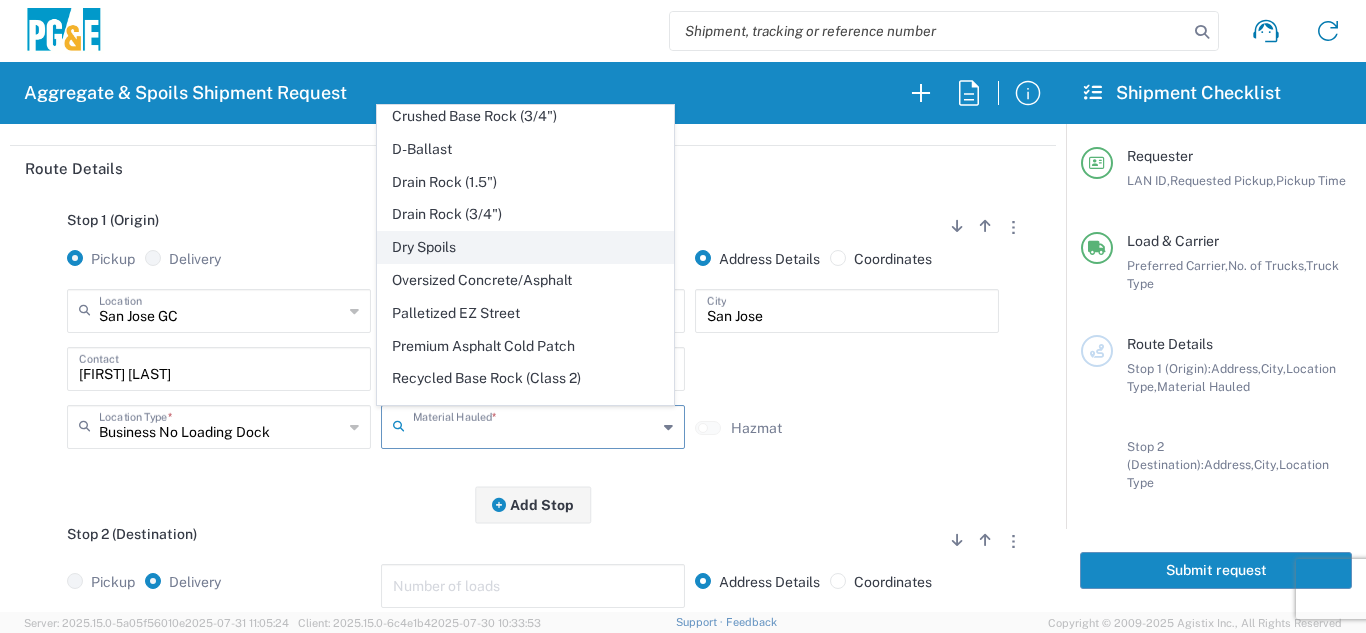 click on "Dry Spoils" 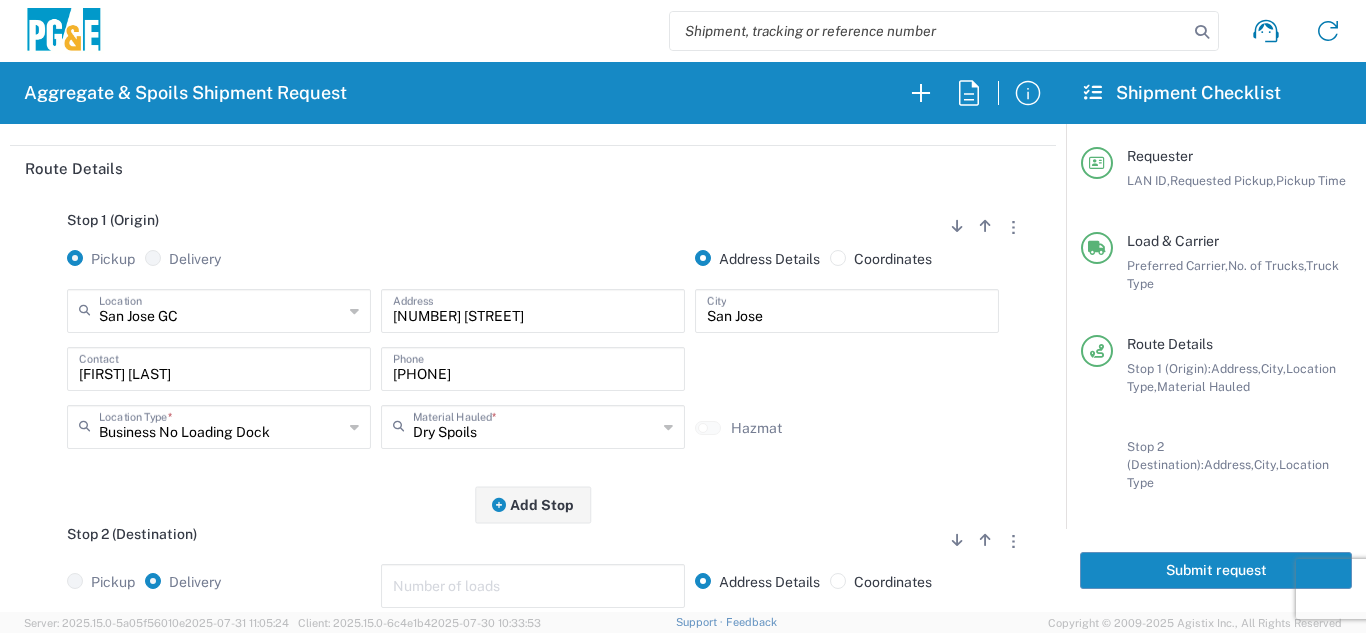 click on "Stop 2 (Destination)
Add Stop Above   Add Stop Below   Remove Stop" 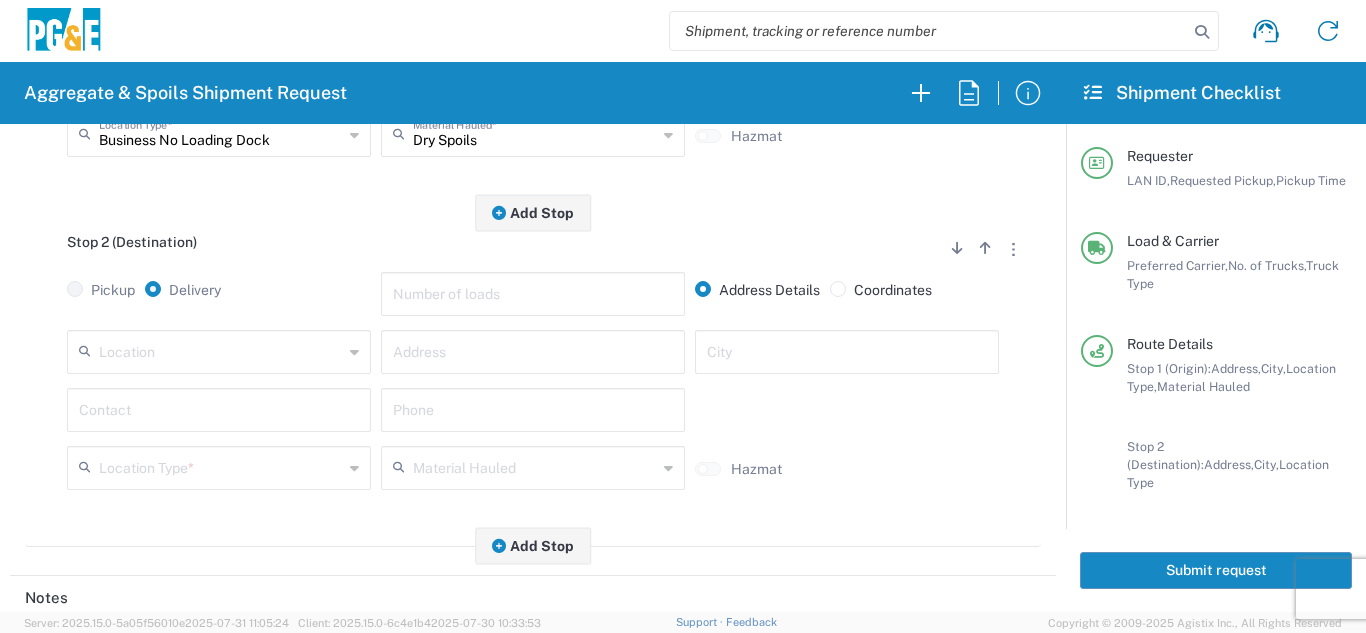 scroll, scrollTop: 500, scrollLeft: 0, axis: vertical 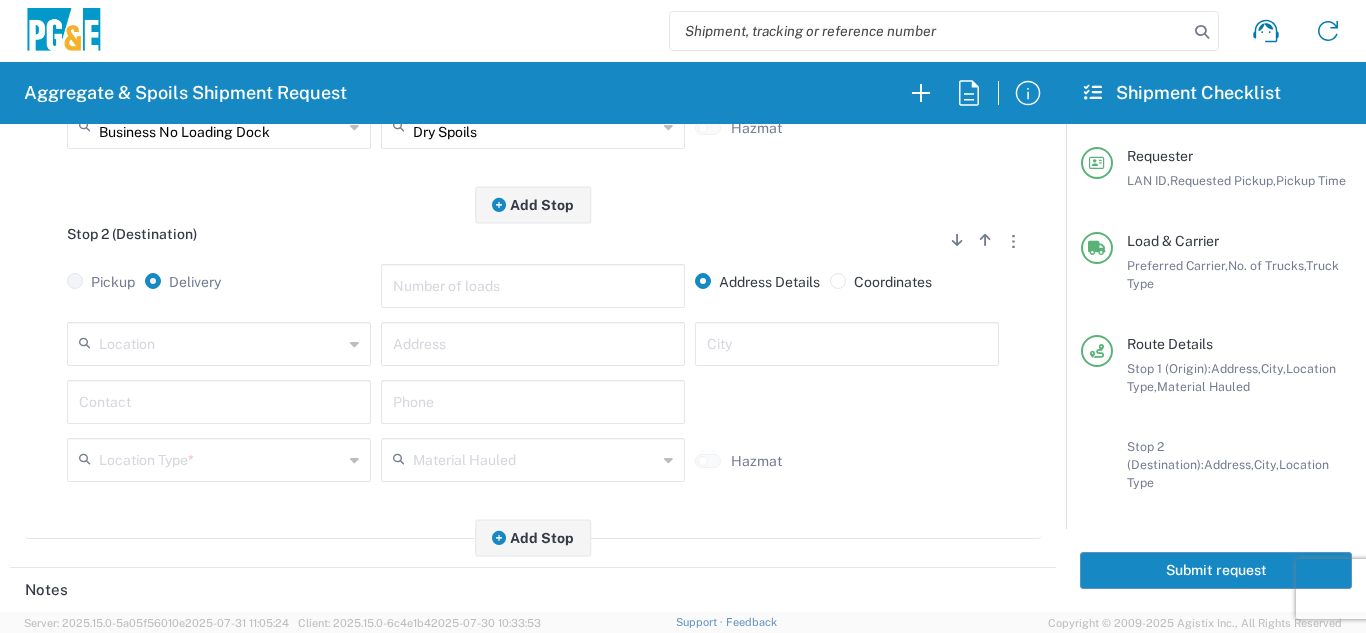 click at bounding box center (221, 342) 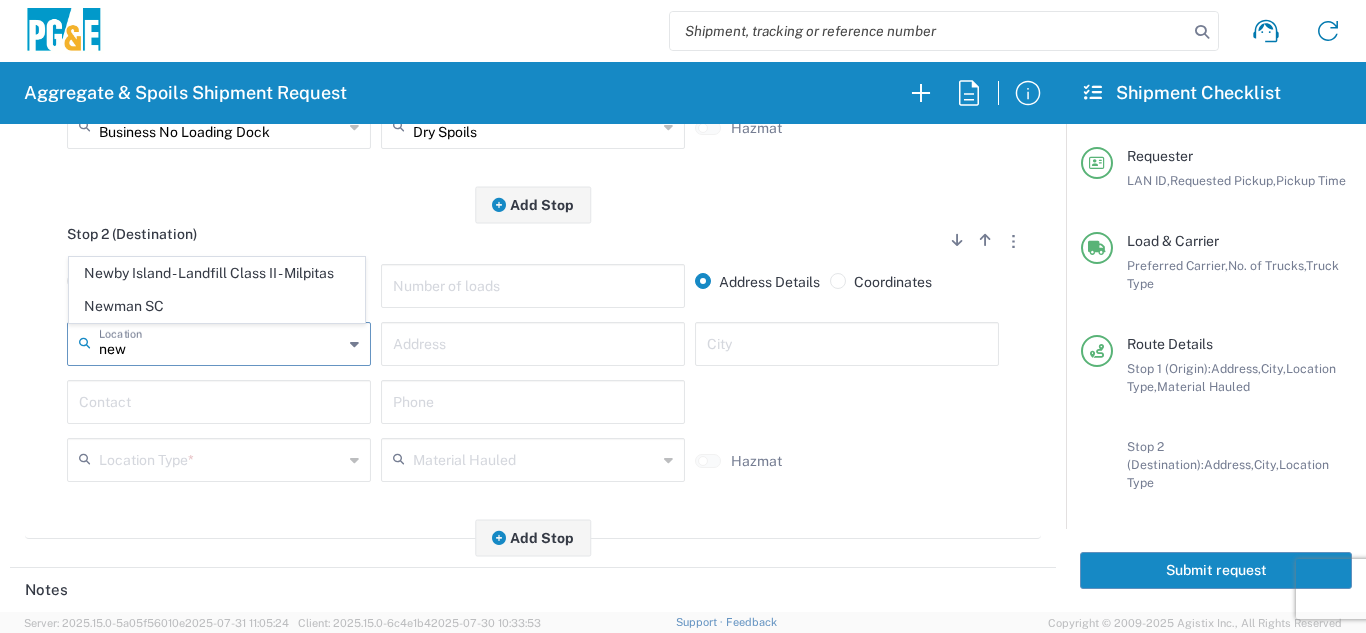 click on "Newby Island - Landfill Class II - Milpitas" 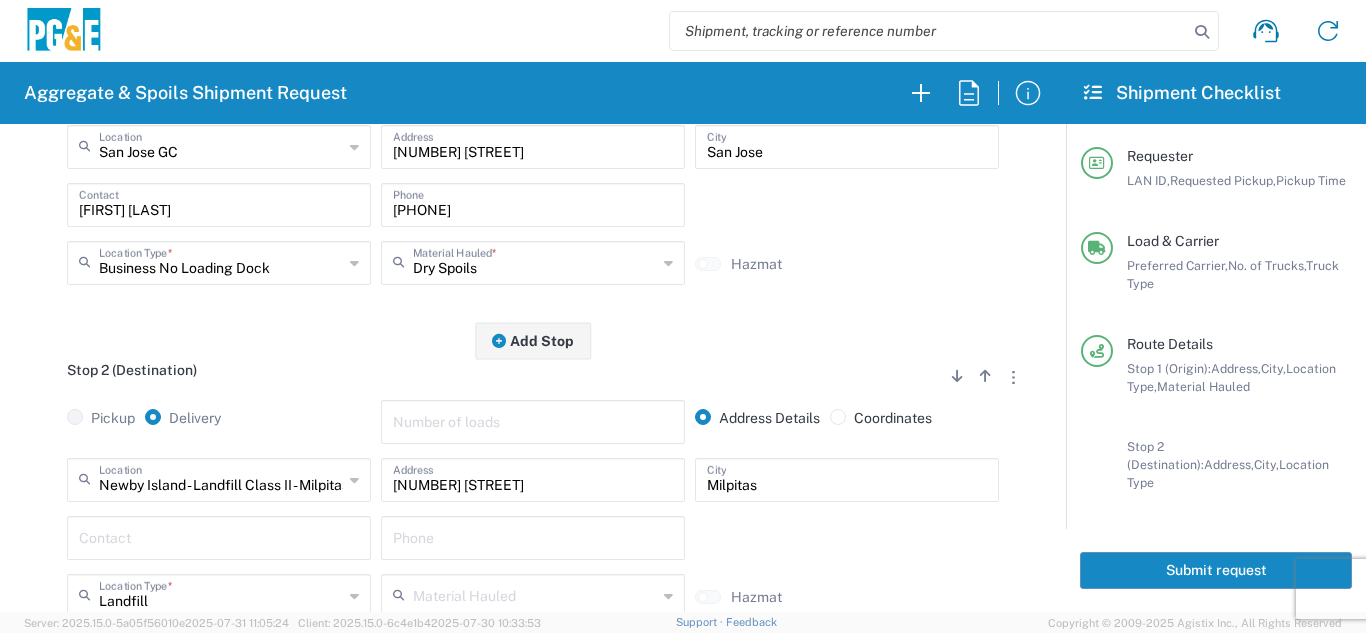 scroll, scrollTop: 400, scrollLeft: 0, axis: vertical 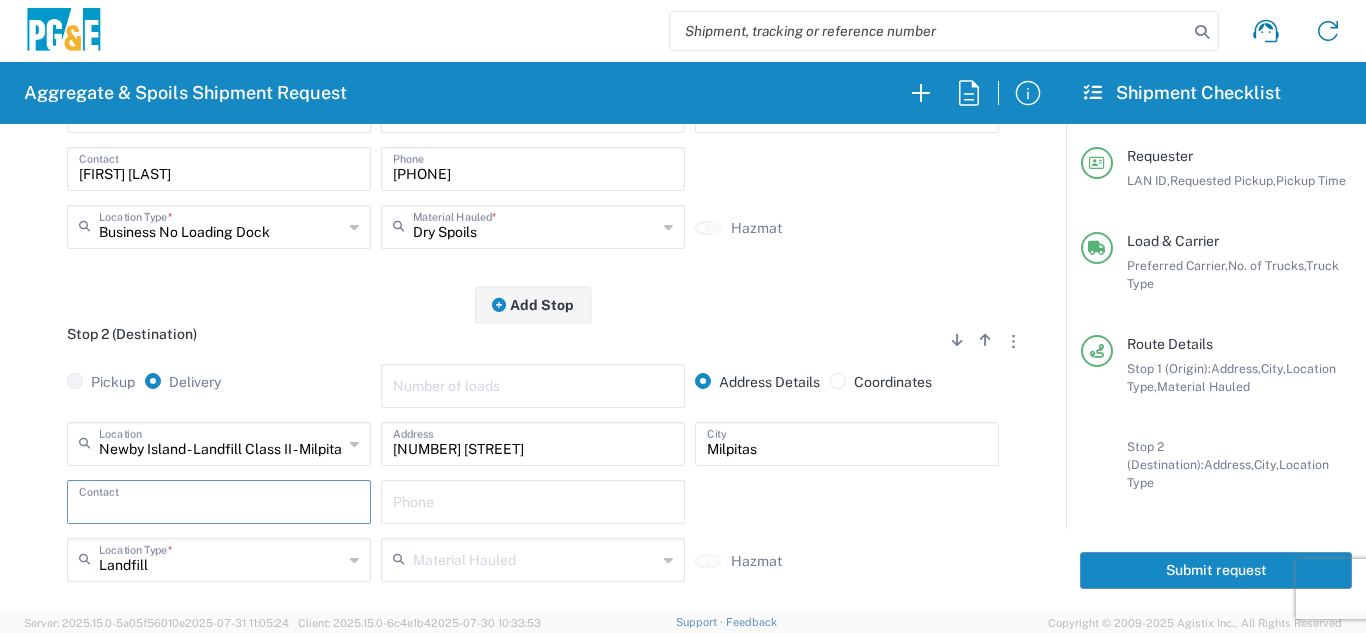 click at bounding box center [219, 500] 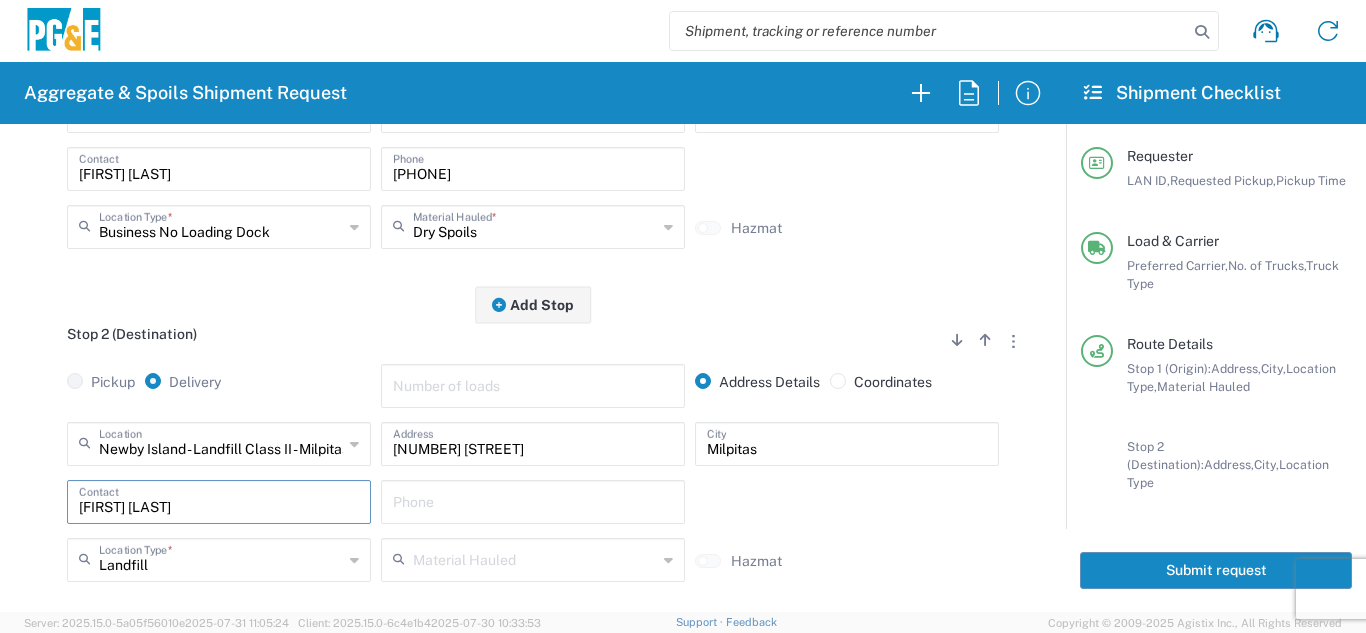 type on "[FIRST] [LAST]" 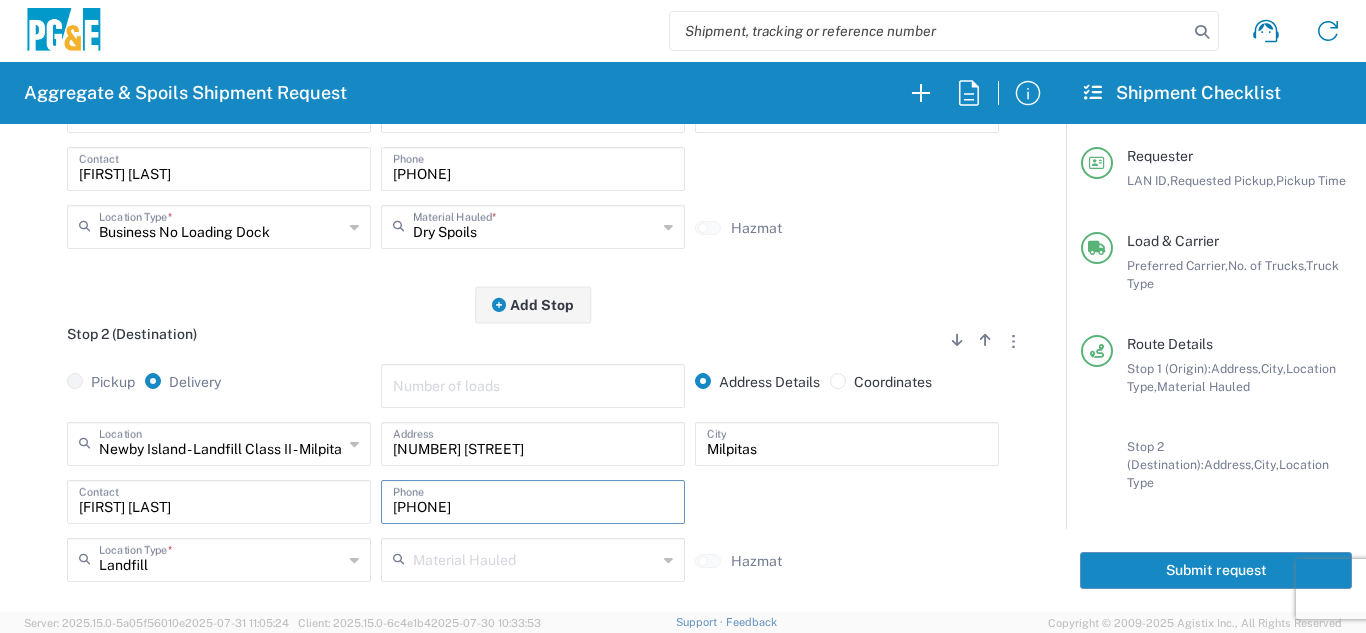type on "[PHONE]" 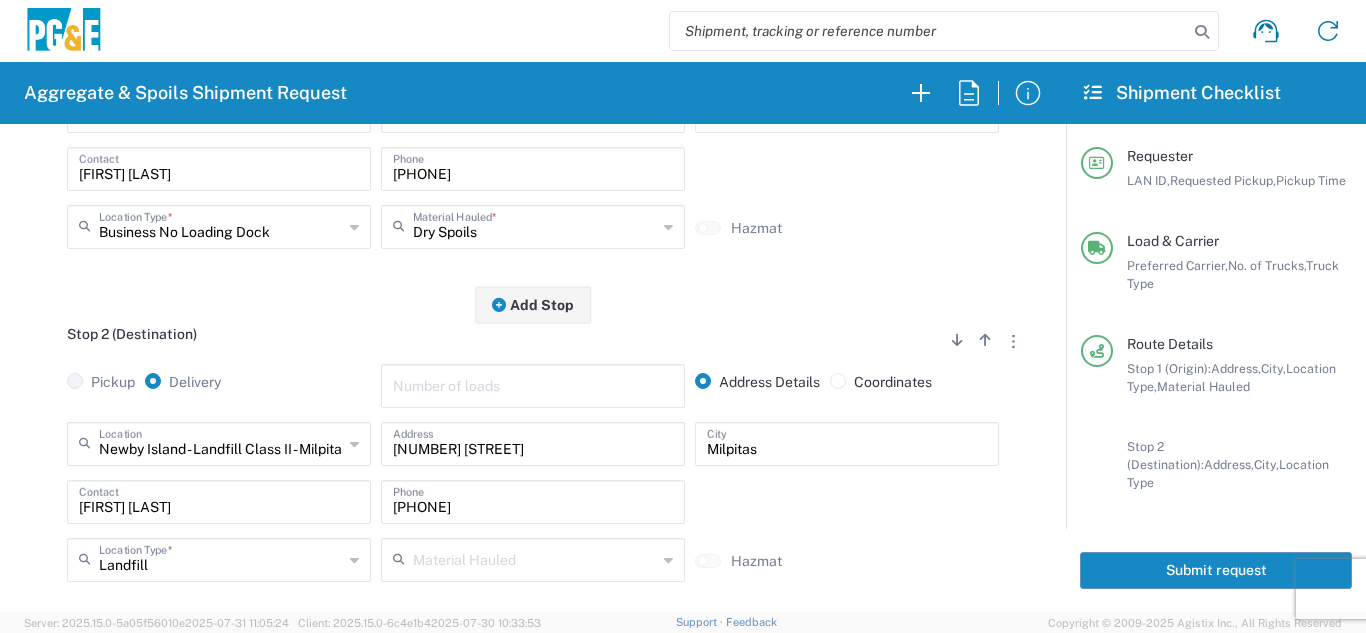 scroll, scrollTop: 0, scrollLeft: 0, axis: both 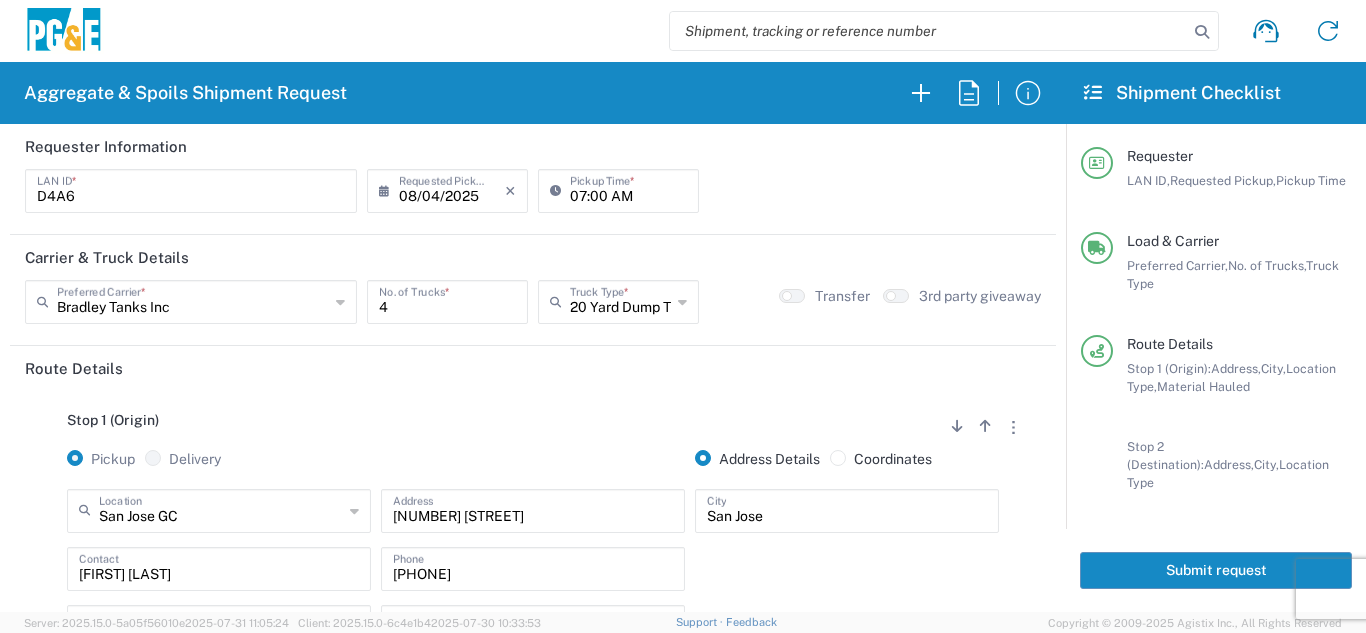 click on "Submit request" 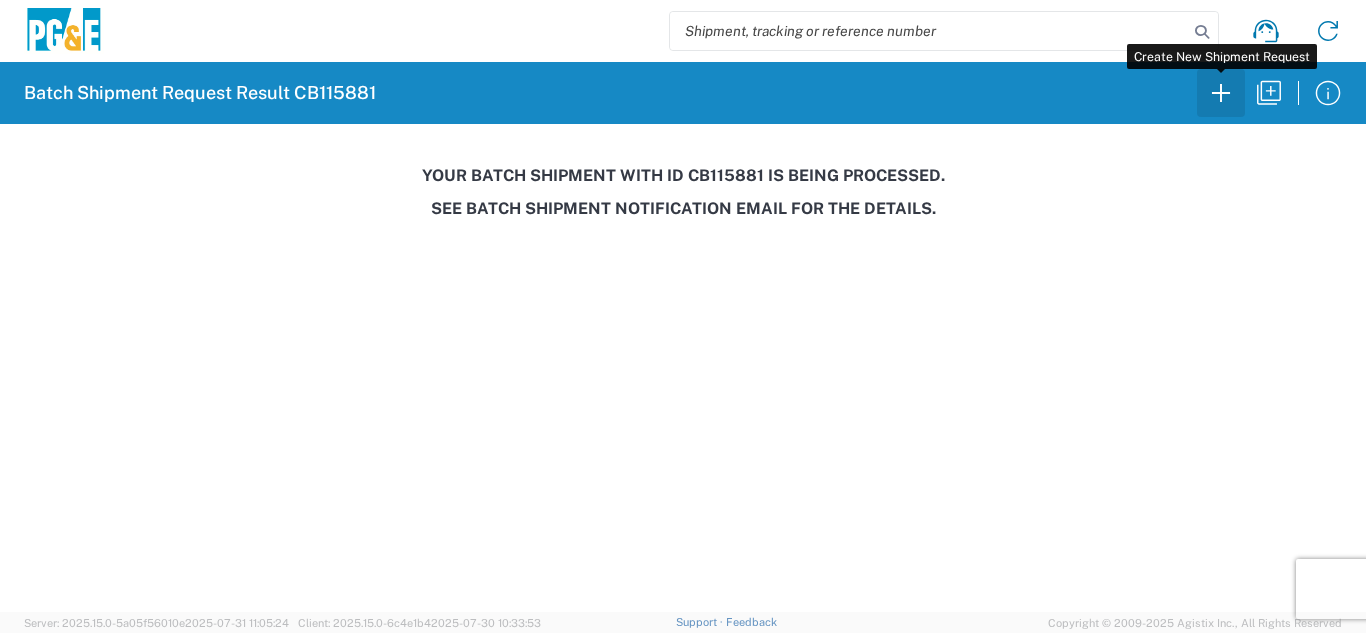 click 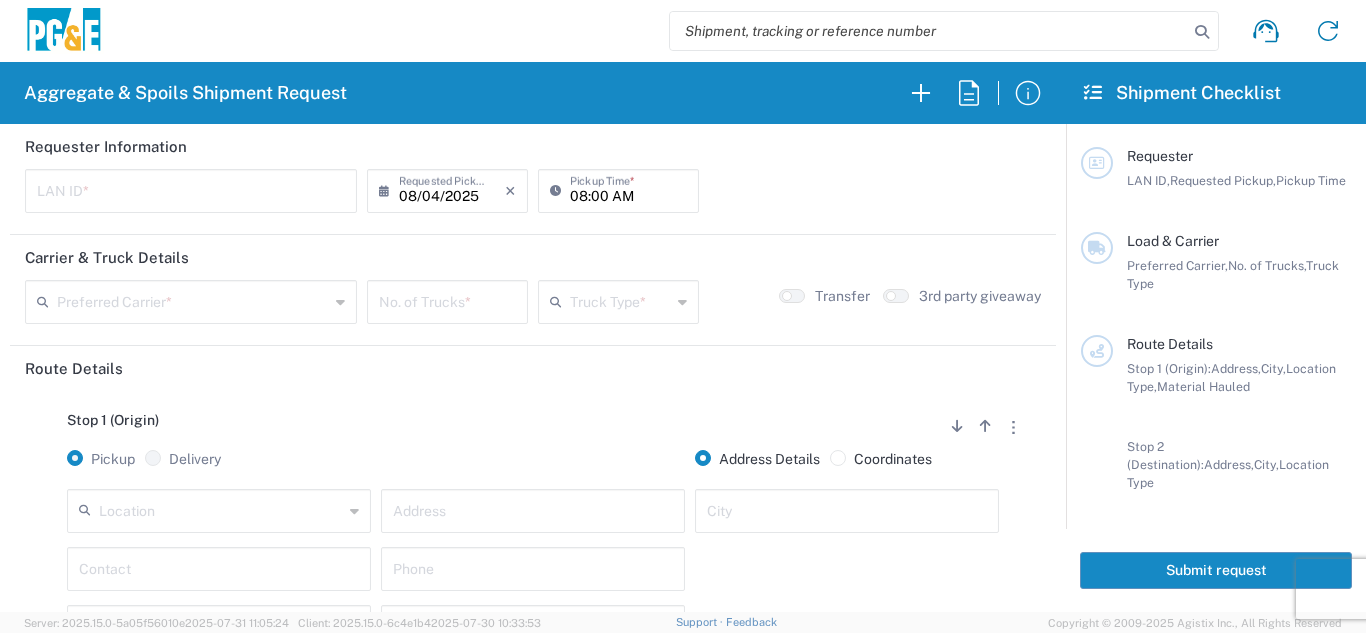 click at bounding box center [191, 189] 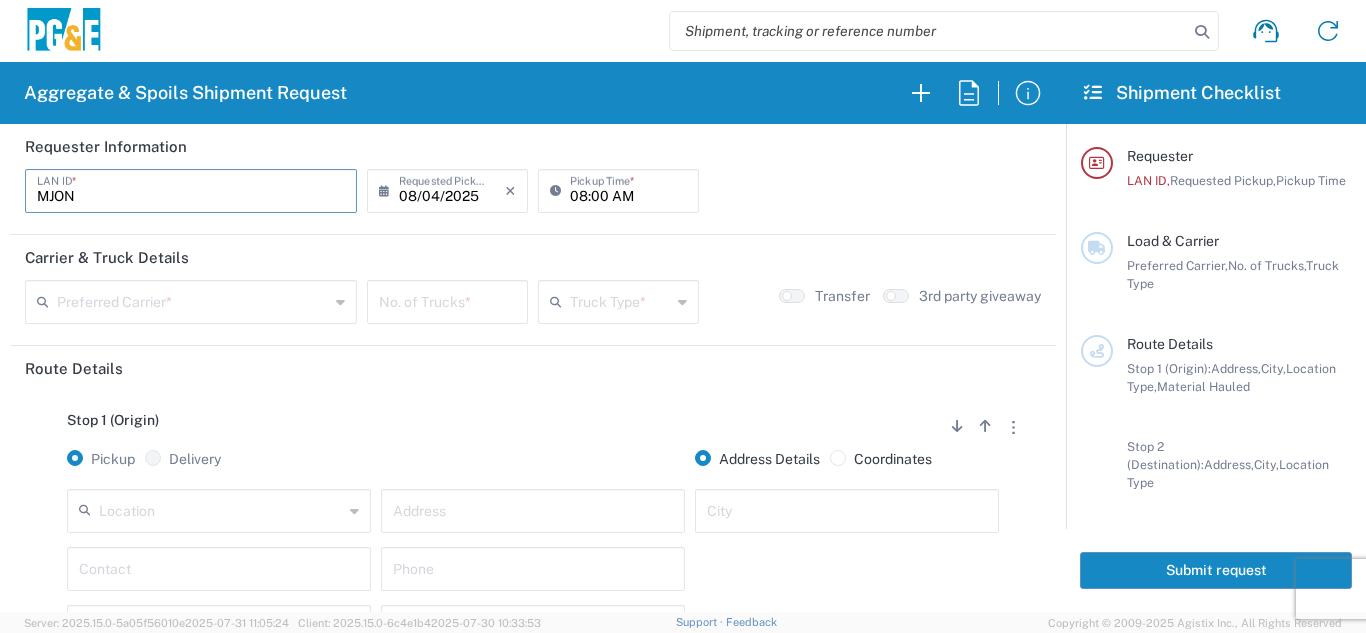 type on "MJON" 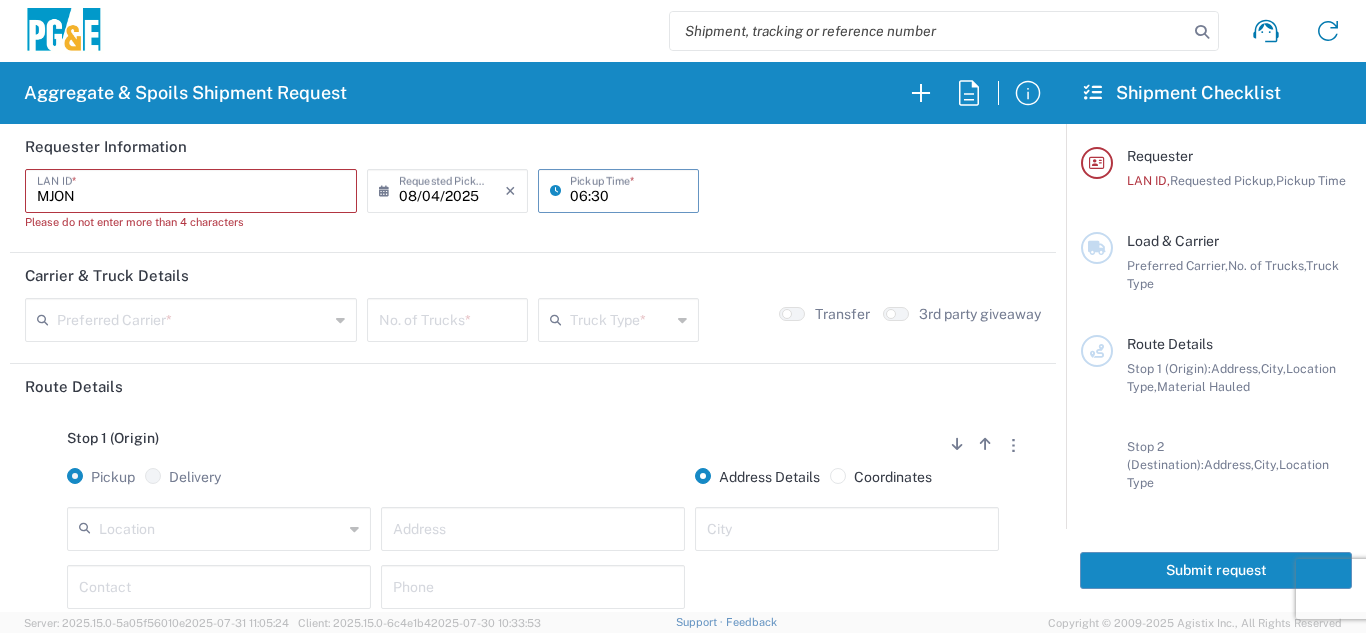 type on "06:30" 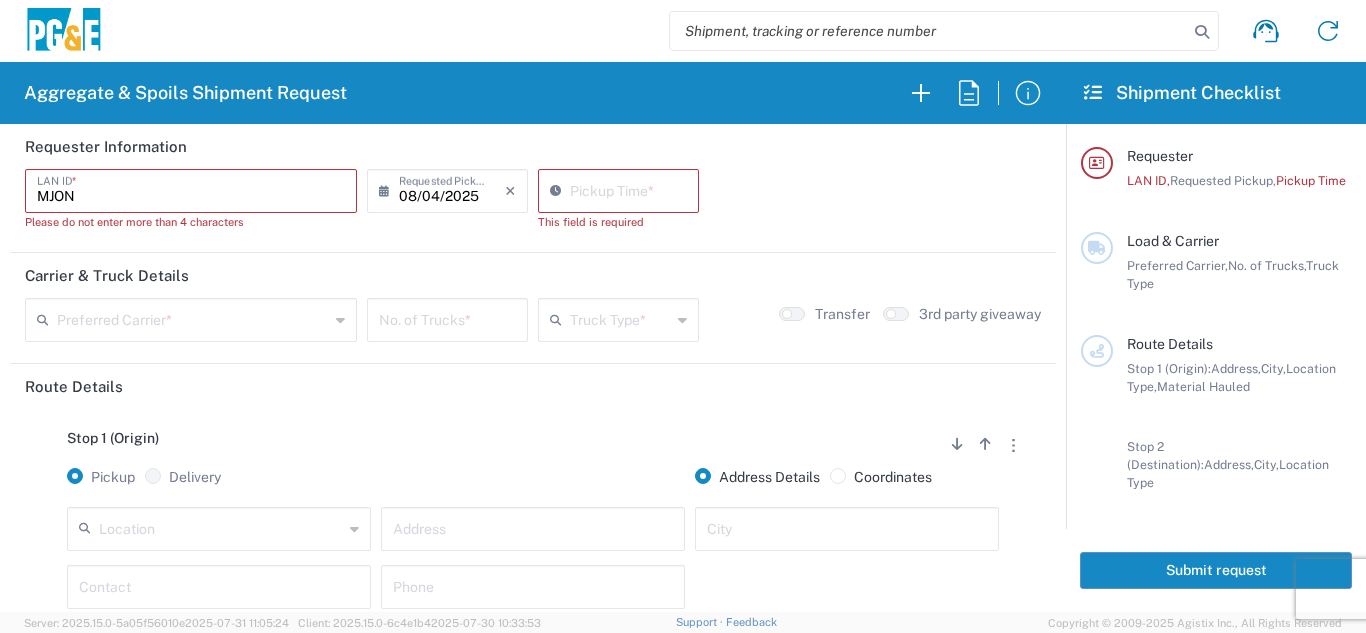 click on "Carrier & Truck Details" 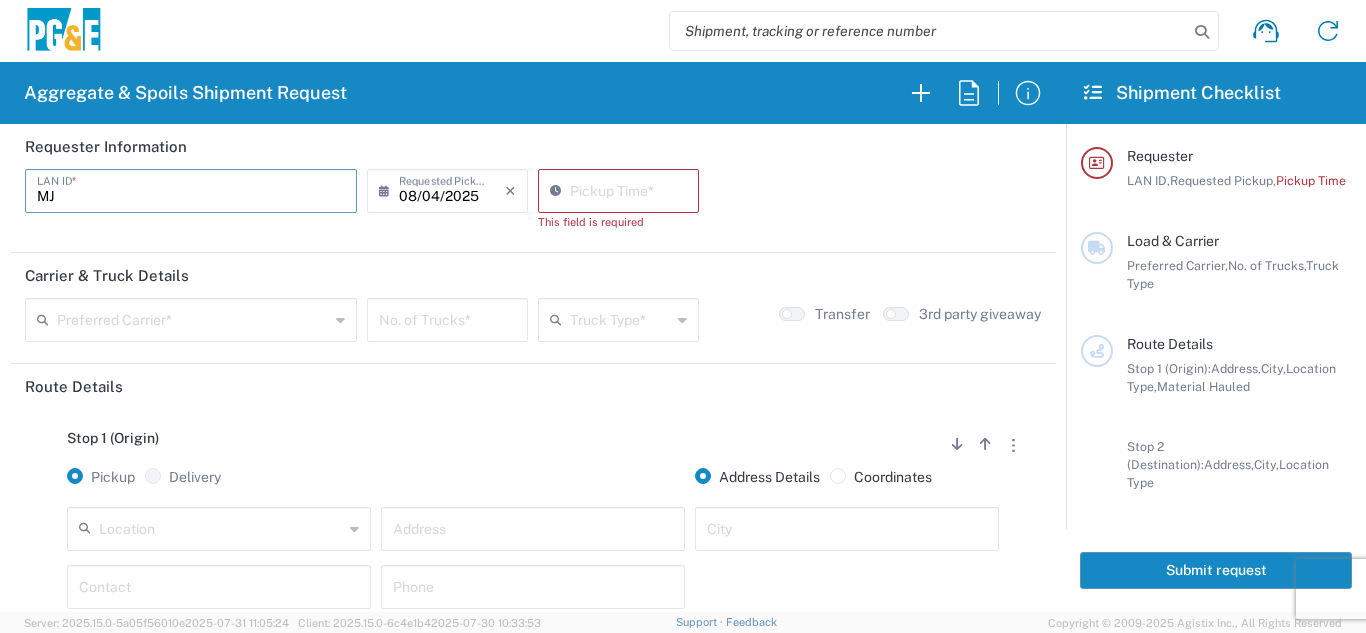 type on "M" 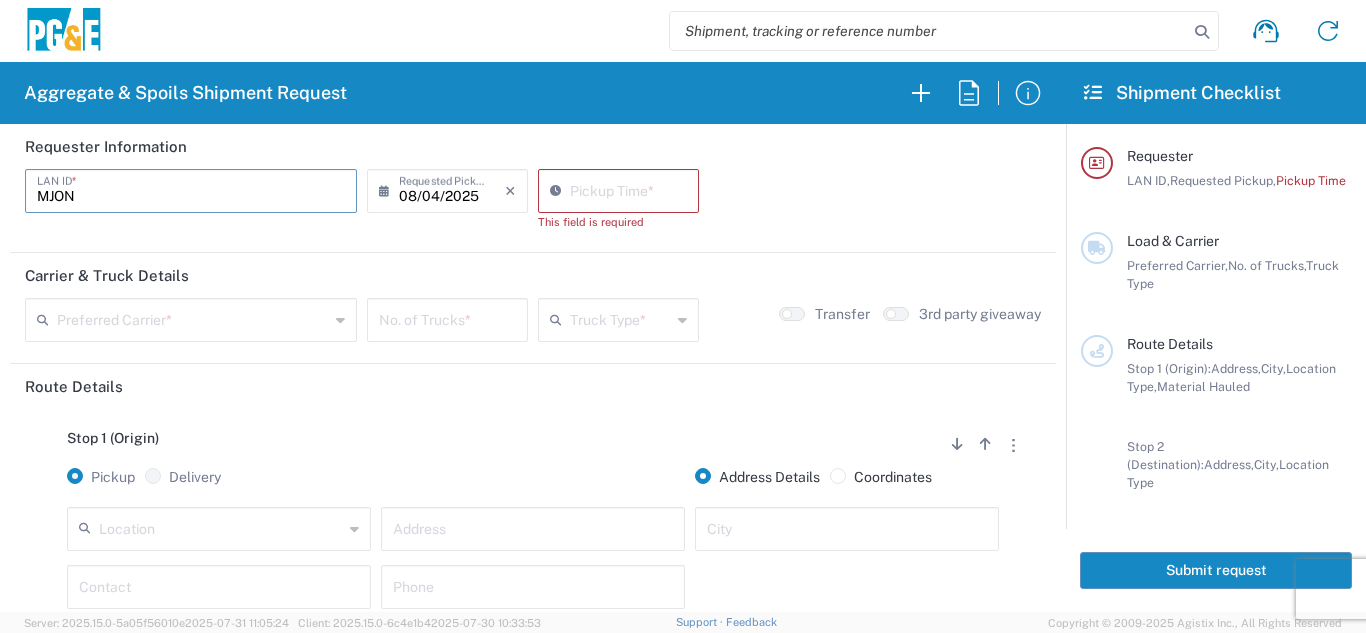type on "MJON" 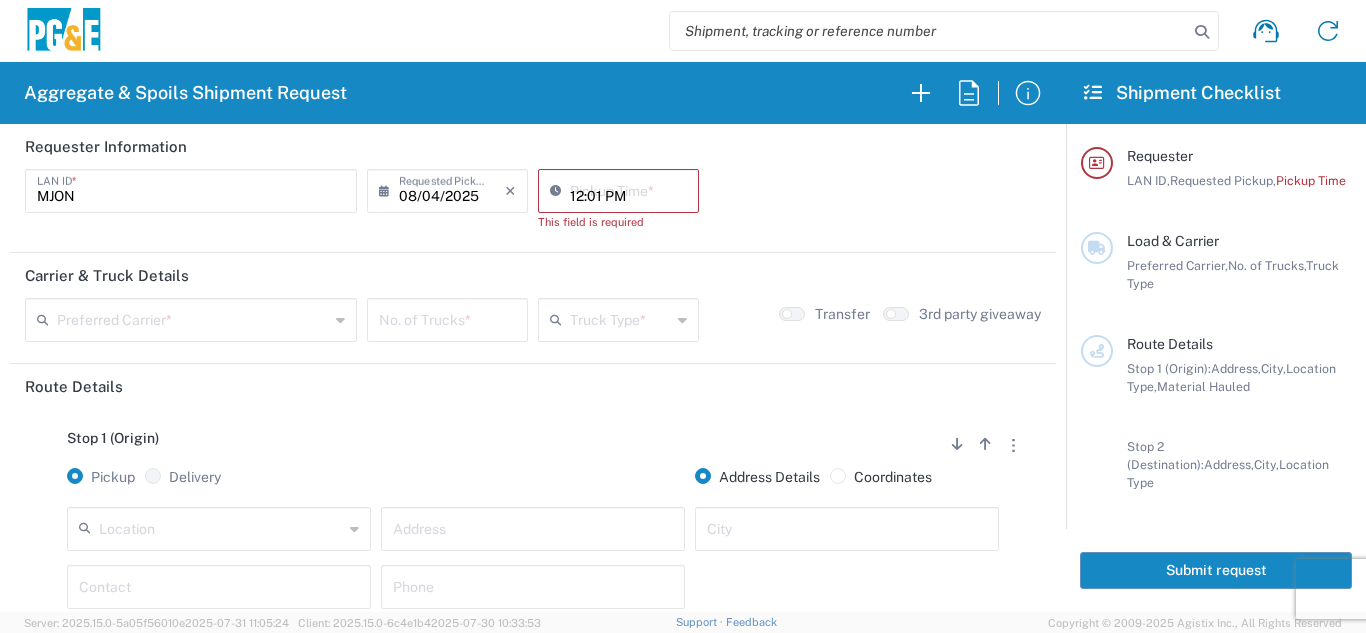 click on "12:01 PM" at bounding box center [628, 189] 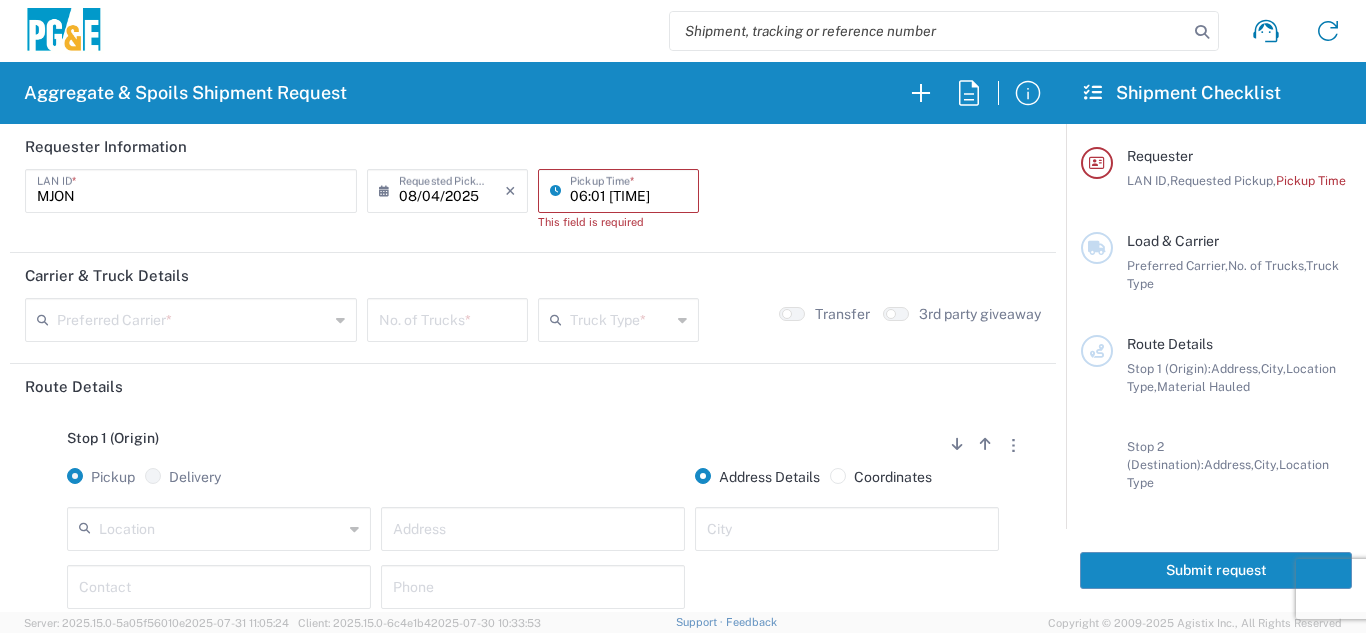 click on "06:01 [TIME]" at bounding box center [628, 189] 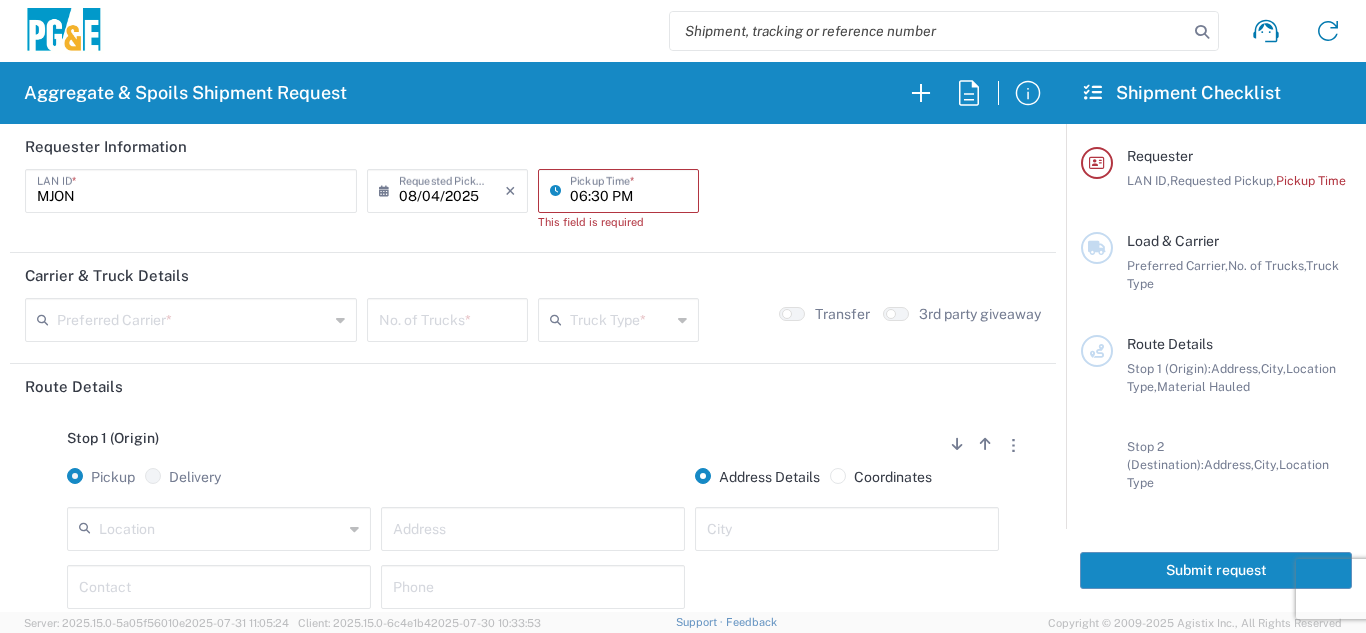 click on "06:30 PM" at bounding box center [628, 189] 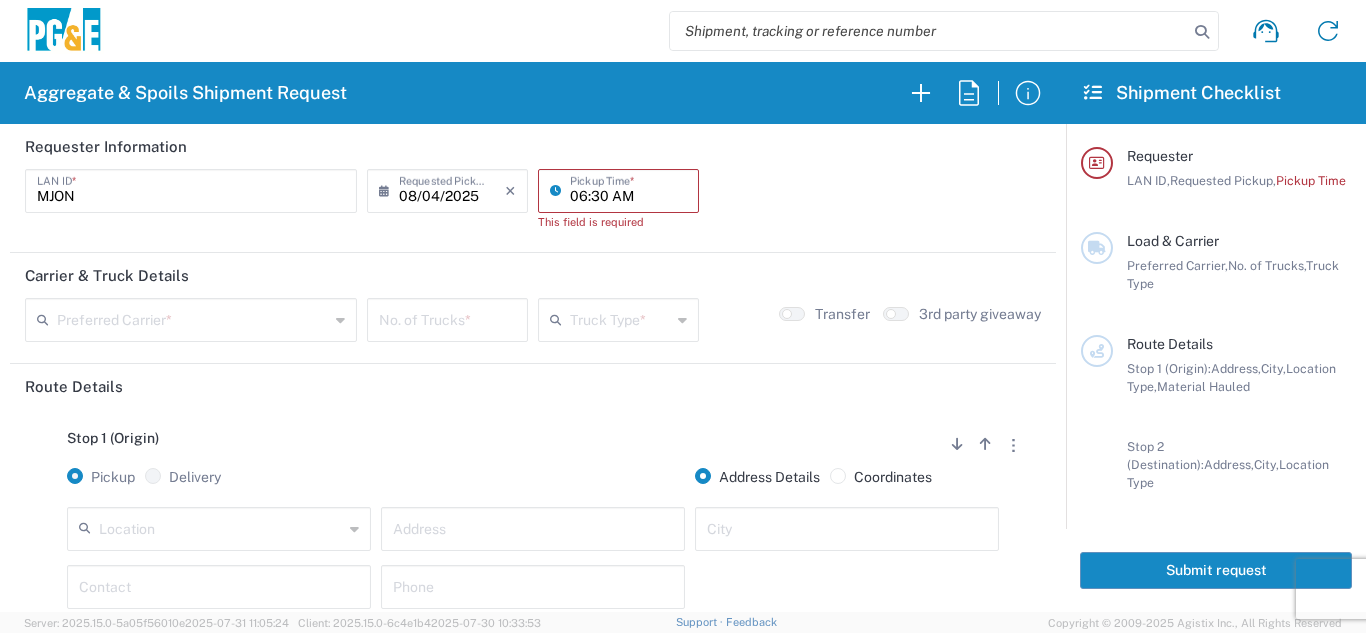 type on "06:30 AM" 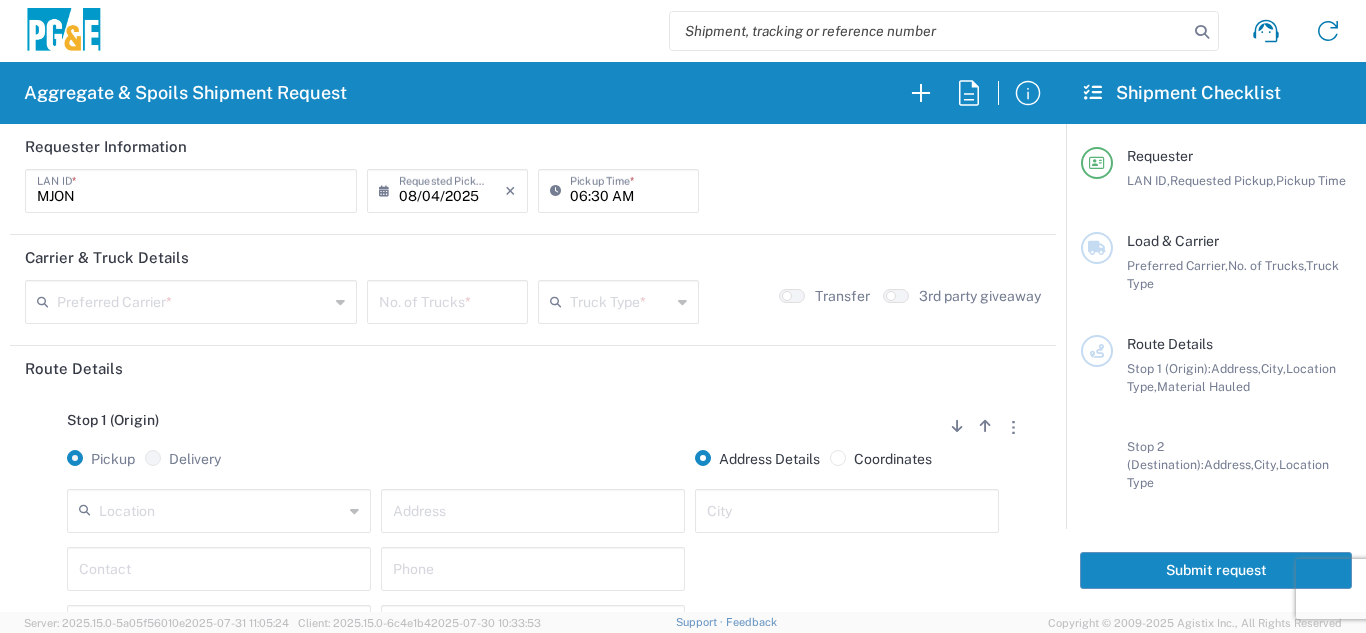 click at bounding box center (193, 300) 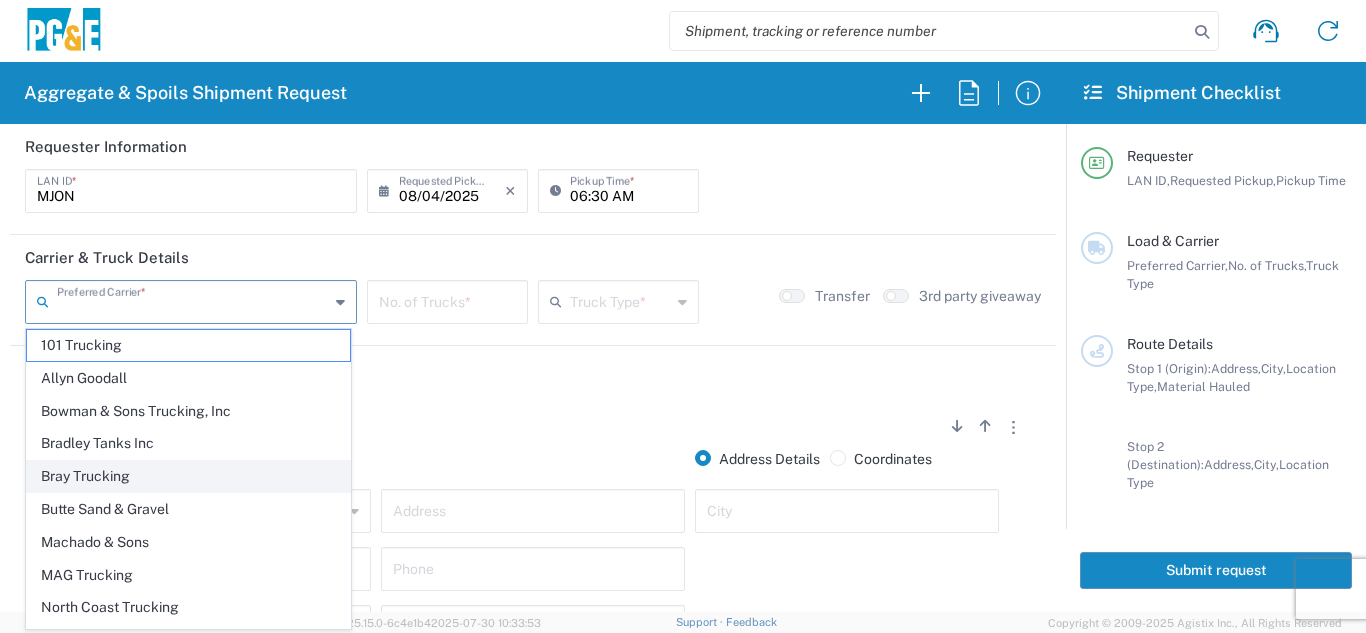 click on "Bray Trucking" 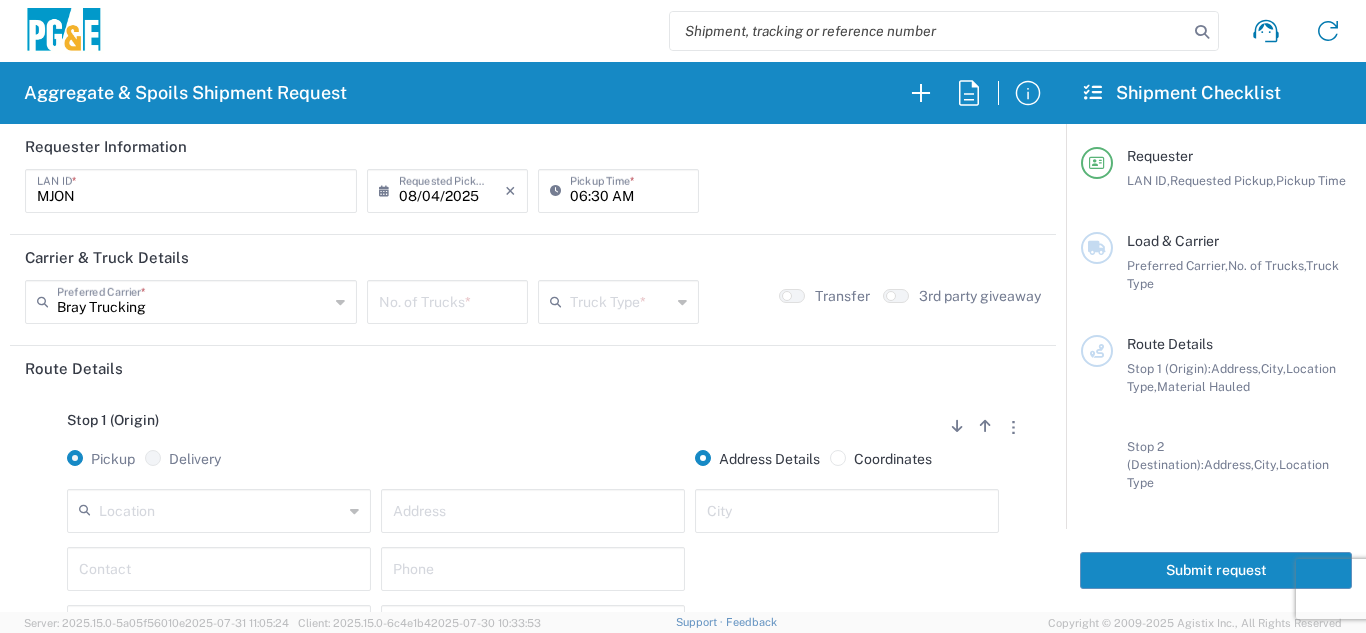 click at bounding box center (447, 300) 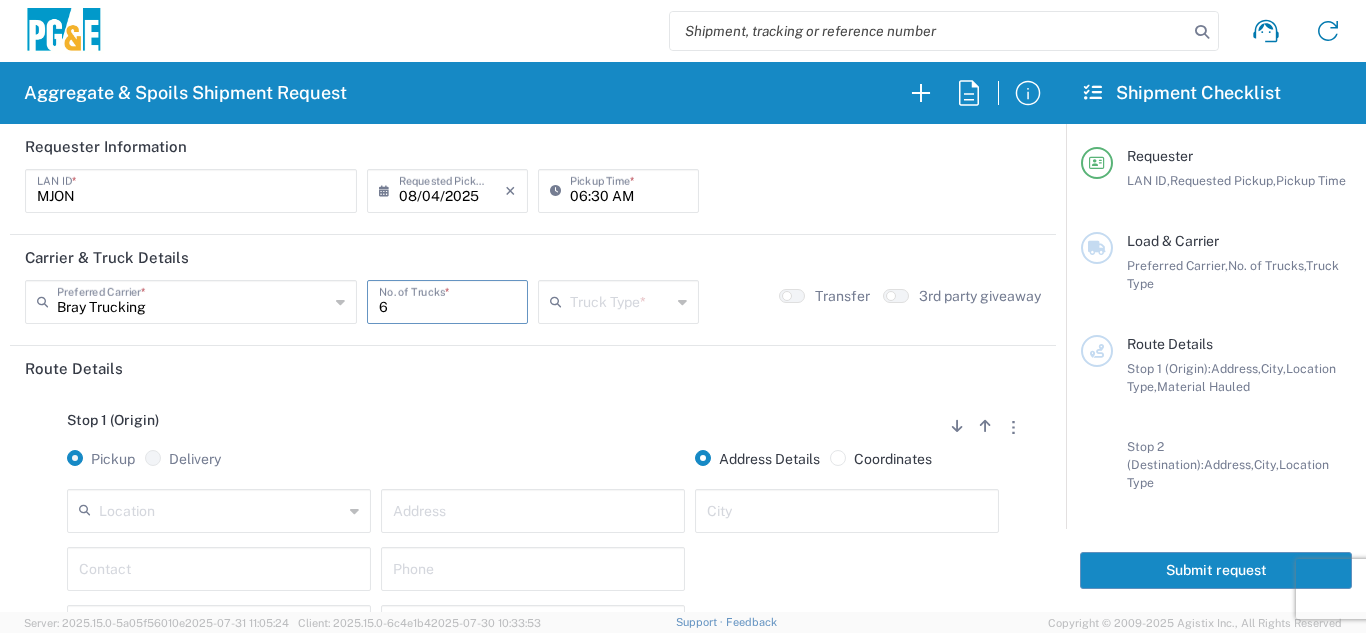 type on "6" 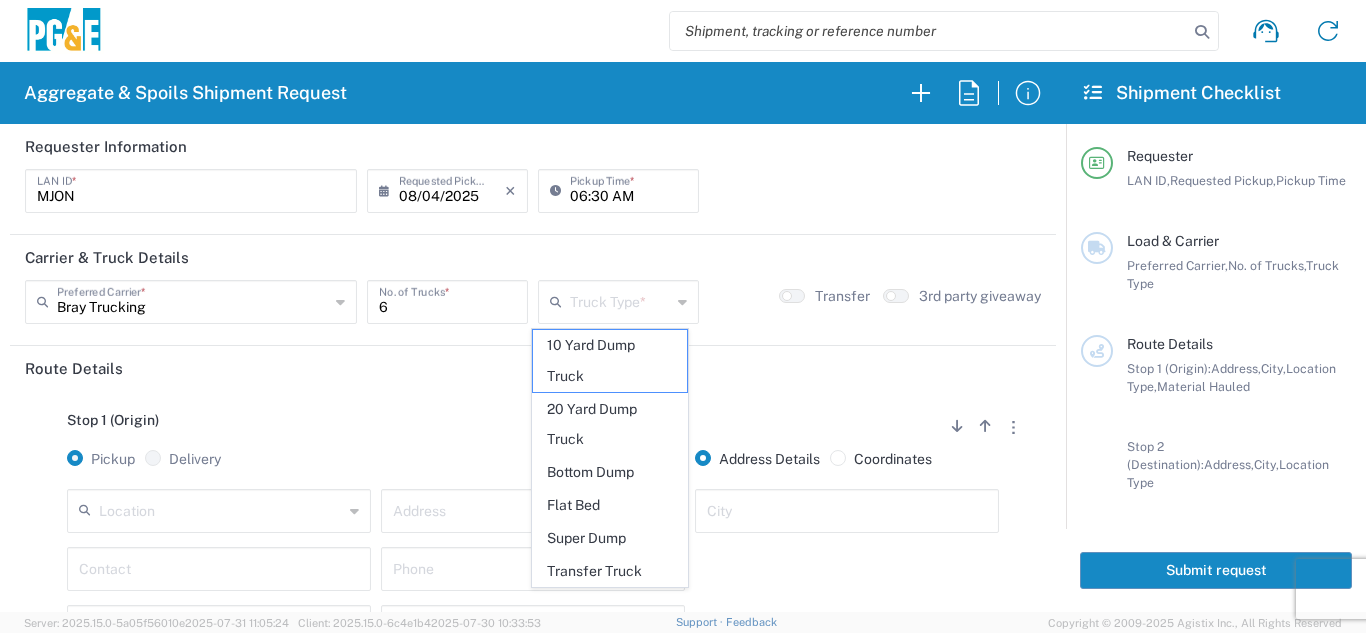 click on "20 Yard Dump Truck" 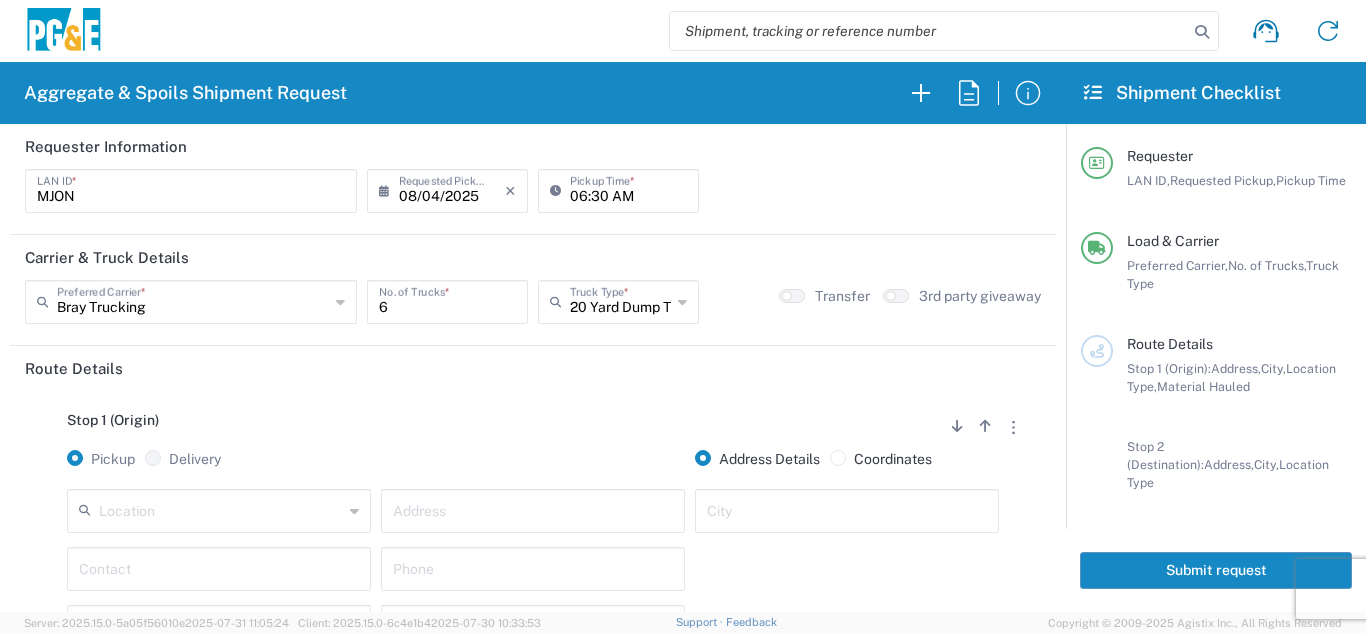 click at bounding box center [221, 509] 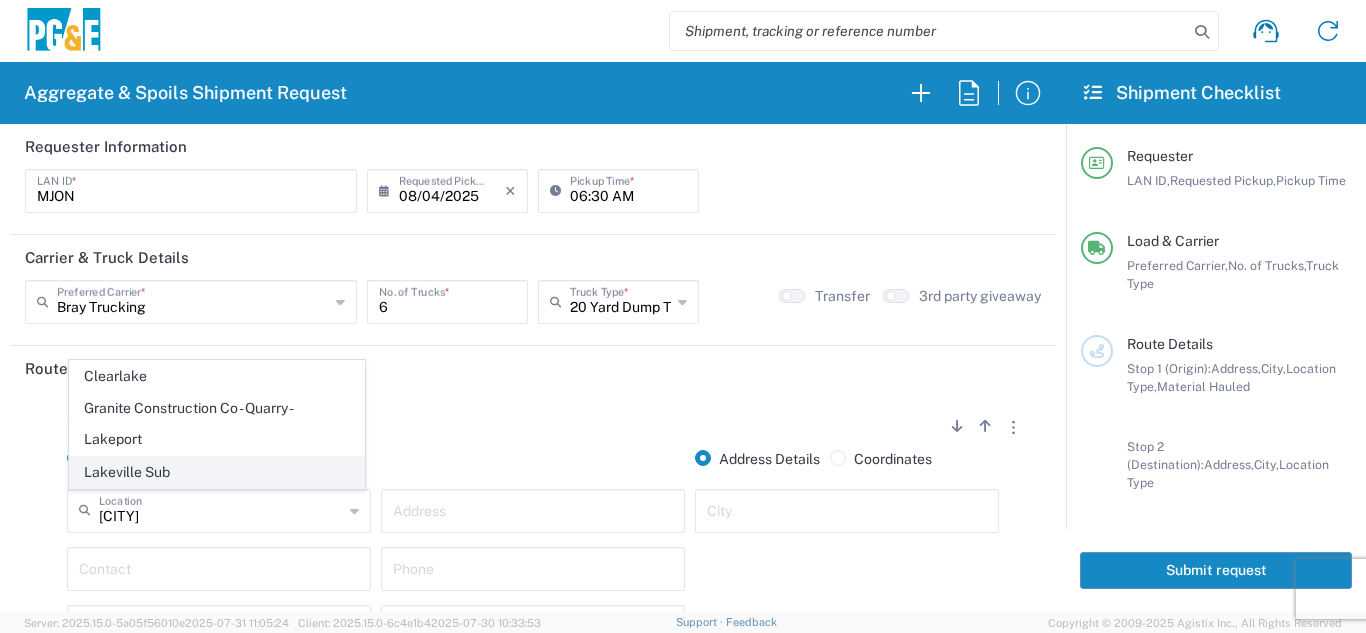 click on "Lakeville Sub" 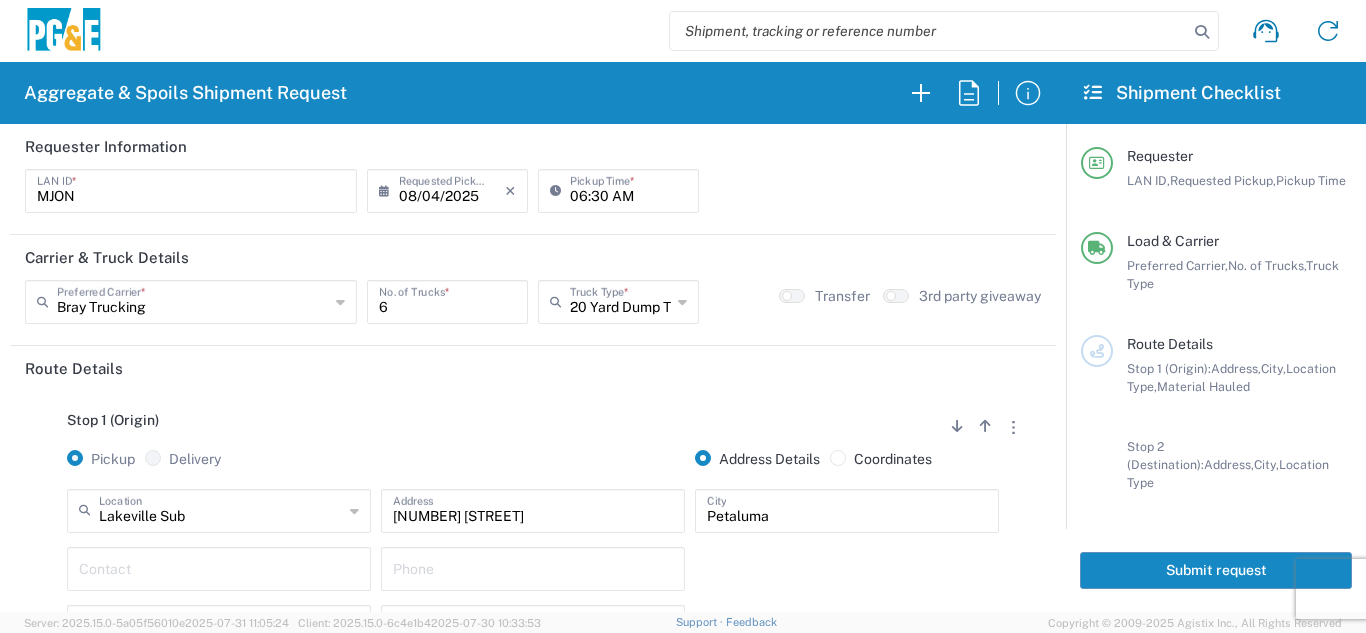 click on "Stop 1 (Origin)
Add Stop Above   Add Stop Below   Remove Stop" 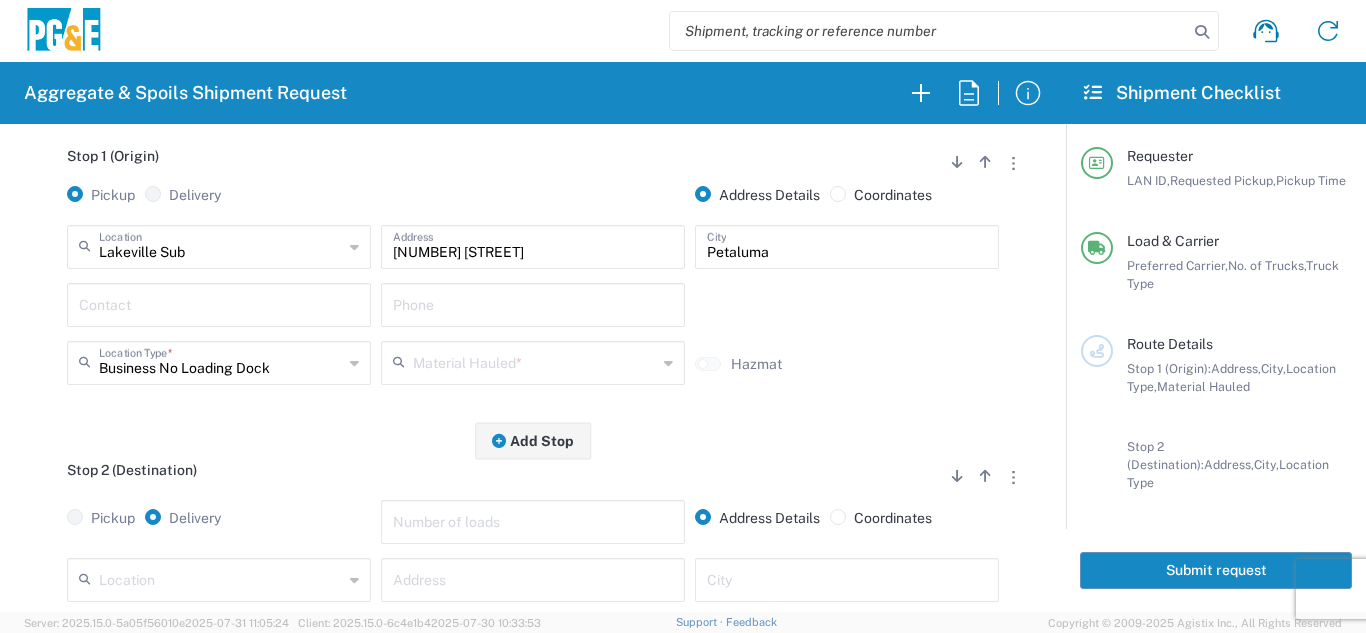 scroll, scrollTop: 300, scrollLeft: 0, axis: vertical 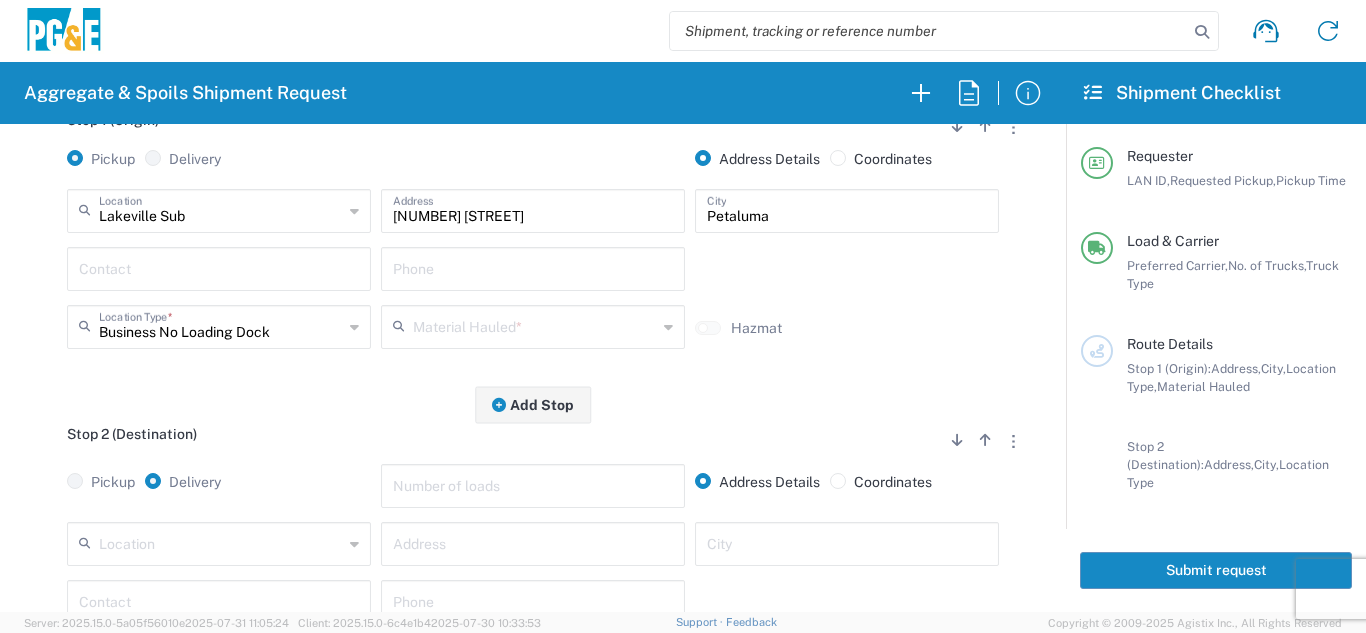 click at bounding box center (219, 267) 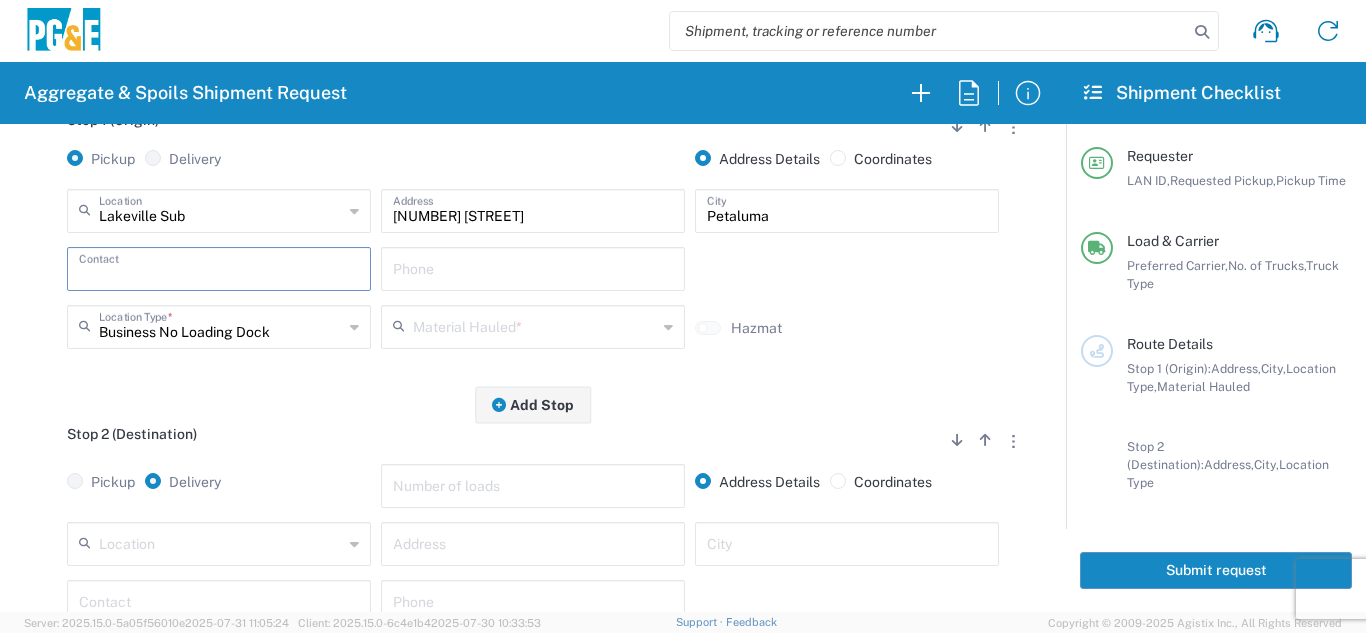 type on "<" 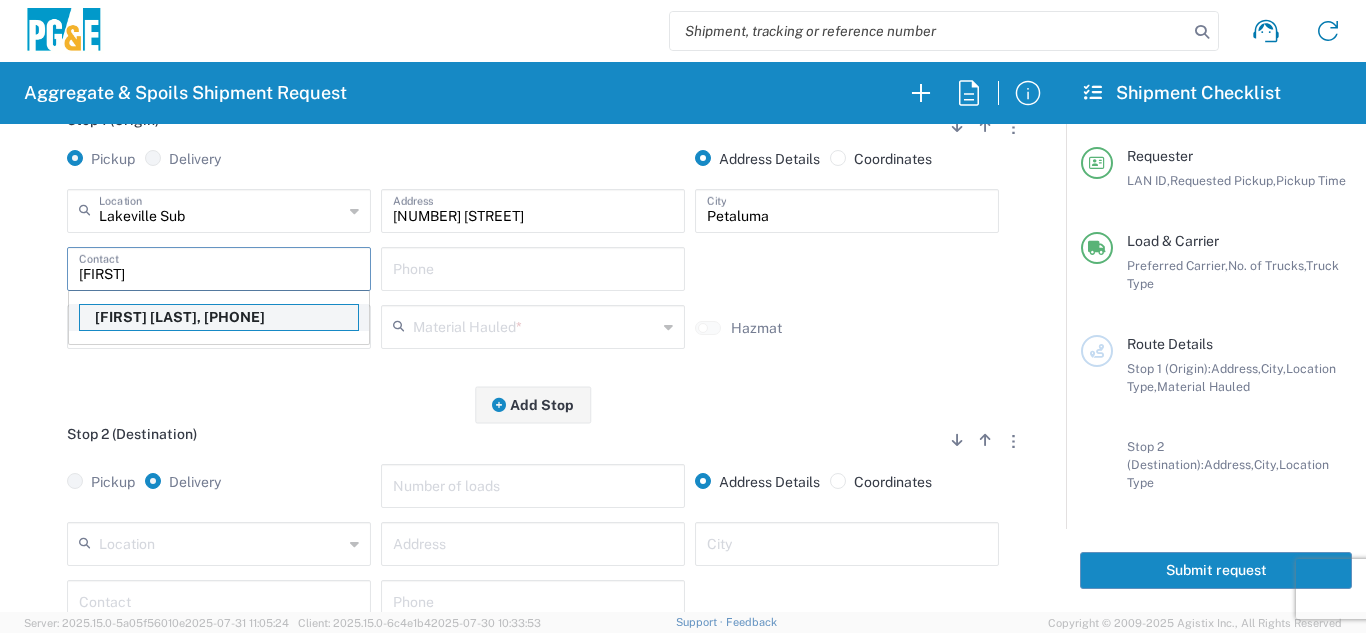 click on "[FIRST] [LAST], [PHONE]" at bounding box center [219, 317] 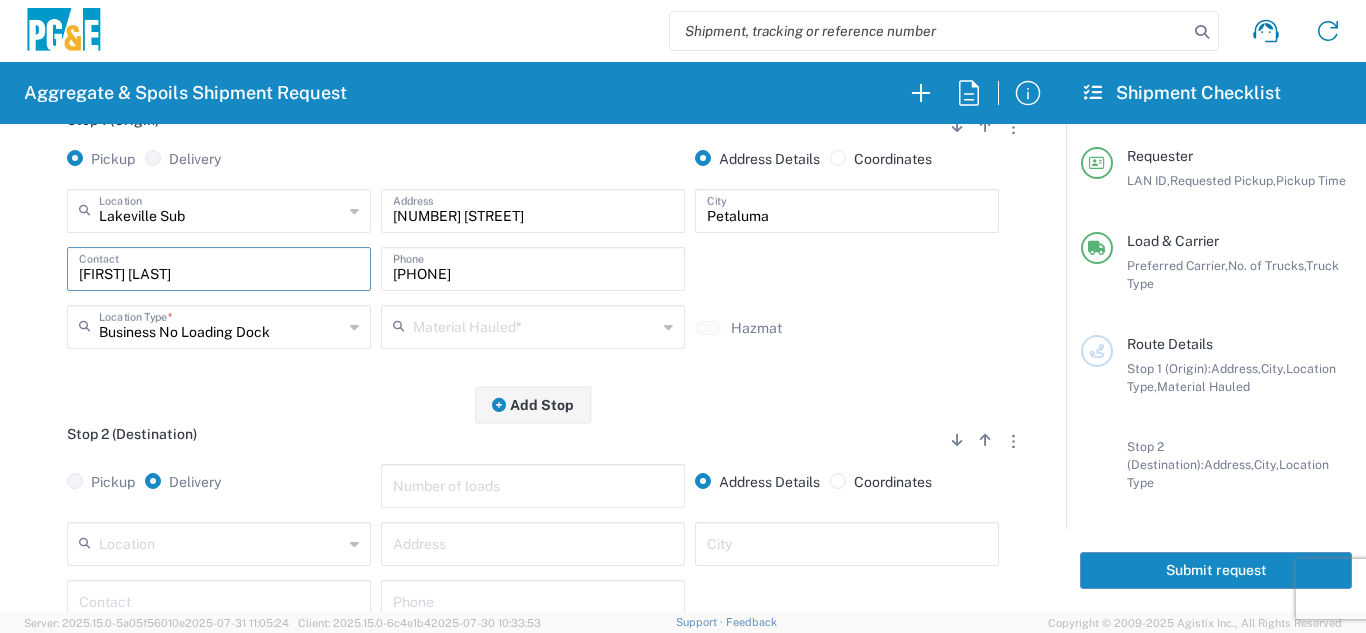 click at bounding box center [535, 325] 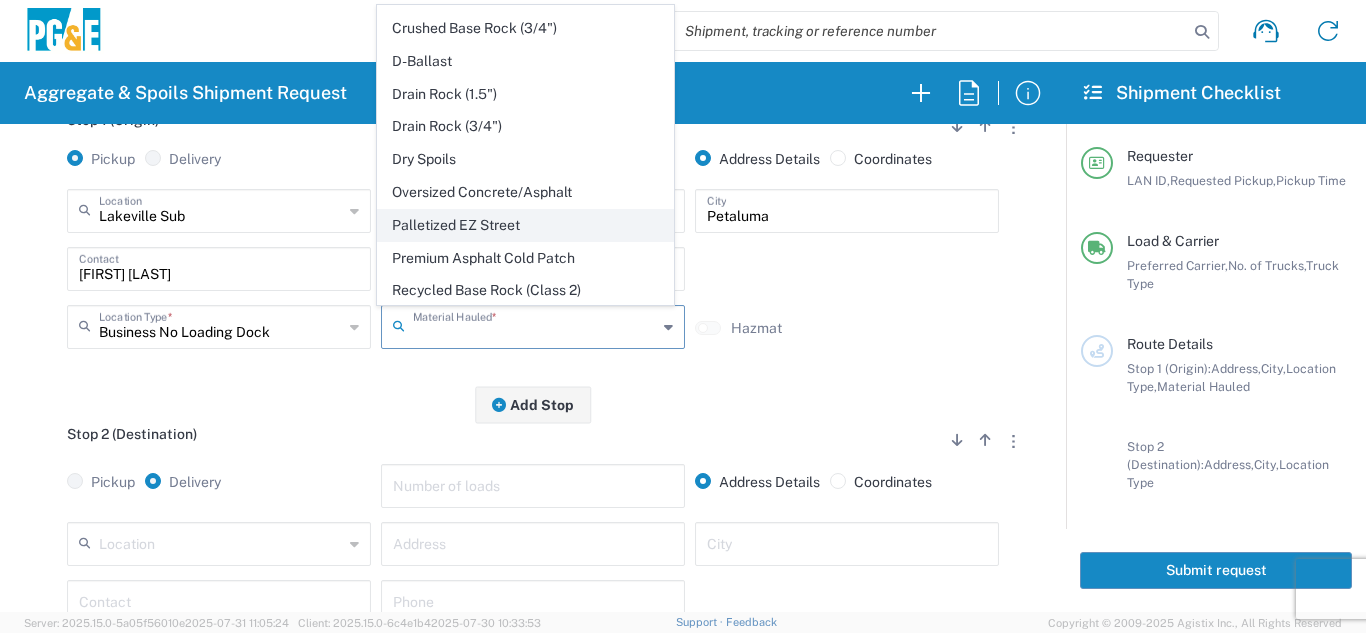 scroll, scrollTop: 300, scrollLeft: 0, axis: vertical 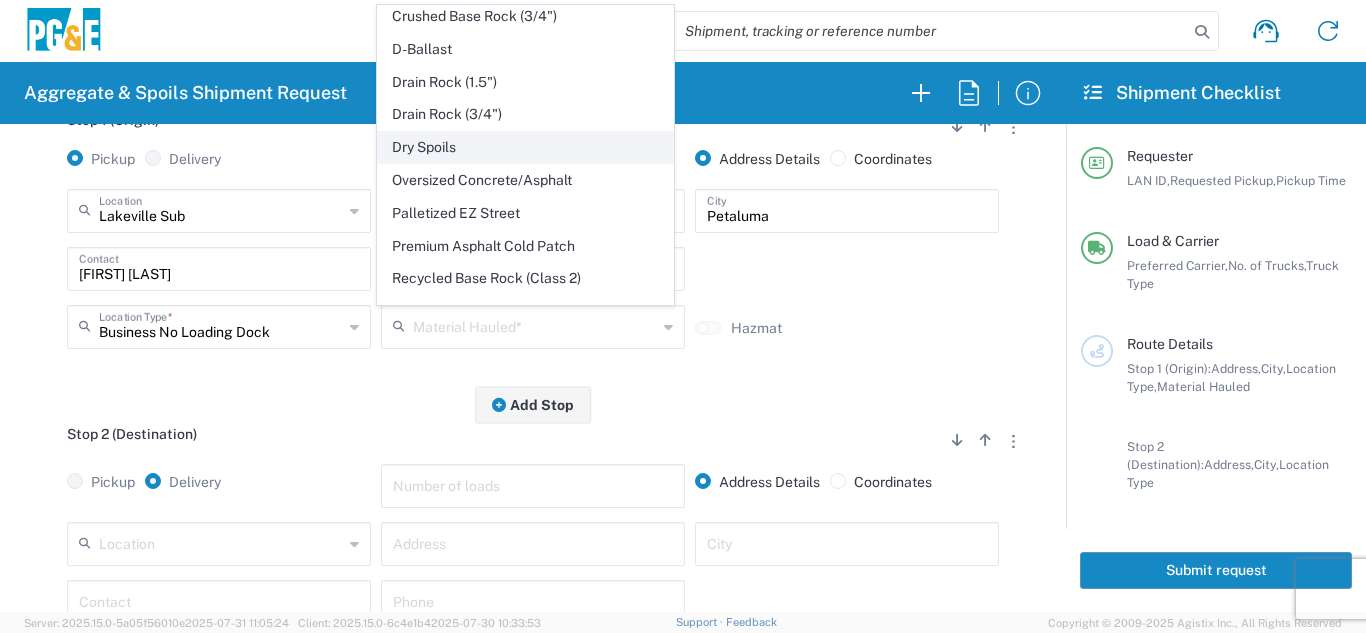 click on "Dry Spoils" 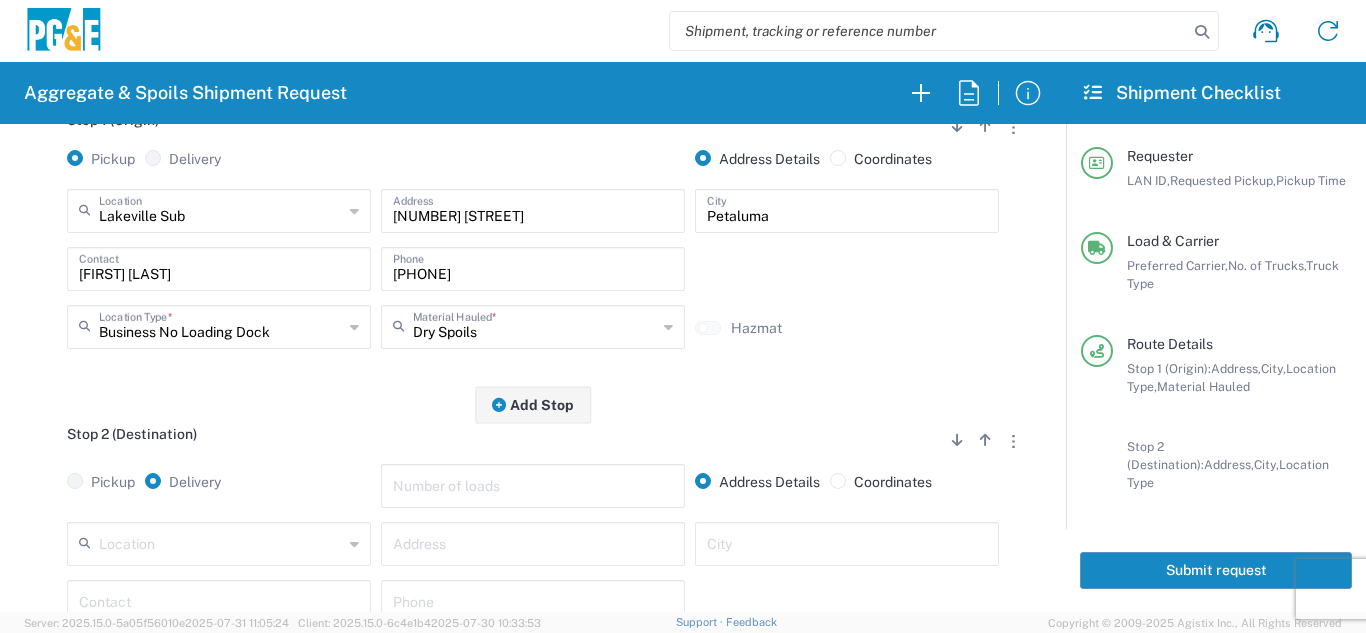 click on "Stop 1 (Origin)
Add Stop Above   Add Stop Below   Remove Stop   Pickup   Delivery   Address Details   Coordinates  Lakeville Sub  Location  Lakeville Sub 17300 East Jahant Rd - Quarry 7/11 Materials - Chico - Quarry 7/11 Materials - Ridgecrest - Quarry Acampo Airport - Santa Rosa Altamont Landfill - Livermore American Canyon Anderson Landfill - Waste Management Landfill Class II Antioch Building Materials Antioch SC Argent Materials - Oakland - Quarry Auburn Auburn HUB Yard Auburn SC Avenal Regional Landfill Bakersfield SC Bakersfield Sub Bangor Rock Quarry Bear River Aggregates - Meadow Vista - Quarry Acampo Airport - Santa Rosa Altamont Landfill - Livermore American Canyon Anderson Landfill - Waste Management Landfill Class II Antioch Building Materials Antioch SC Argent Materials - Oakland - Quarry Auburn Auburn HUB Yard Auburn SC Avenal Regional Landfill Bakersfield SC Bakersfield Sub Bangor Rock Quarry Bear River Aggregates - Meadow Vista - Quarry - Quarry Best Rock Quarry - Barstow Blue Mountain Minerals - Columbia - Quarry Bodean Bowman & Sons Brisbane Recycling Burney SC Butte Sand & Gravel - Sutter - Quarry Calaveras Materials Inc - Merced - Quarry Canyon Rock Co Inc - Forestville - Quarry Carlotta Cedar Avenue Recycling - Fresno - Quarry Cemex - Antioch - Quarry Cemex - Clayton - Quarry Cemex - Clovis - Quarry" 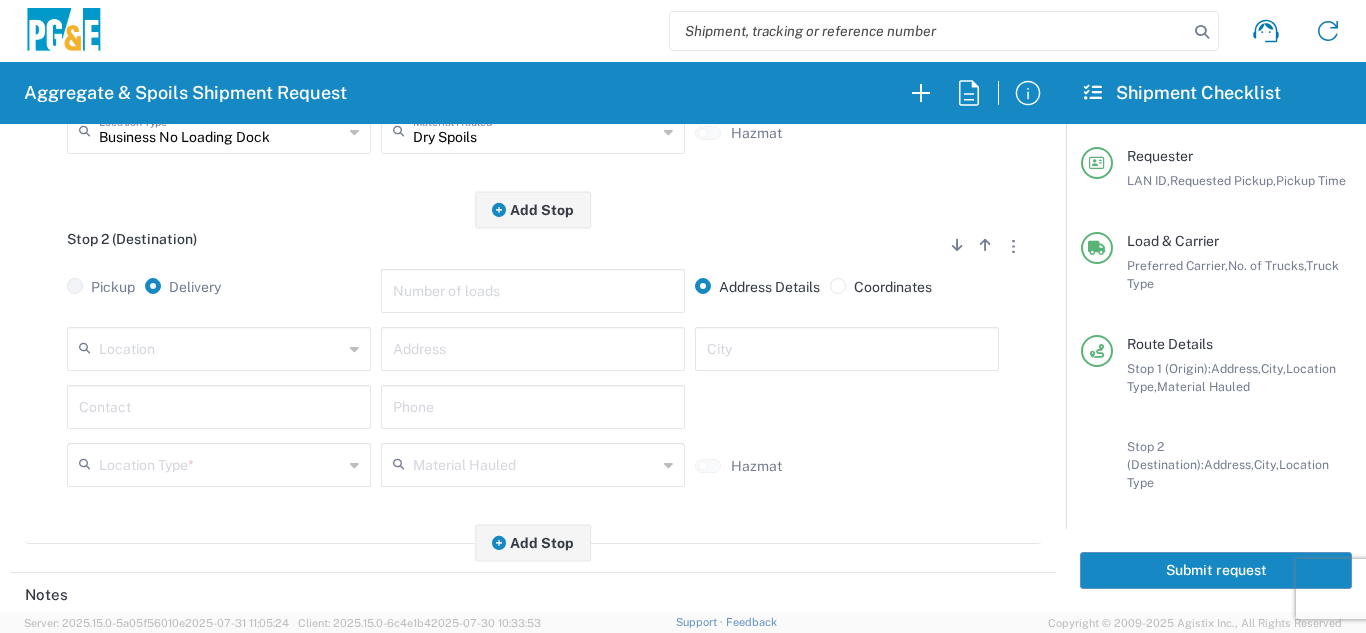 scroll, scrollTop: 500, scrollLeft: 0, axis: vertical 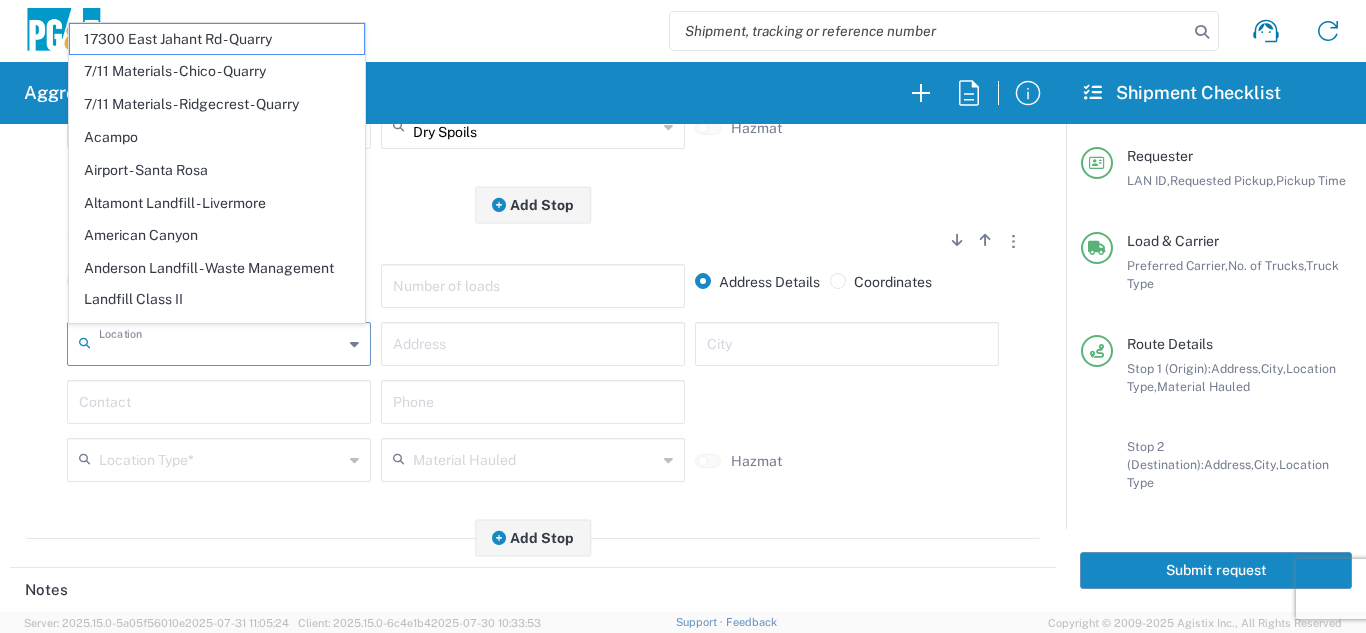 click at bounding box center (221, 342) 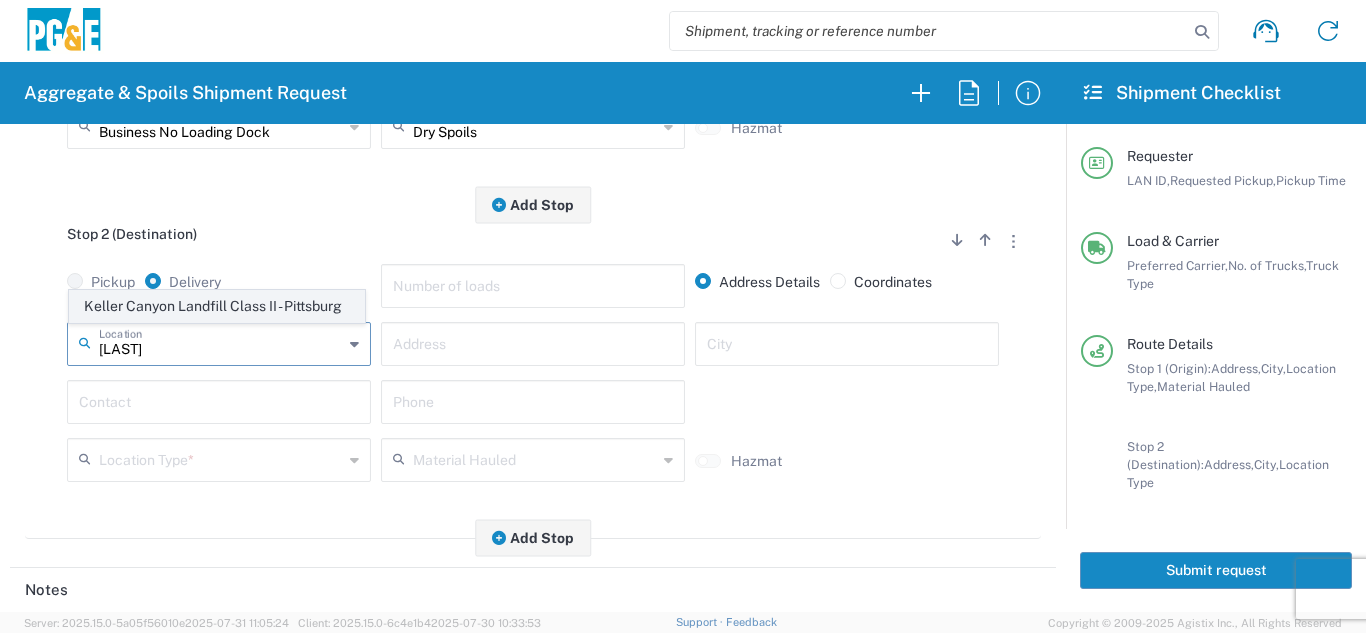 click on "Keller Canyon Landfill Class II - Pittsburg" 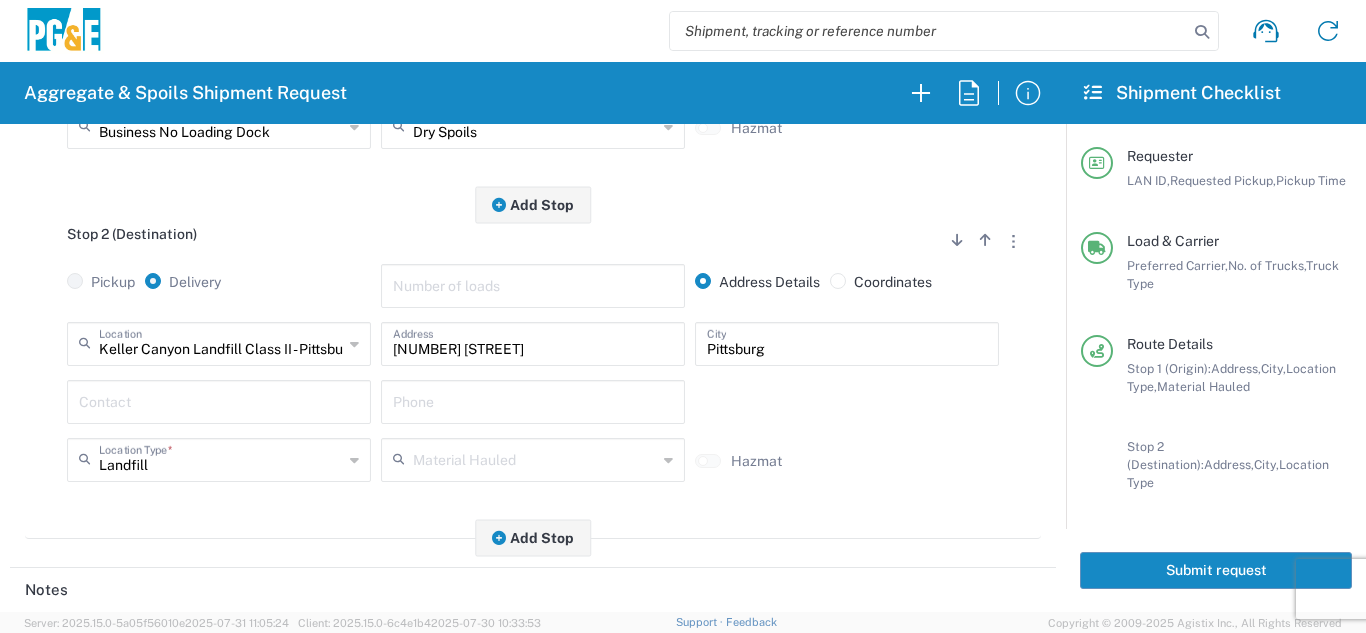 click at bounding box center [219, 400] 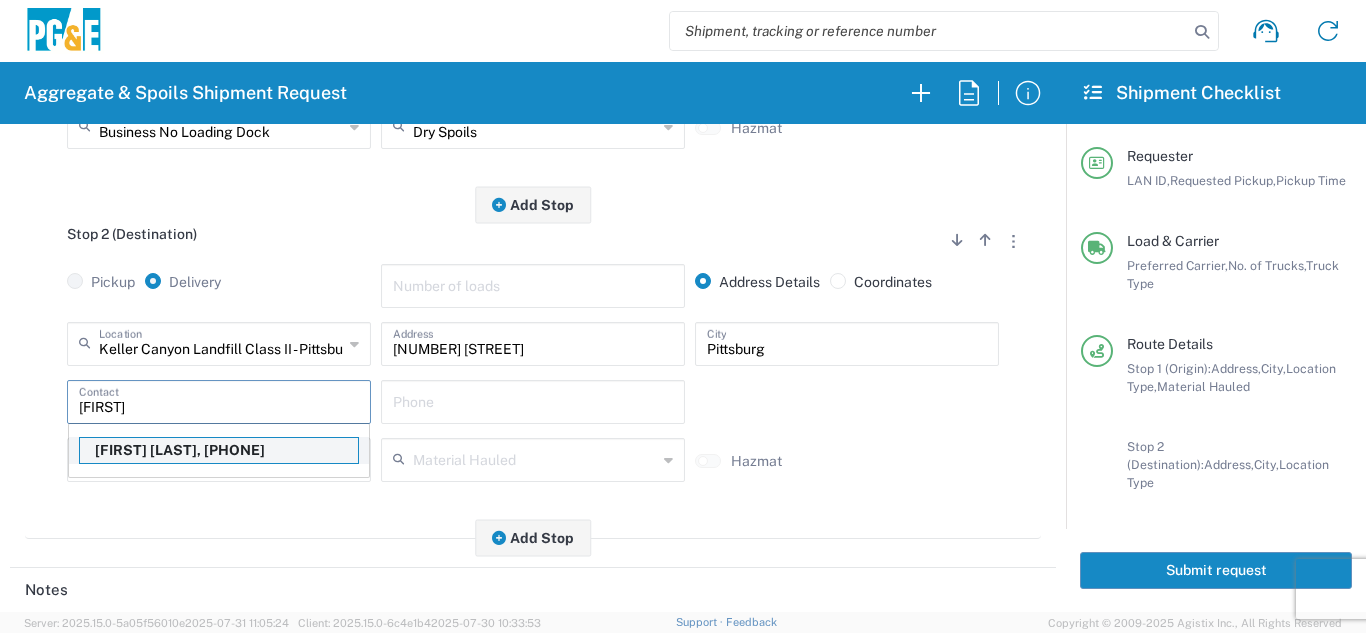 click on "[FIRST] [LAST], [PHONE]" at bounding box center (219, 450) 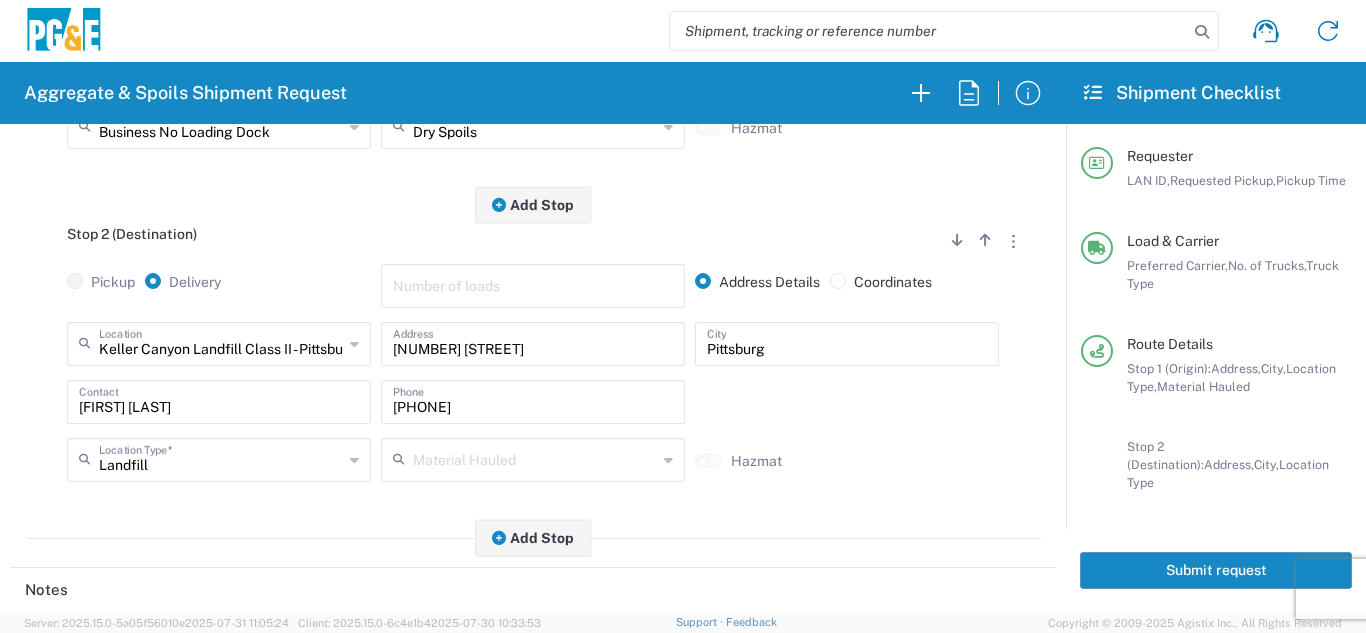 click on "Stop 2 (Destination)
Add Stop Above   Add Stop Below   Remove Stop   Pickup   Delivery   Number of loads   Address Details   Coordinates  Keller Canyon Landfill Class II - Pittsburg  Location  Keller Canyon Landfill Class II - Pittsburg 17300 East Jahant Rd - Quarry 7/11 Materials - Chico - Quarry 7/11 Materials - Ridgecrest - Quarry Acampo Airport - Santa Rosa Altamont Landfill - Livermore American Canyon Anderson Landfill - Waste Management Landfill Class II Antioch Building Materials Antioch SC Argent Materials - Oakland - Quarry Auburn Auburn HUB Yard Auburn SC Avenal Regional Landfill Bakersfield SC Bakersfield Sub Bangor Rock Quarry Bear River Aggregates - Meadow Vista - Quarry Best Rock Quarry - Barstow Blue Mountain Minerals - Columbia - Quarry Bodean Bowman & Sons Brisbane Recycling Burney SC Butte Sand & Gravel - Sutter - Quarry Calaveras Materials Inc - Merced - Quarry Canyon Rock Co Inc - Forestville - Quarry Carlotta Cemex - Antioch - Quarry Clovis" 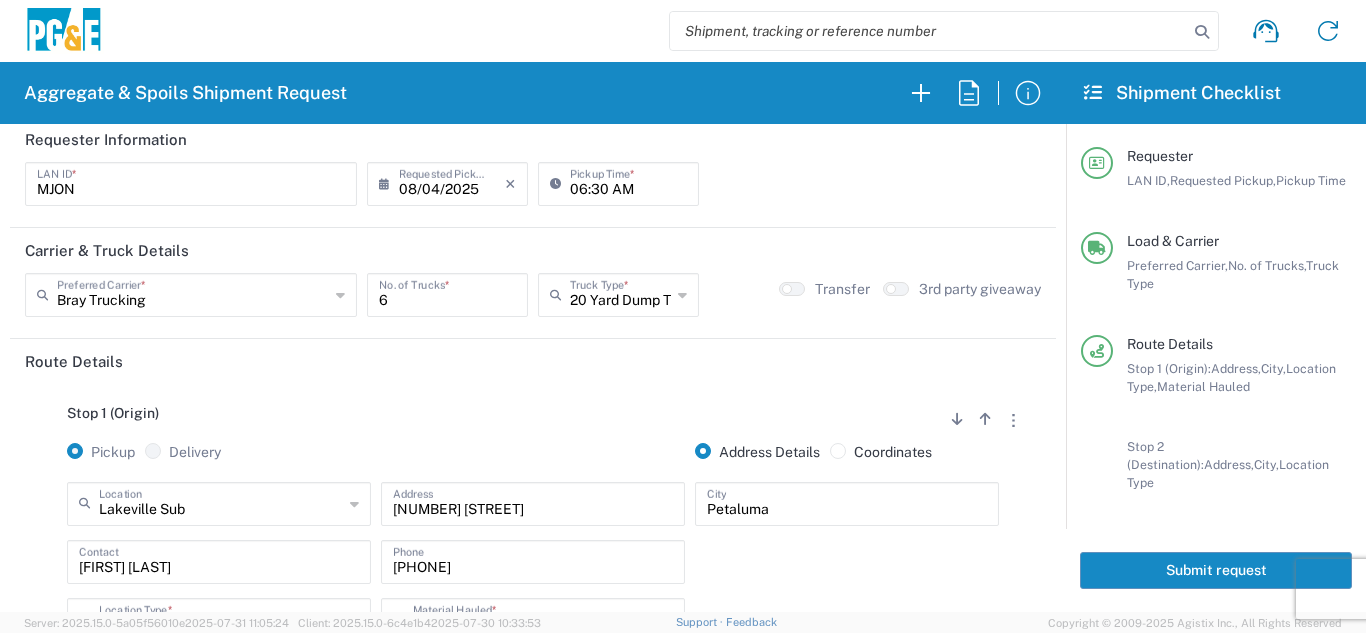 scroll, scrollTop: 0, scrollLeft: 0, axis: both 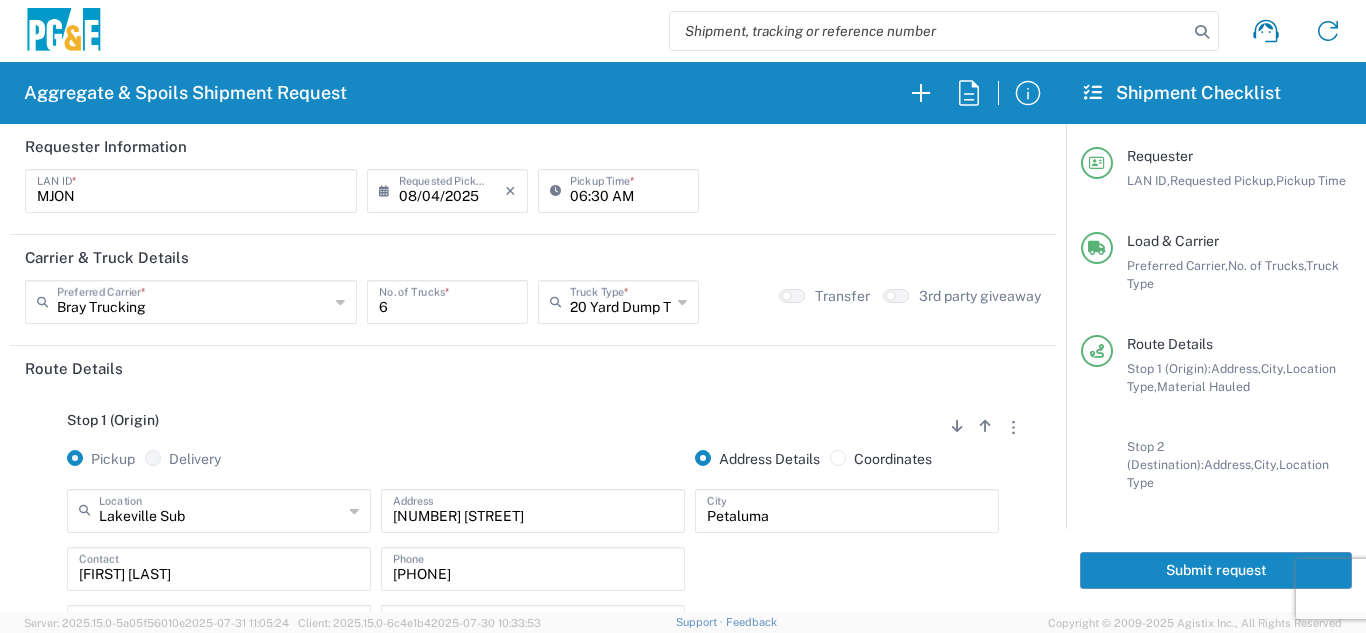 click on "Submit request" 